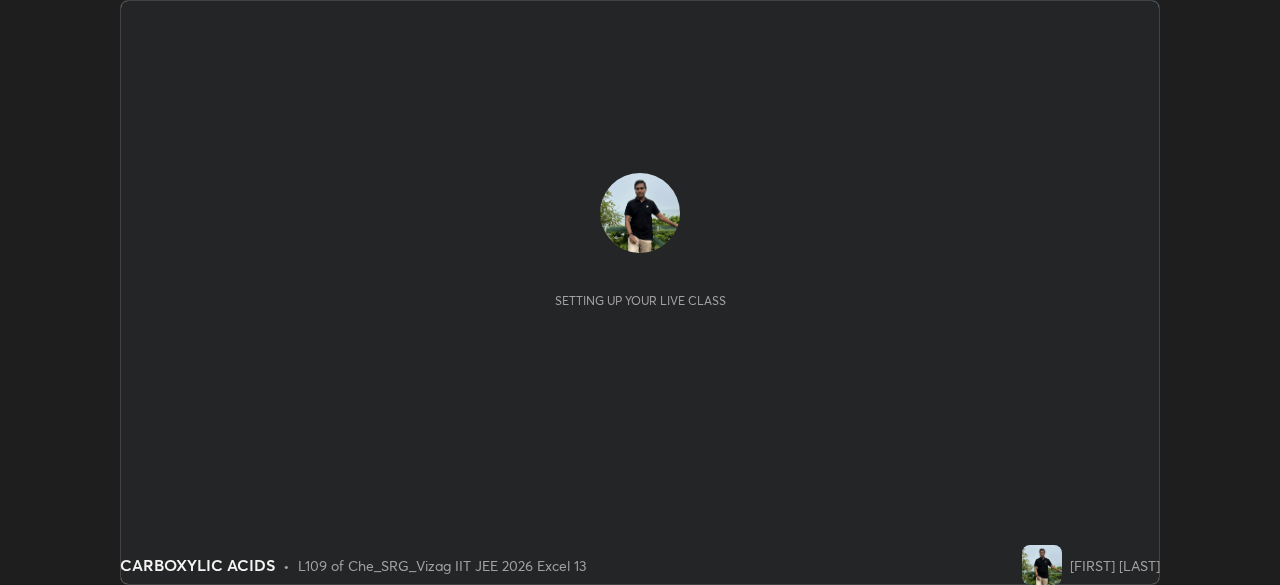 scroll, scrollTop: 0, scrollLeft: 0, axis: both 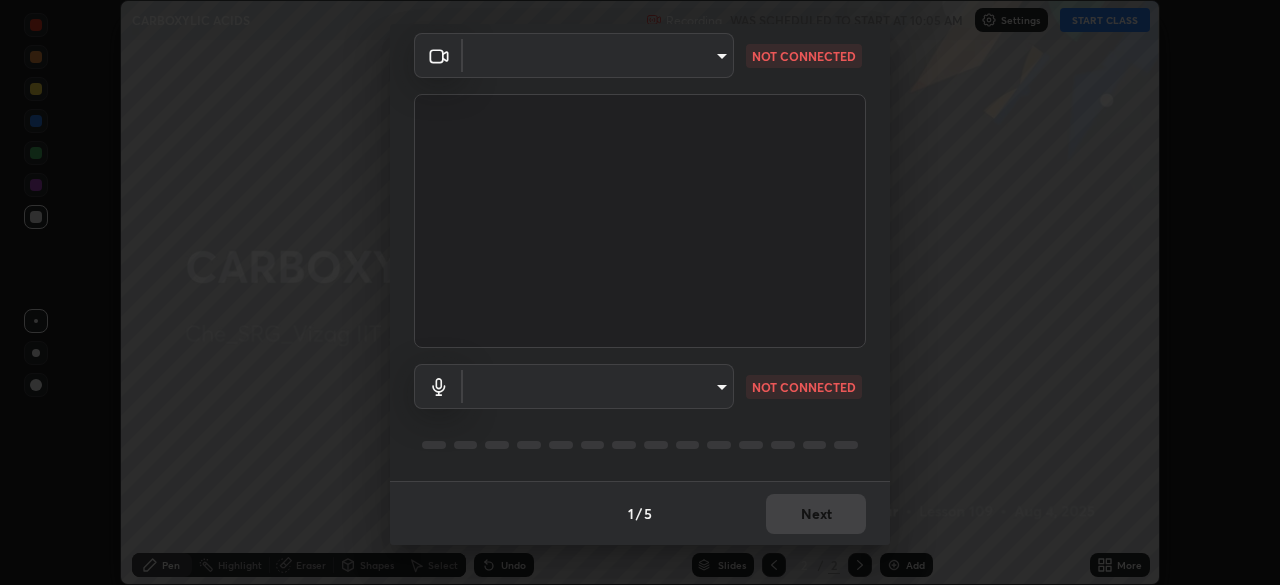 type on "60e4d704cc8f24c1cb46315f93dea7131adeebca537fc4a4d6c1d7a5e743d867" 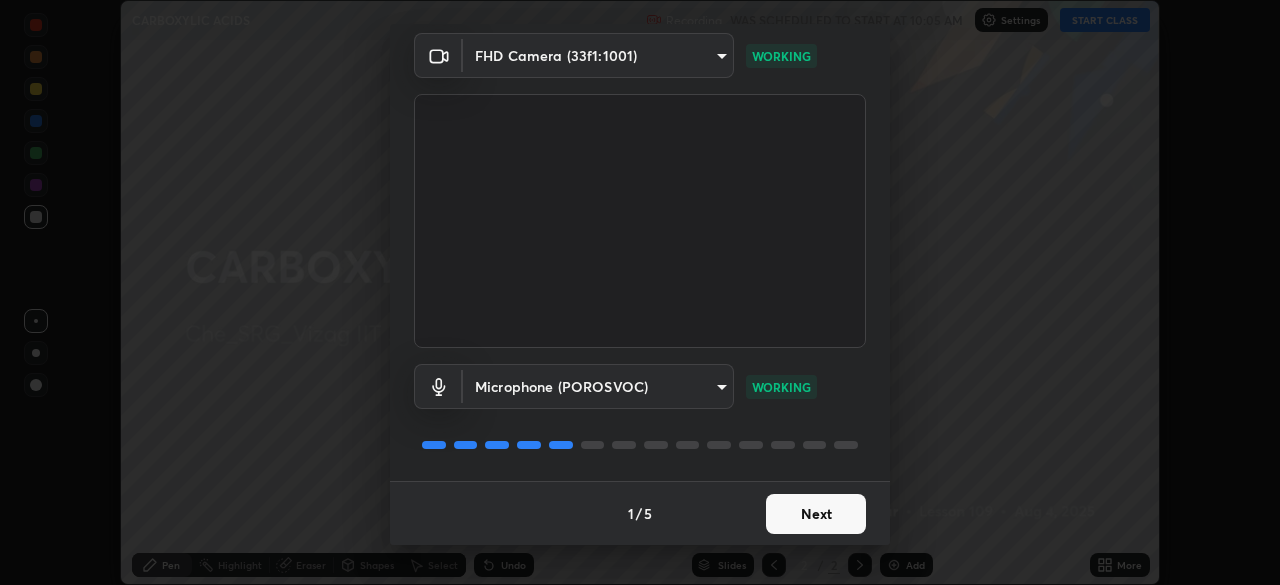 click on "Next" at bounding box center [816, 514] 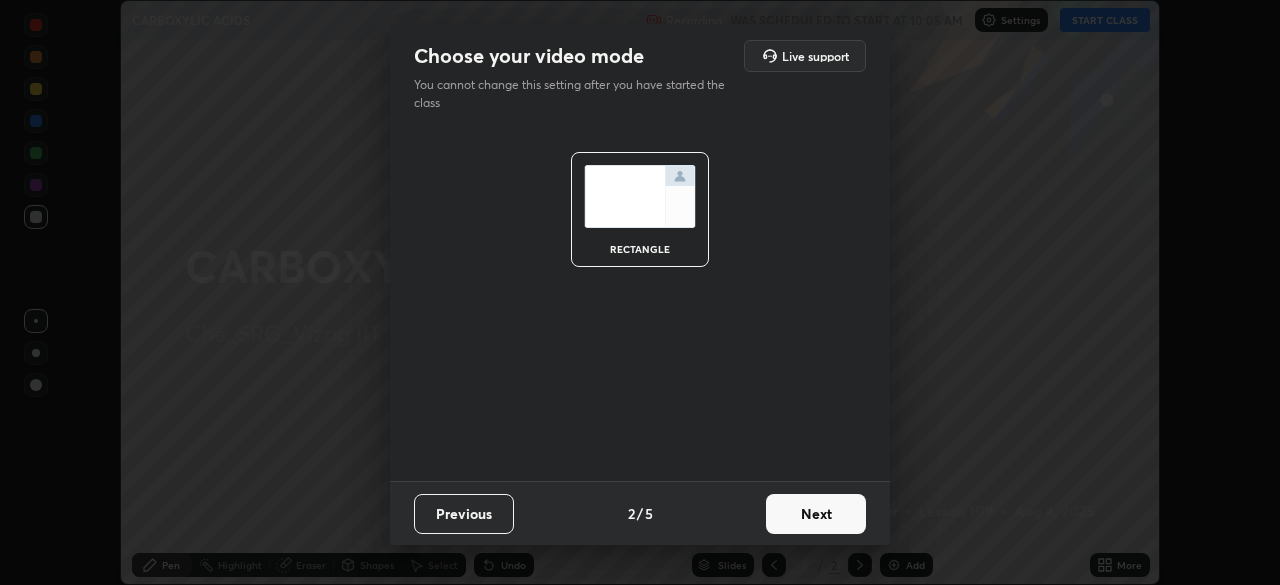 scroll, scrollTop: 0, scrollLeft: 0, axis: both 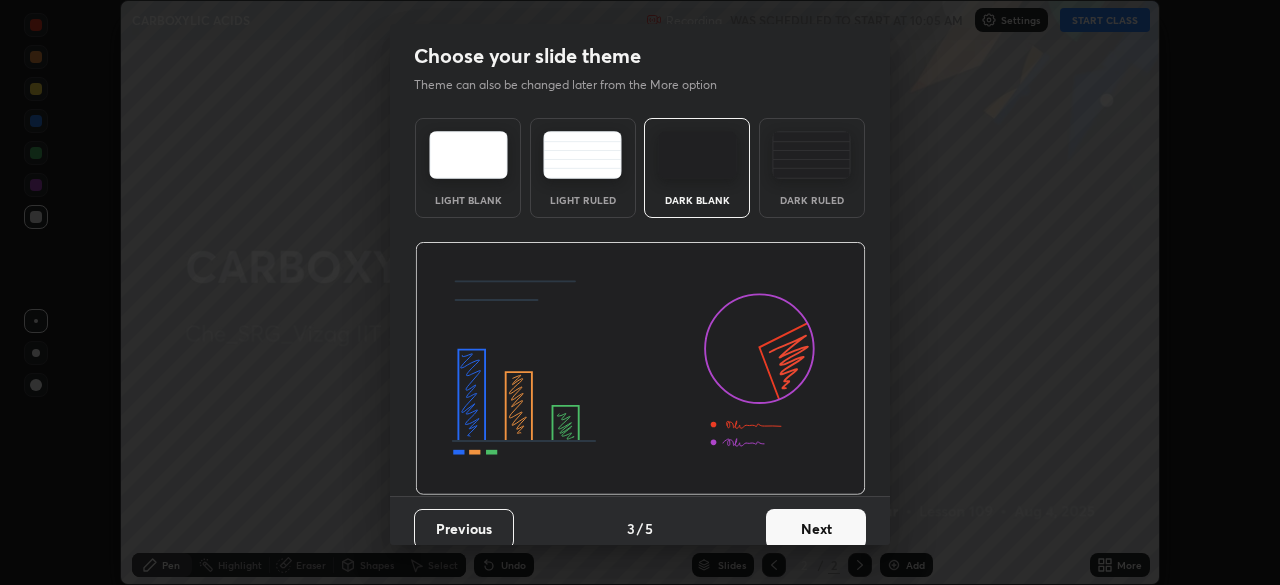 click on "Next" at bounding box center (816, 529) 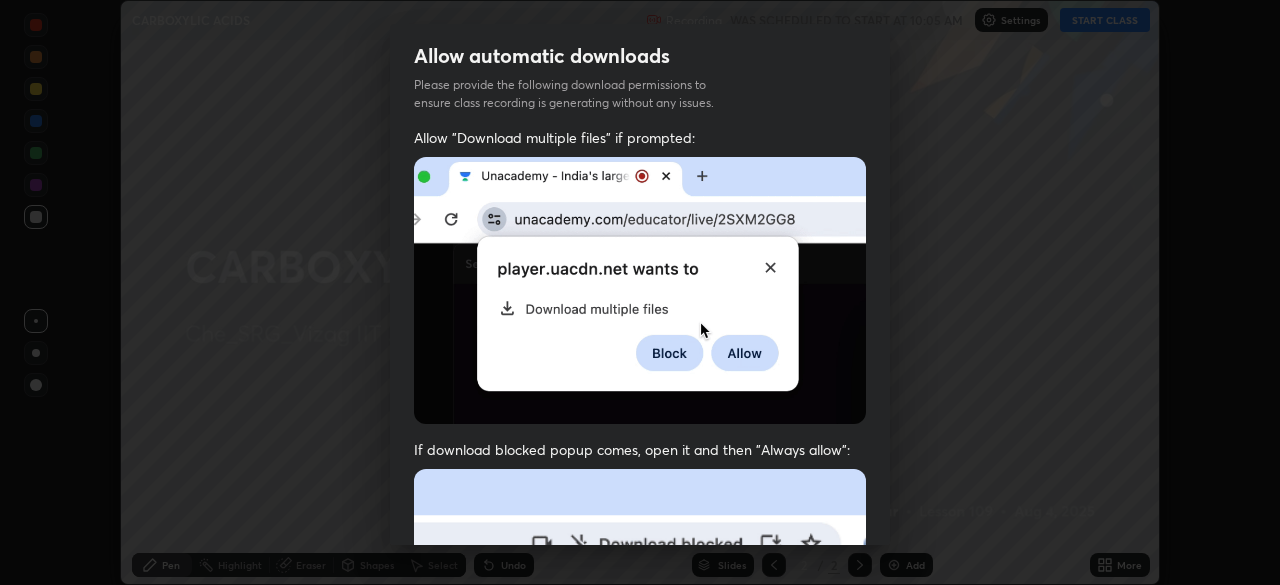 click on "Previous 5 / 5 Done" at bounding box center [640, 1002] 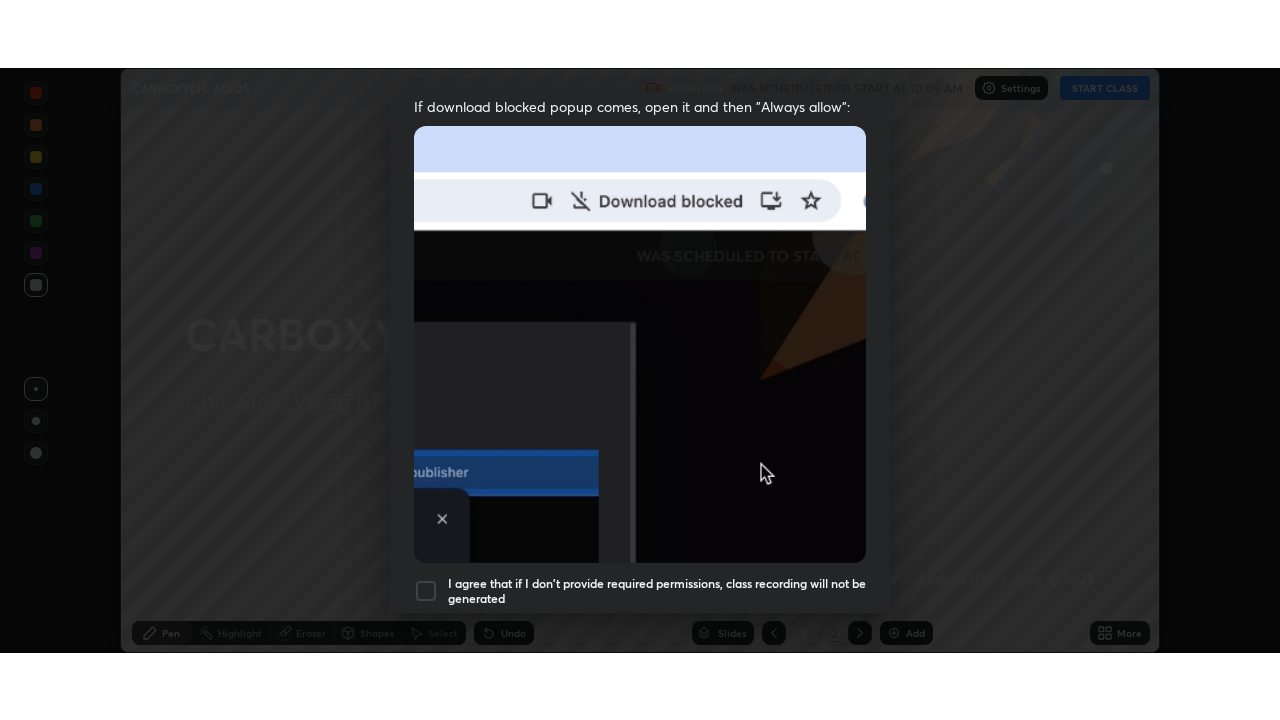 scroll, scrollTop: 479, scrollLeft: 0, axis: vertical 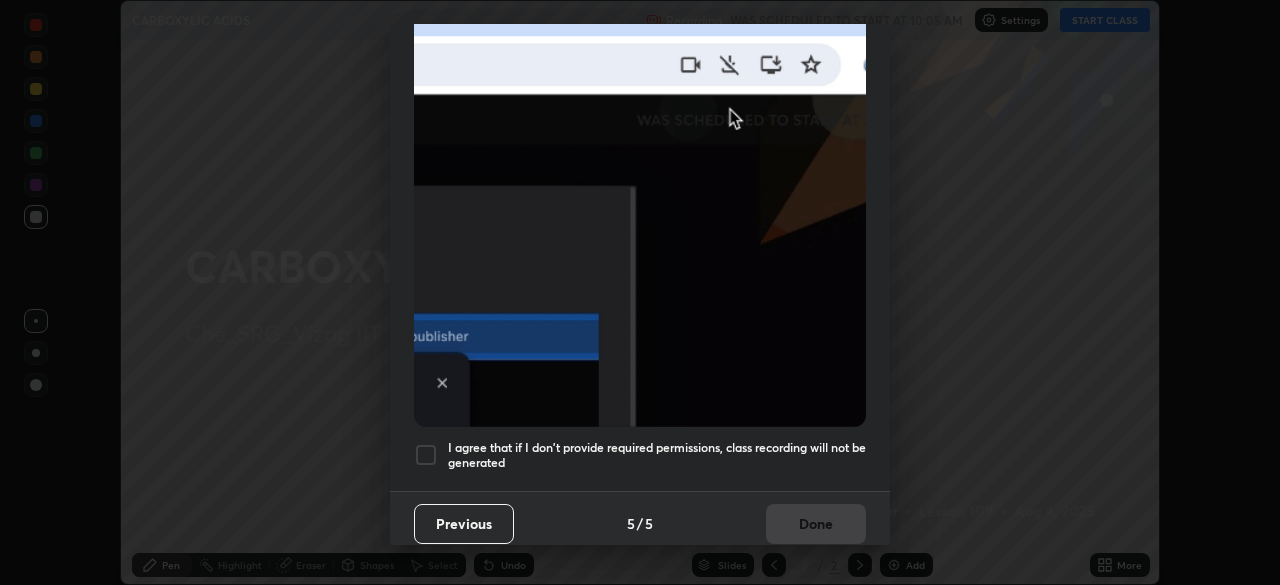 click on "I agree that if I don't provide required permissions, class recording will not be generated" at bounding box center [657, 455] 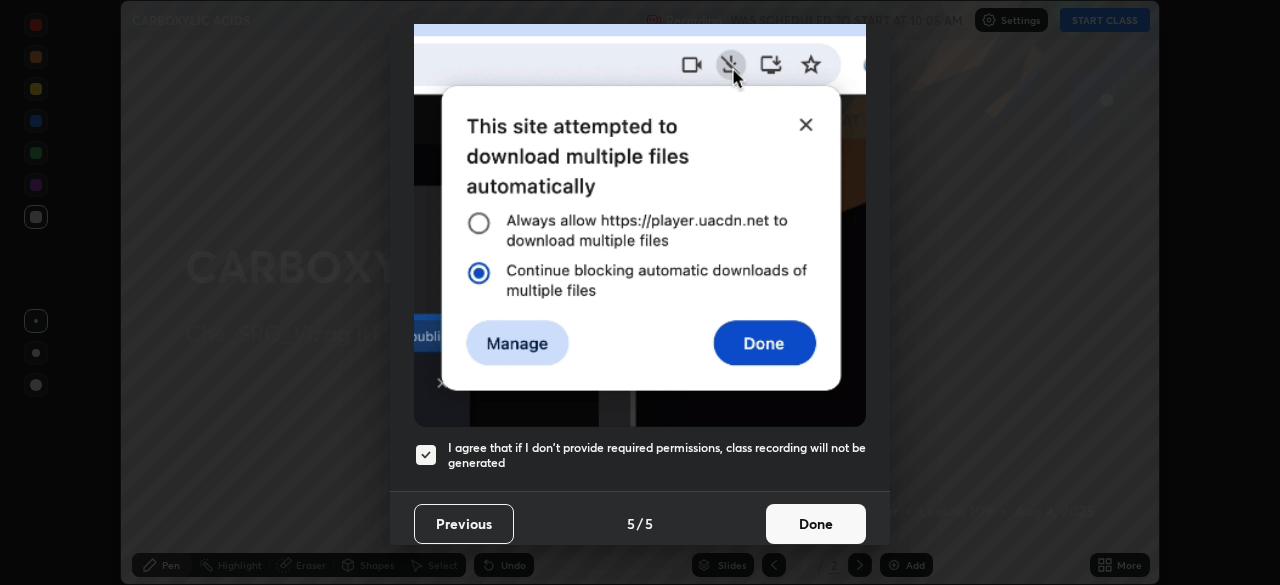 click on "Done" at bounding box center (816, 524) 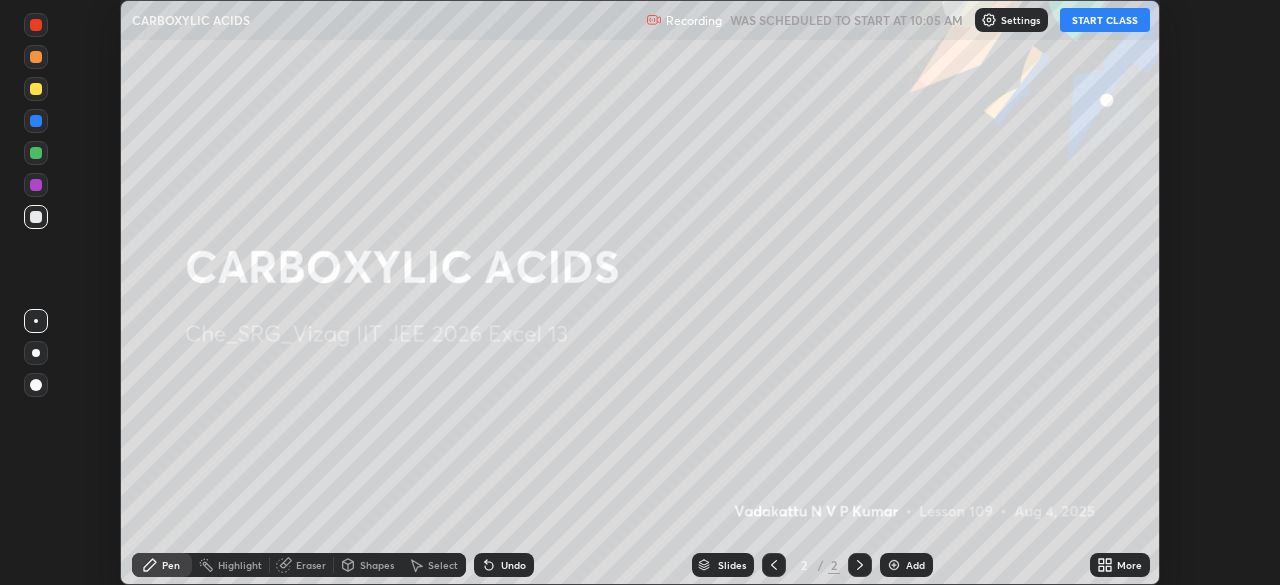 click on "START CLASS" at bounding box center (1105, 20) 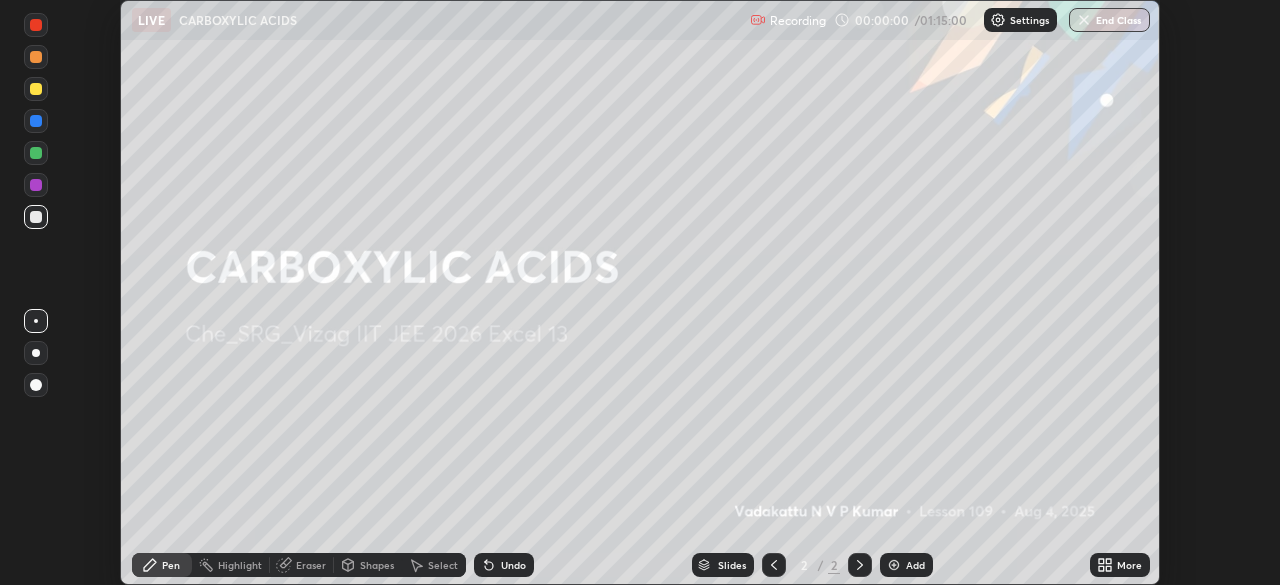 click 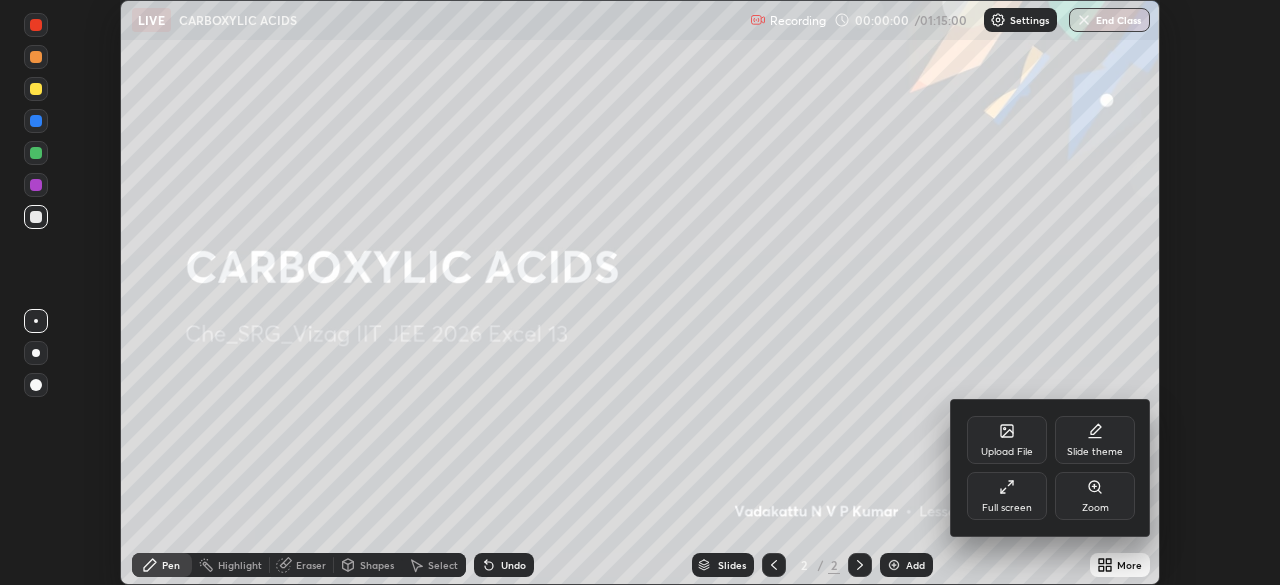 click 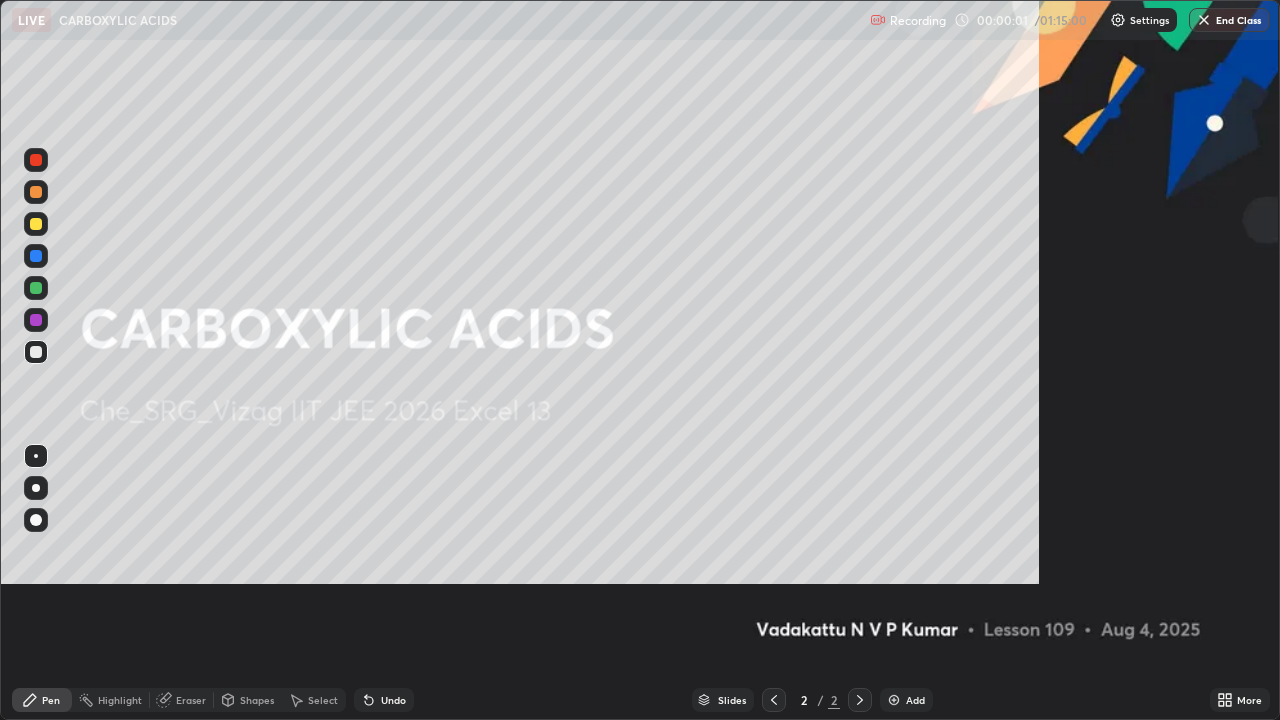 scroll, scrollTop: 99280, scrollLeft: 98720, axis: both 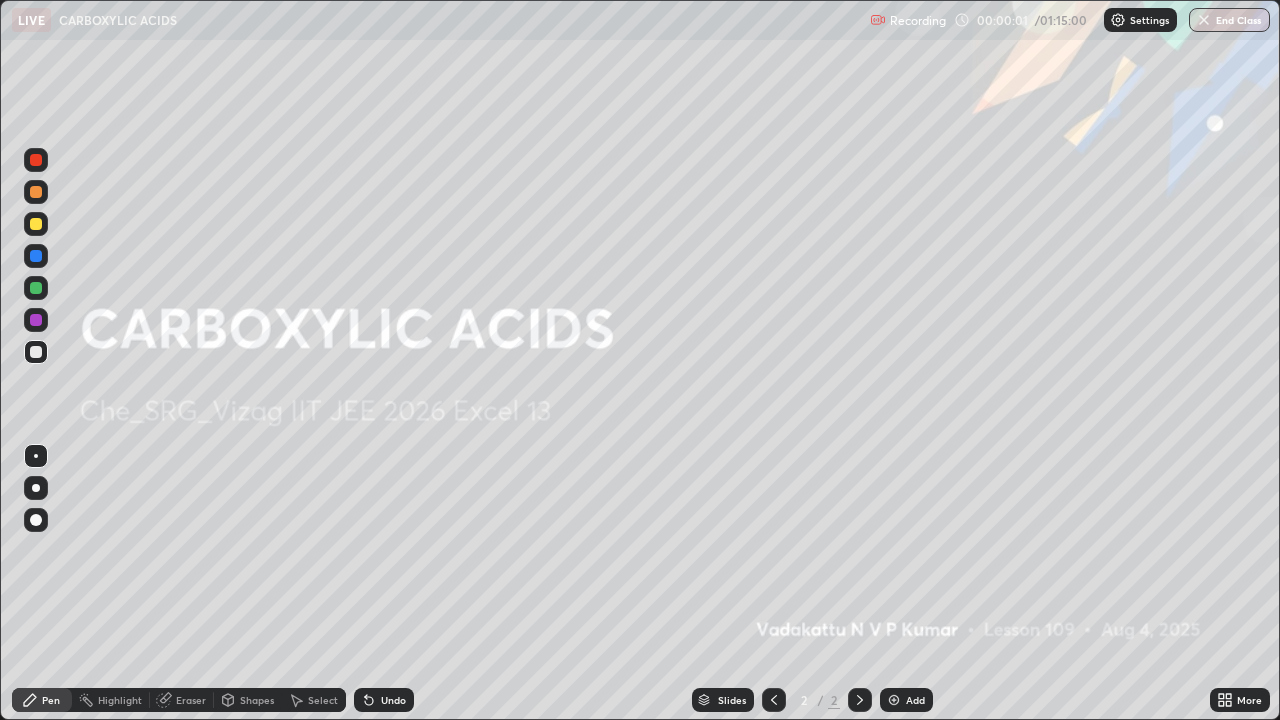 click on "Add" at bounding box center (915, 700) 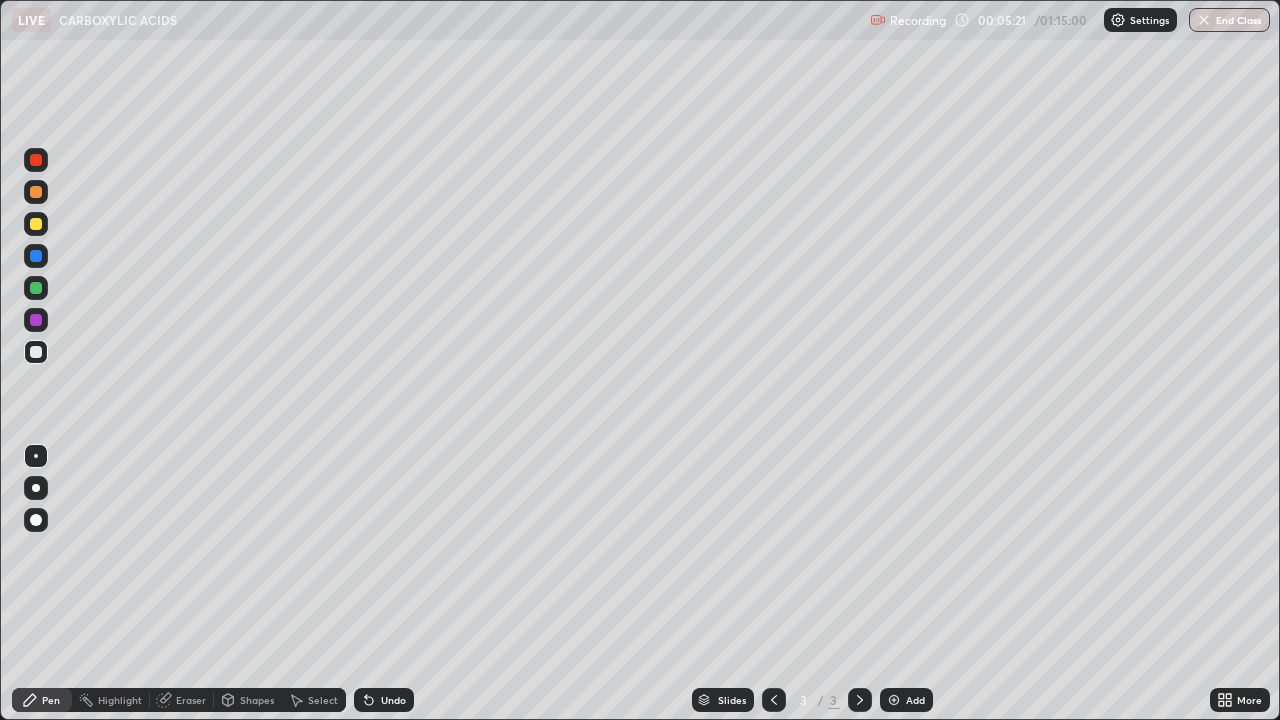 click on "Slides 3 / 3 Add" at bounding box center (812, 700) 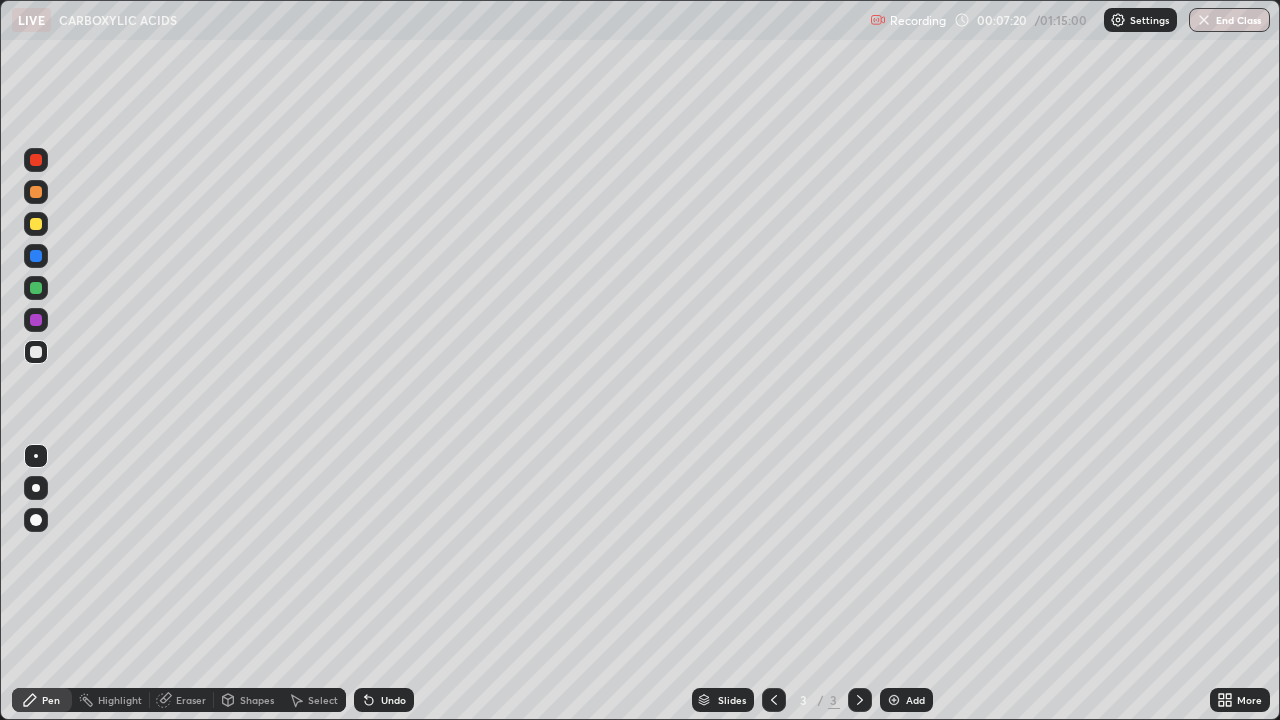 click on "Select" at bounding box center [323, 700] 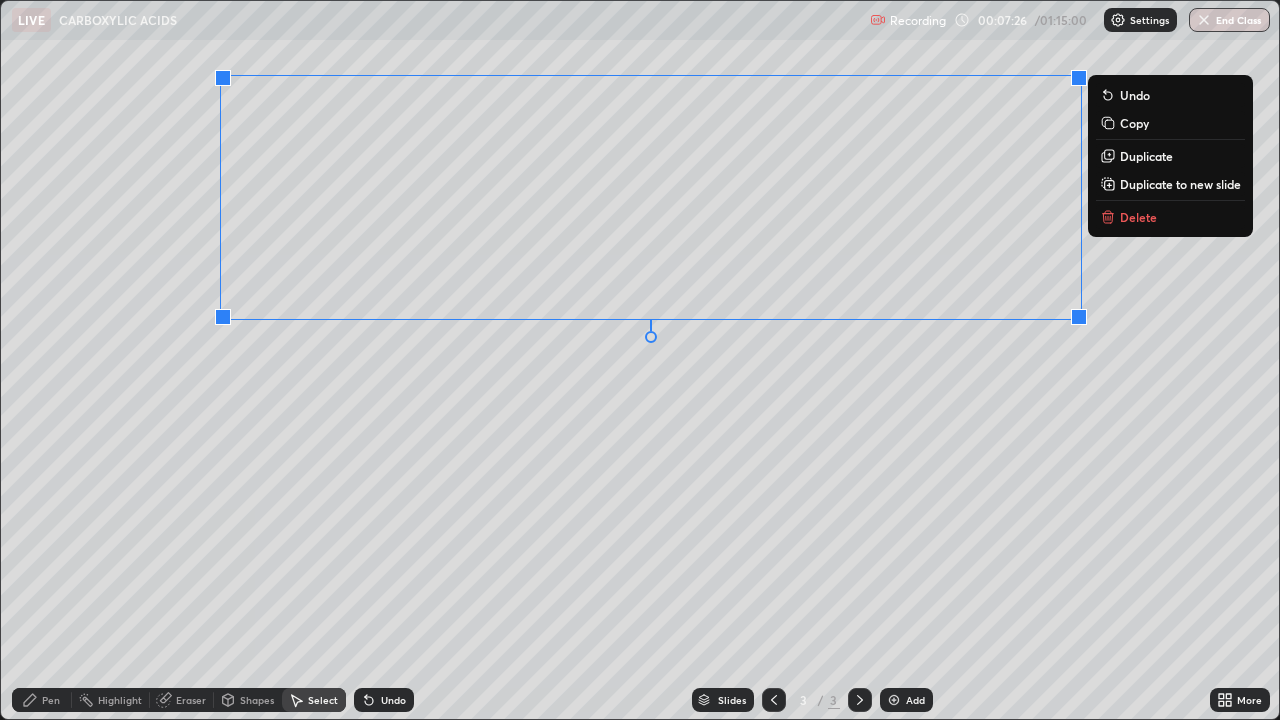 click on "Delete" at bounding box center (1170, 217) 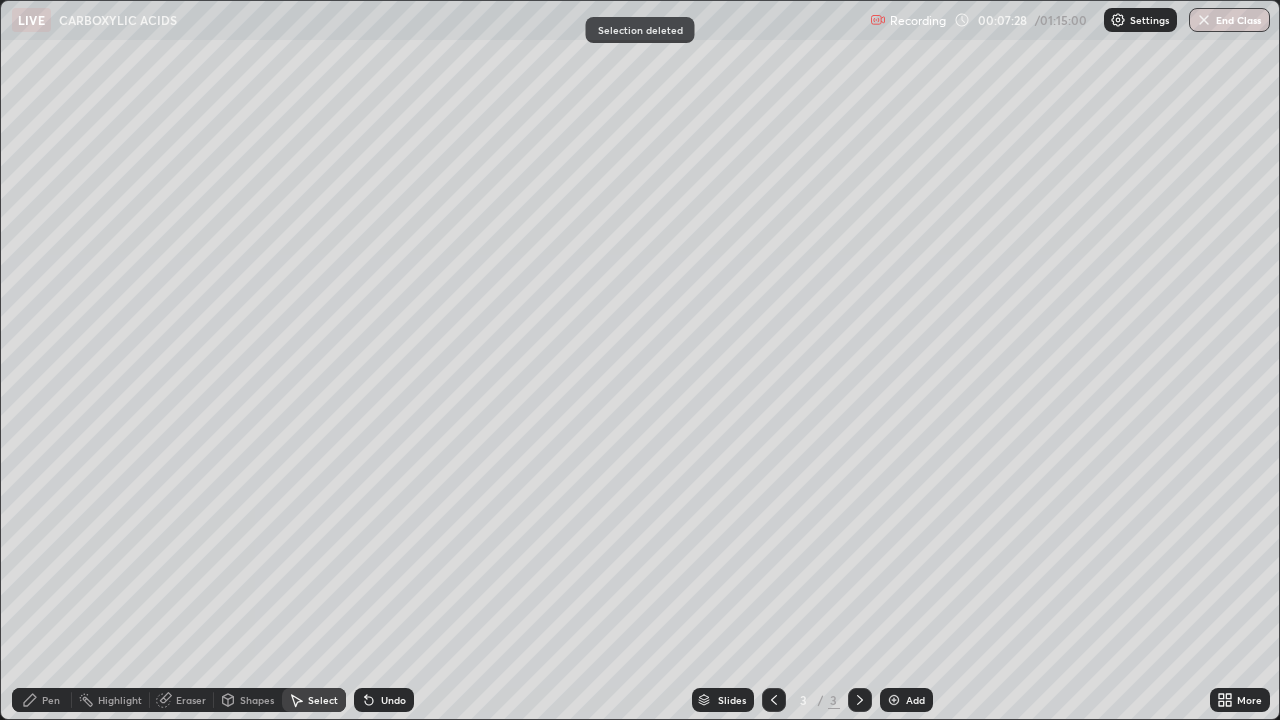 click on "Pen" at bounding box center (51, 700) 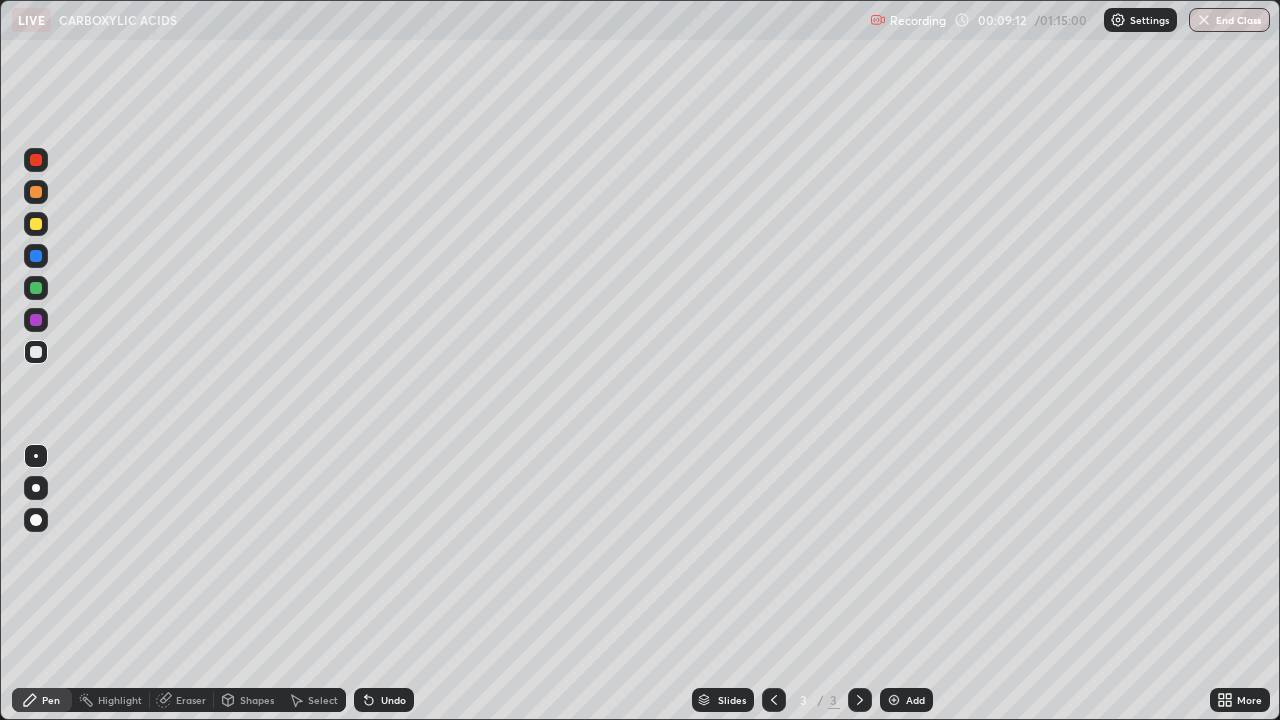 click on "Select" at bounding box center [323, 700] 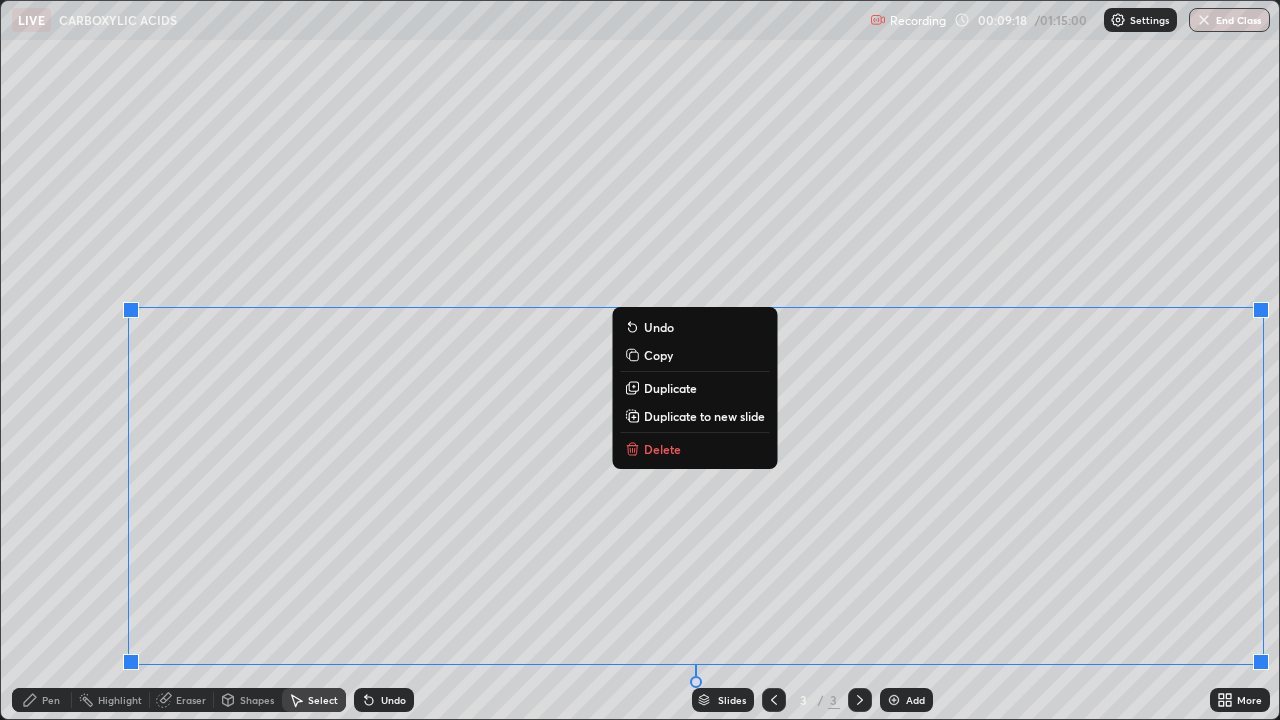 click on "Delete" at bounding box center [662, 449] 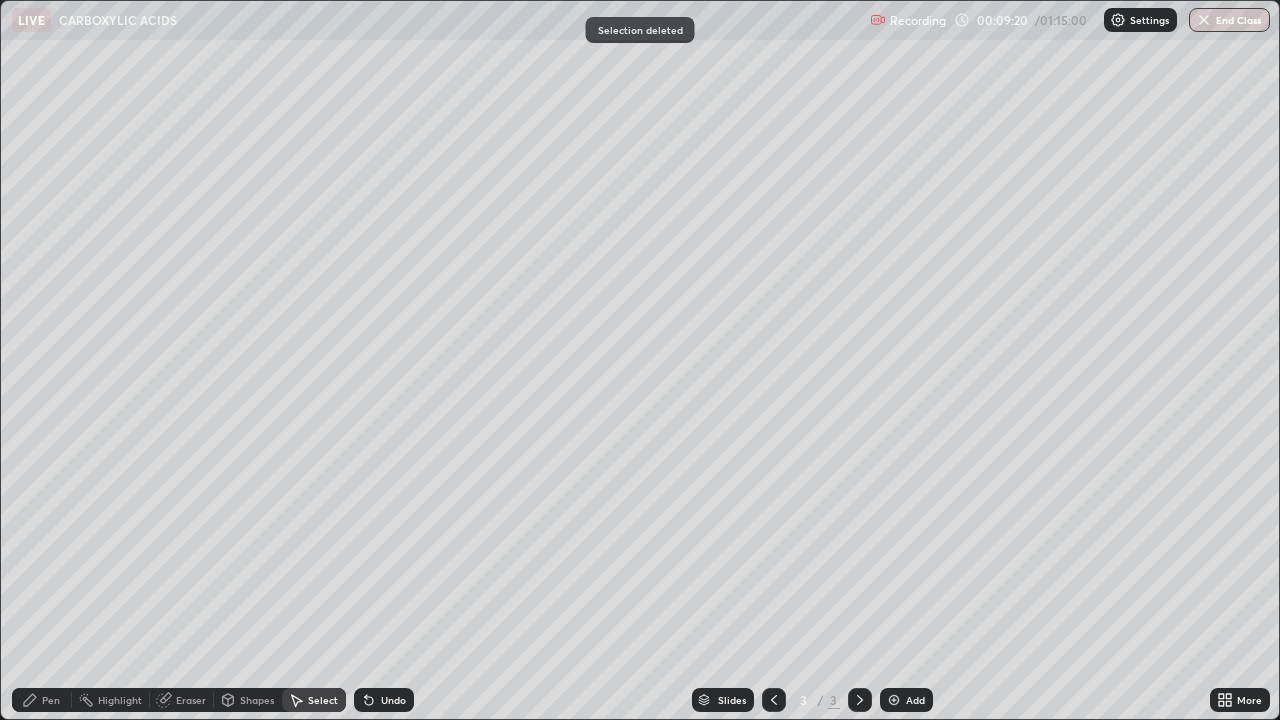 click on "Eraser" at bounding box center [182, 700] 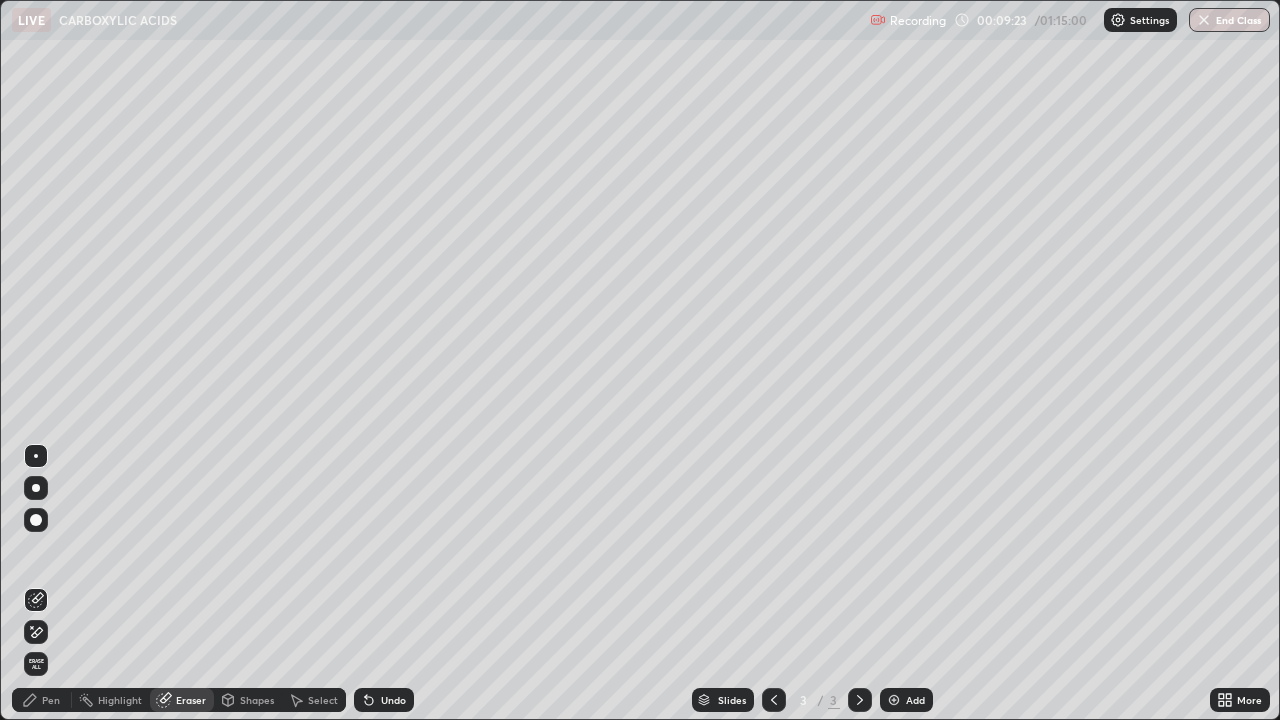 click on "Pen" at bounding box center (51, 700) 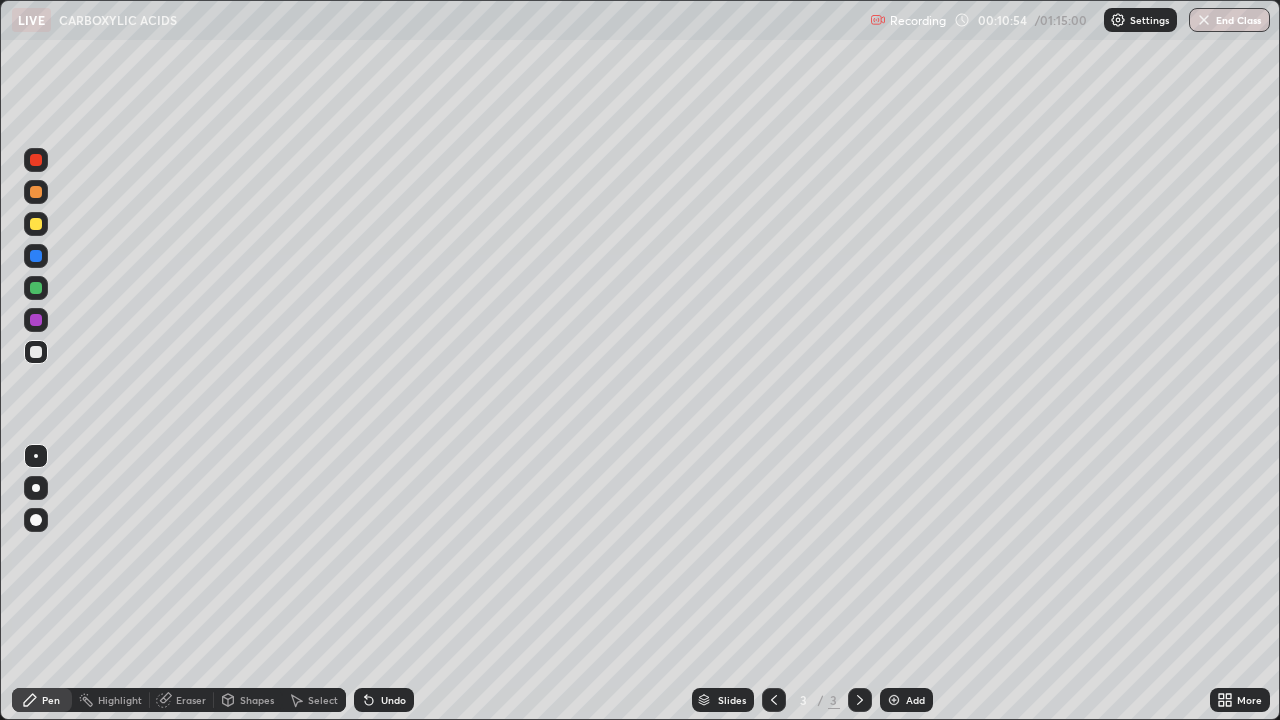 click on "Eraser" at bounding box center [191, 700] 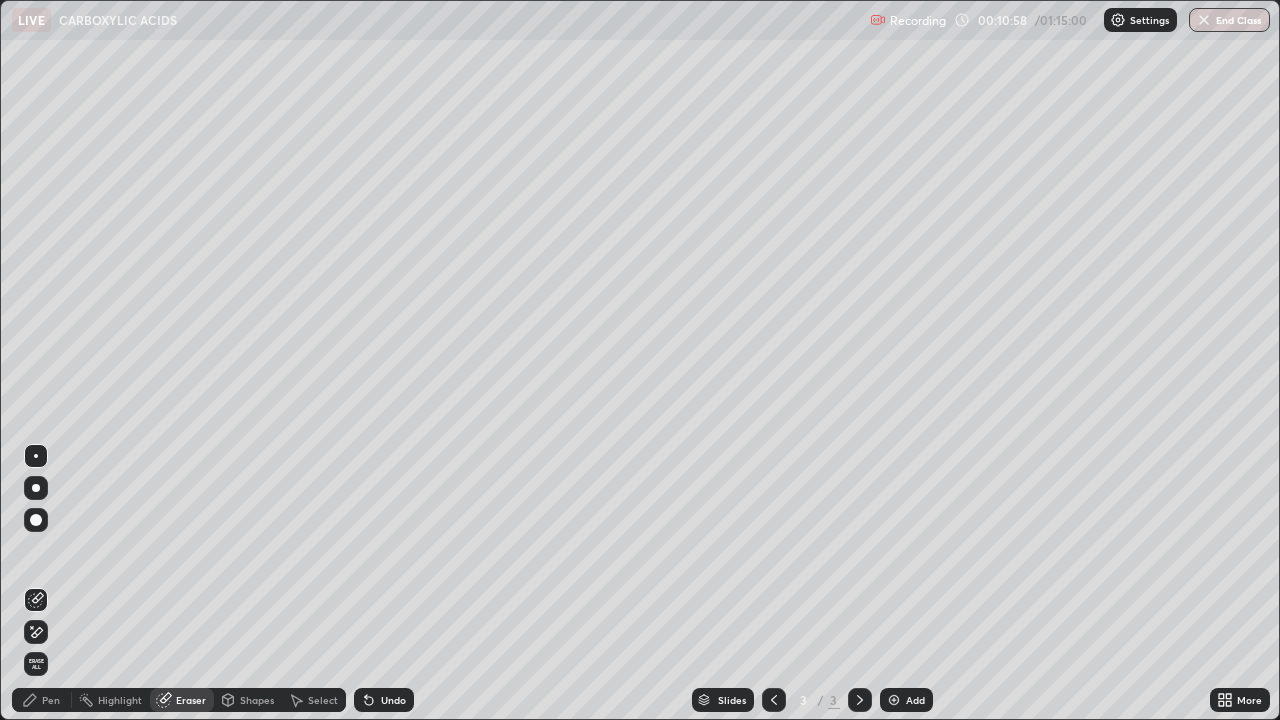 click on "Pen" at bounding box center [42, 700] 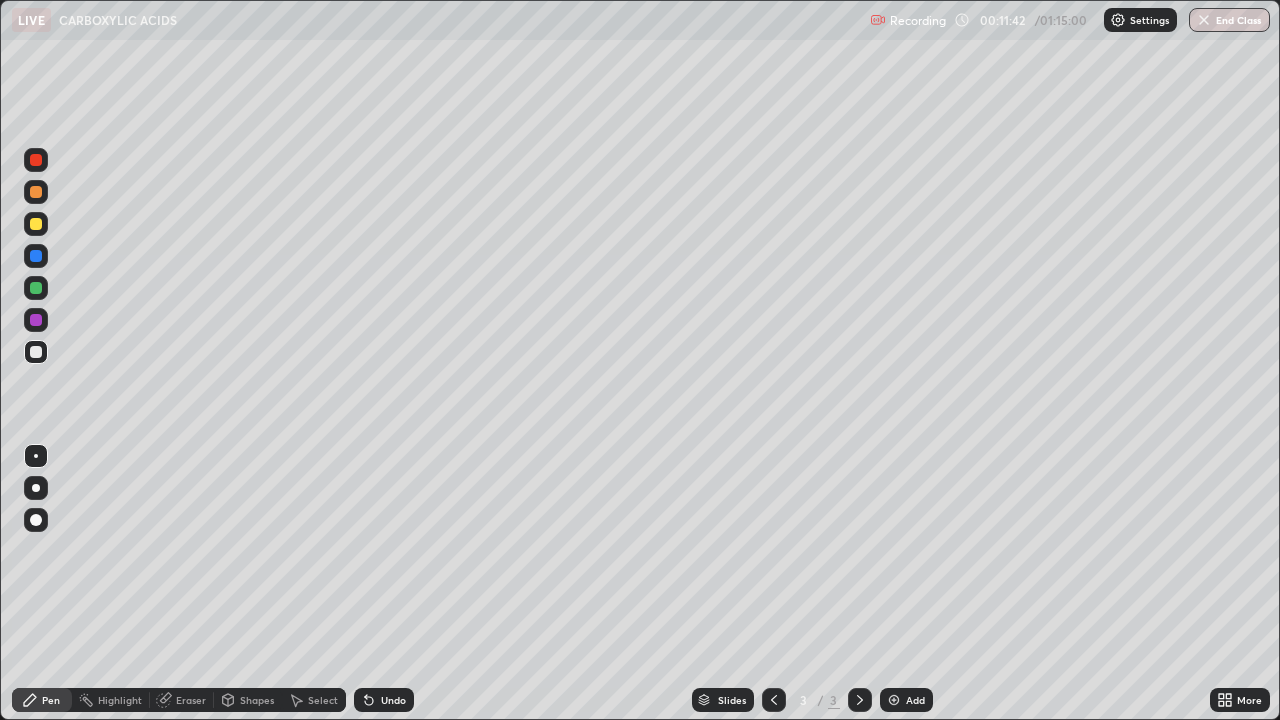click on "Select" at bounding box center (323, 700) 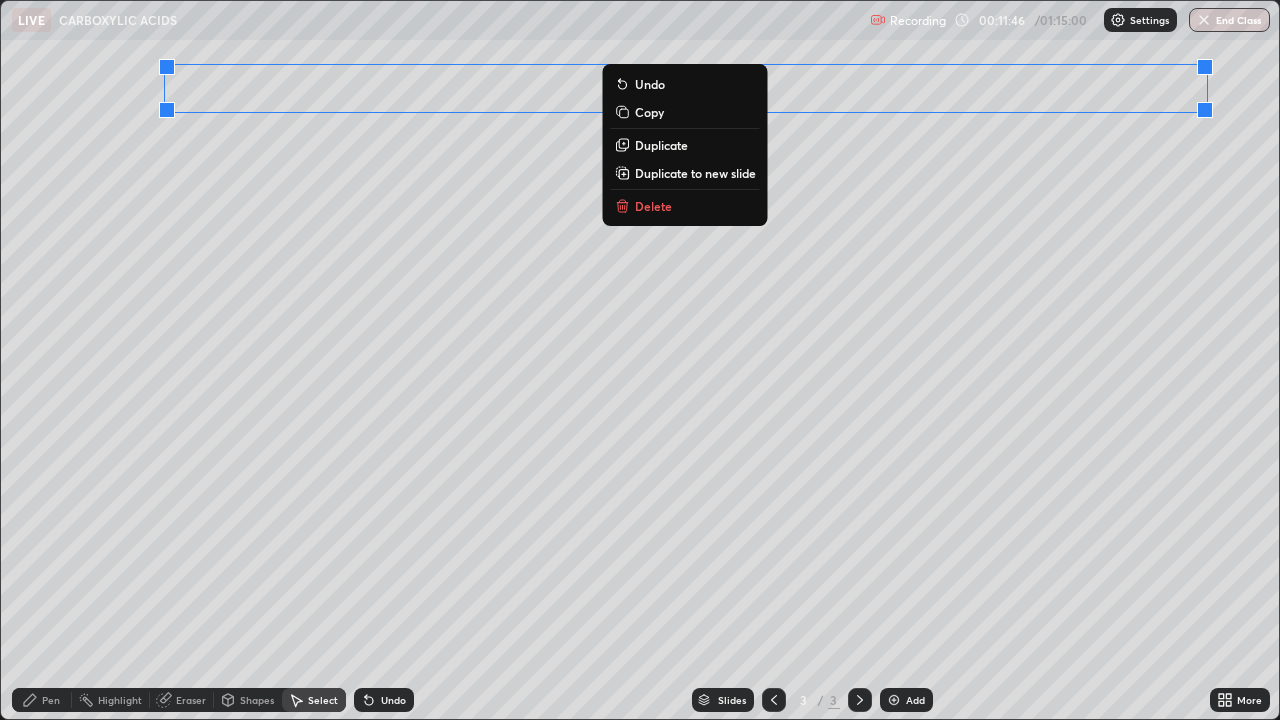 click on "Delete" at bounding box center [685, 206] 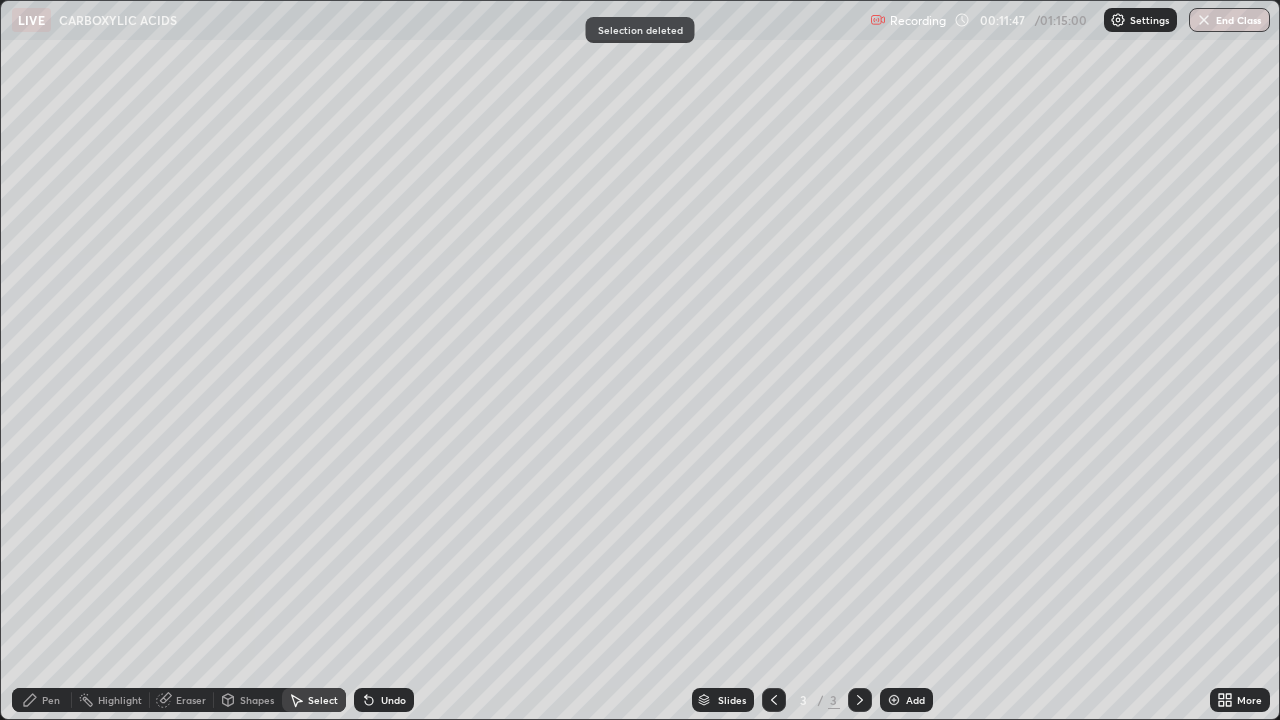 click on "Pen" at bounding box center [51, 700] 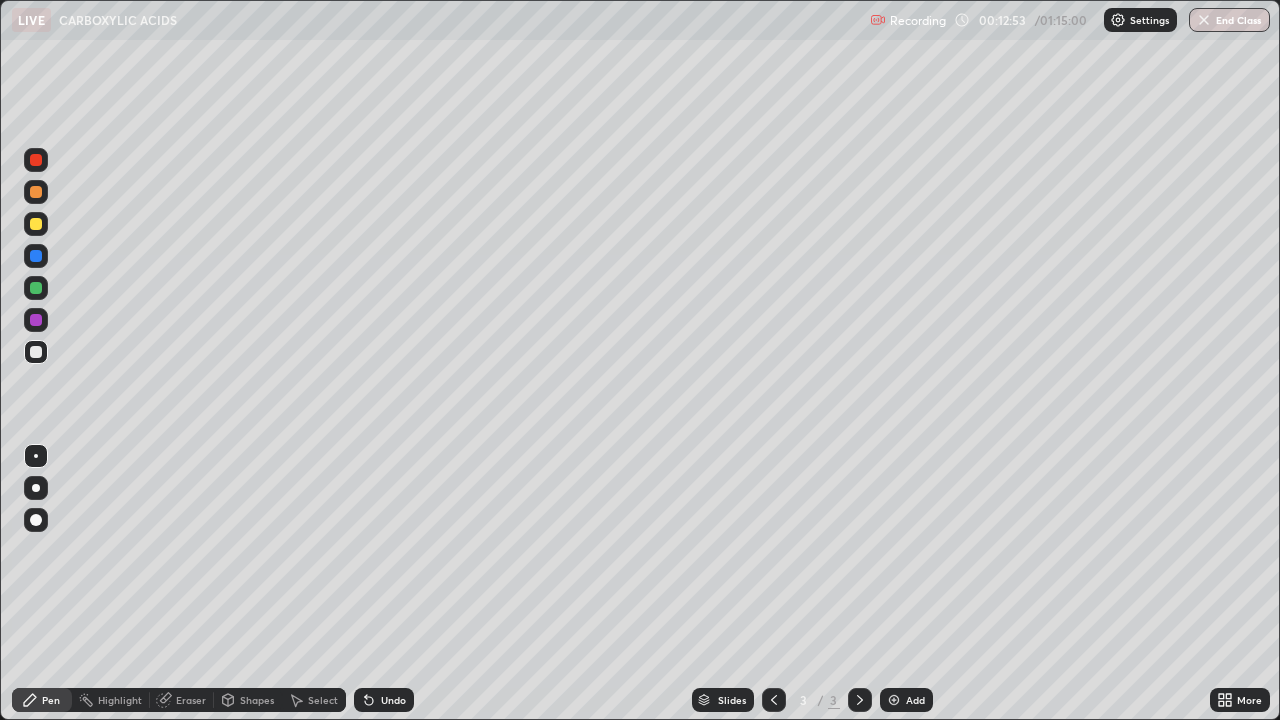 click on "Eraser" at bounding box center [191, 700] 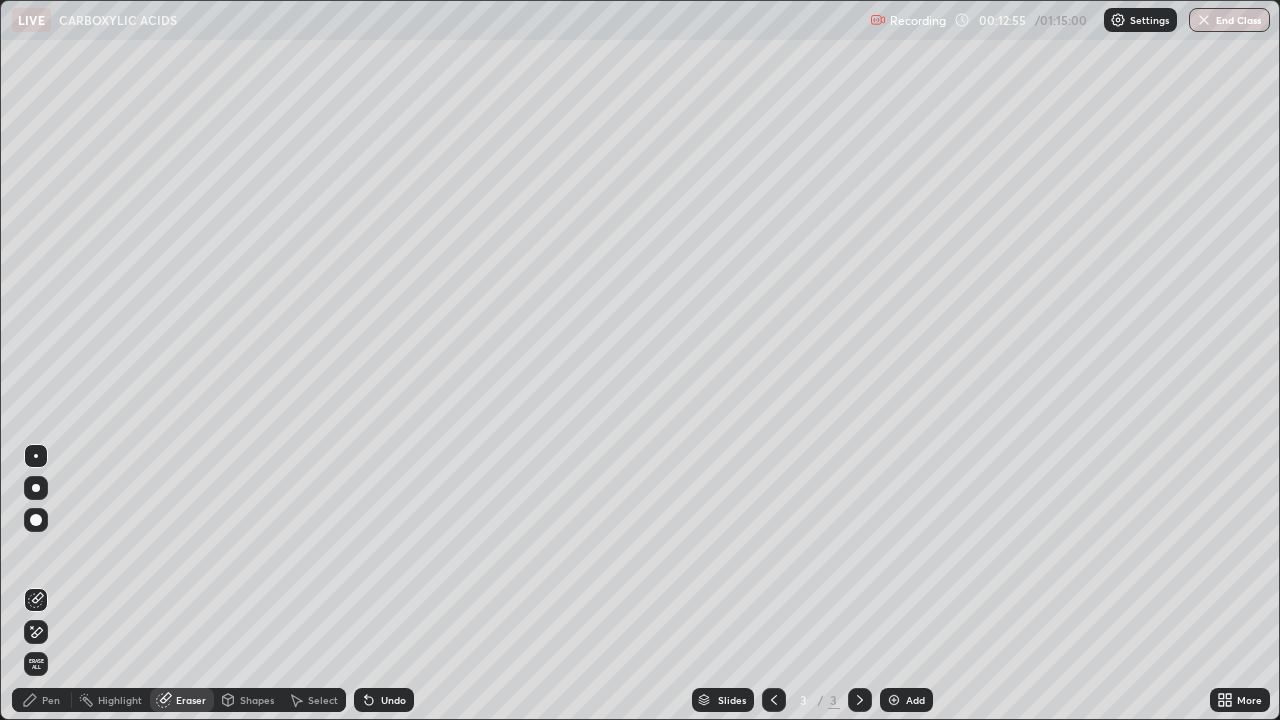 click at bounding box center [36, 520] 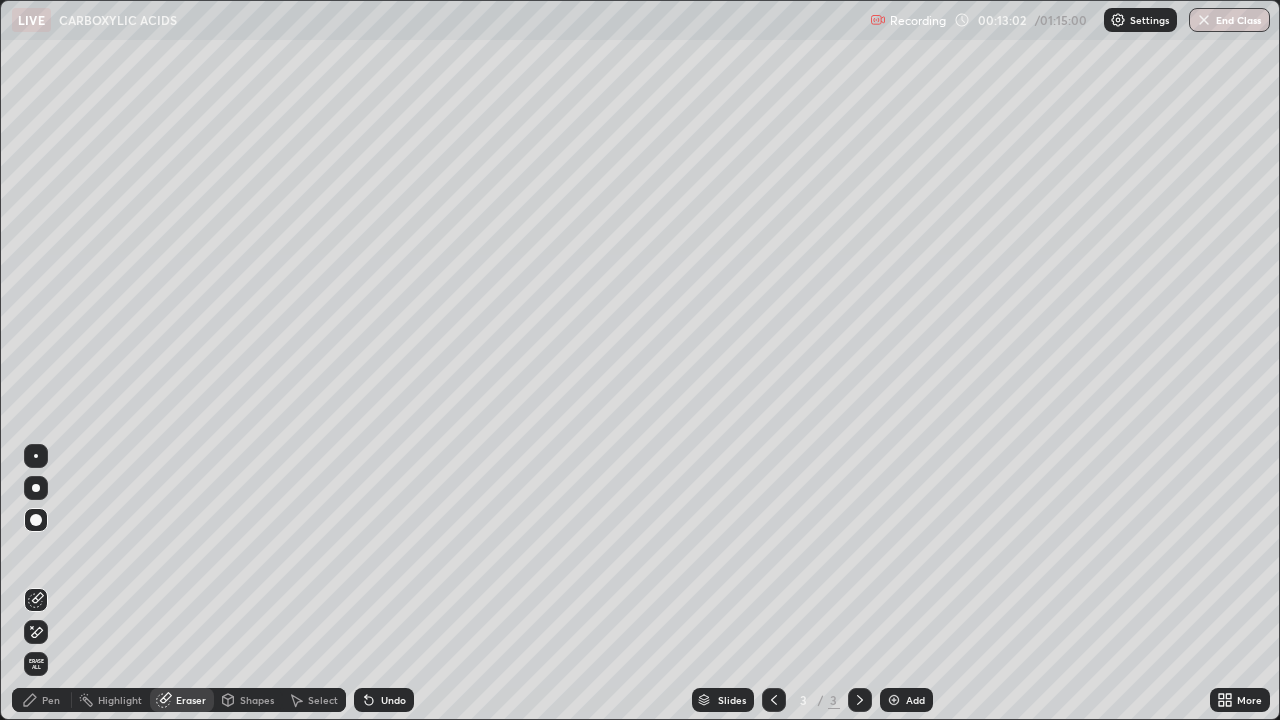 click on "Pen" at bounding box center (51, 700) 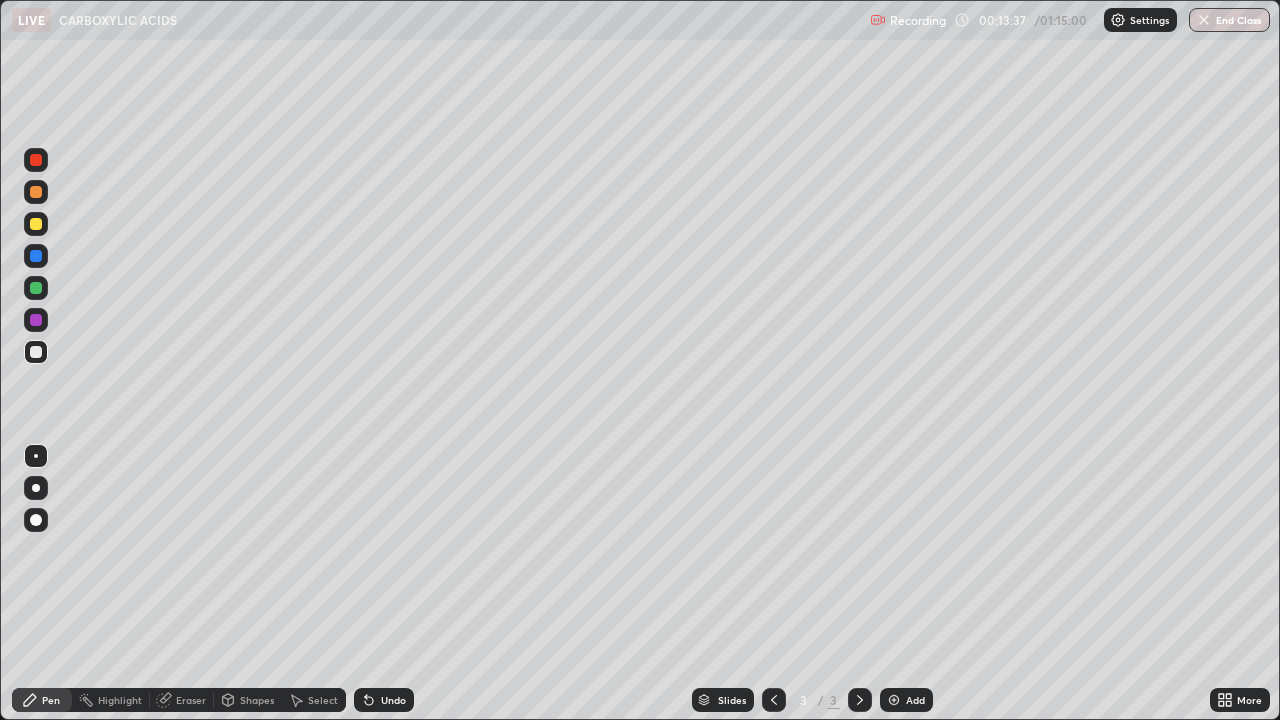 click on "Select" at bounding box center [323, 700] 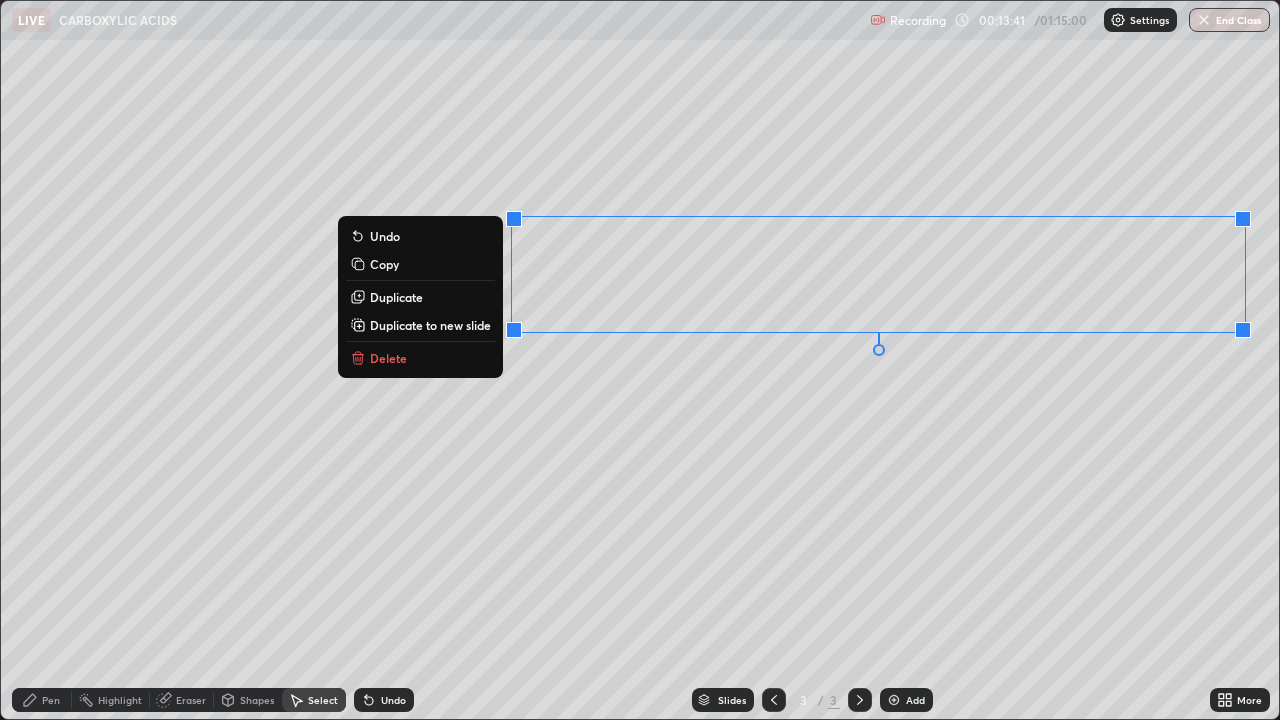 click on "Delete" at bounding box center (388, 358) 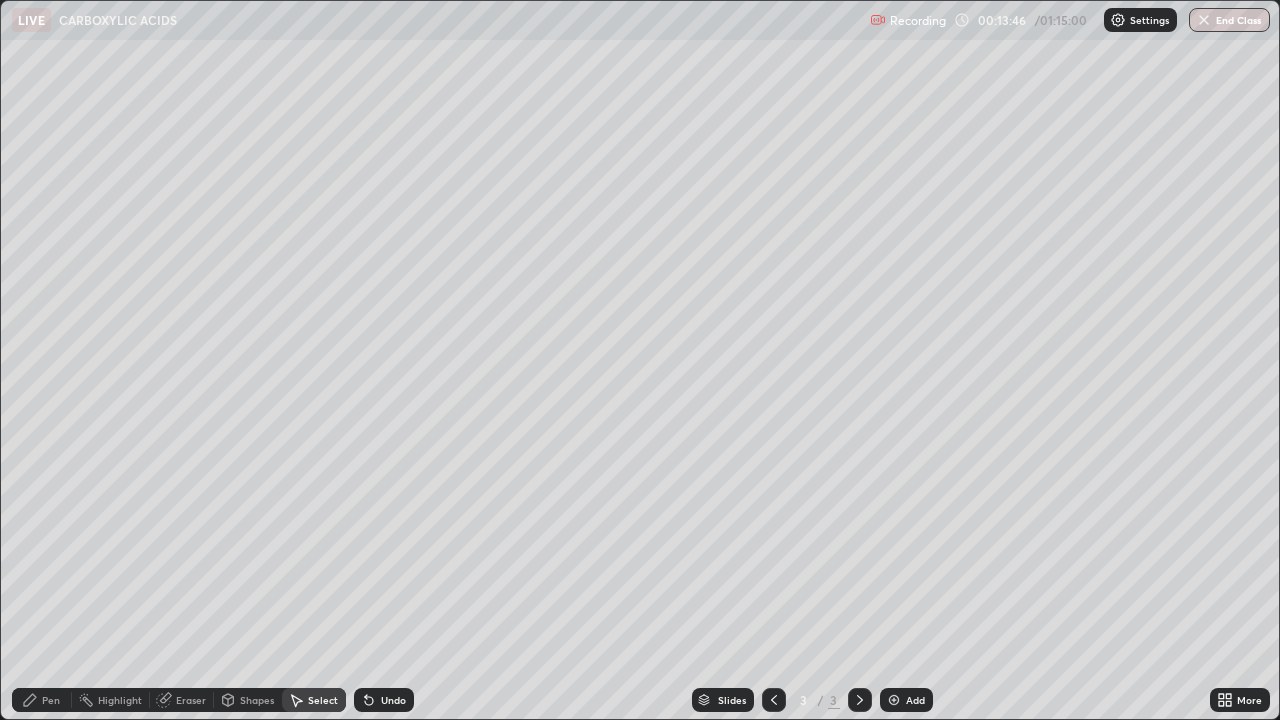 click on "Pen" at bounding box center (42, 700) 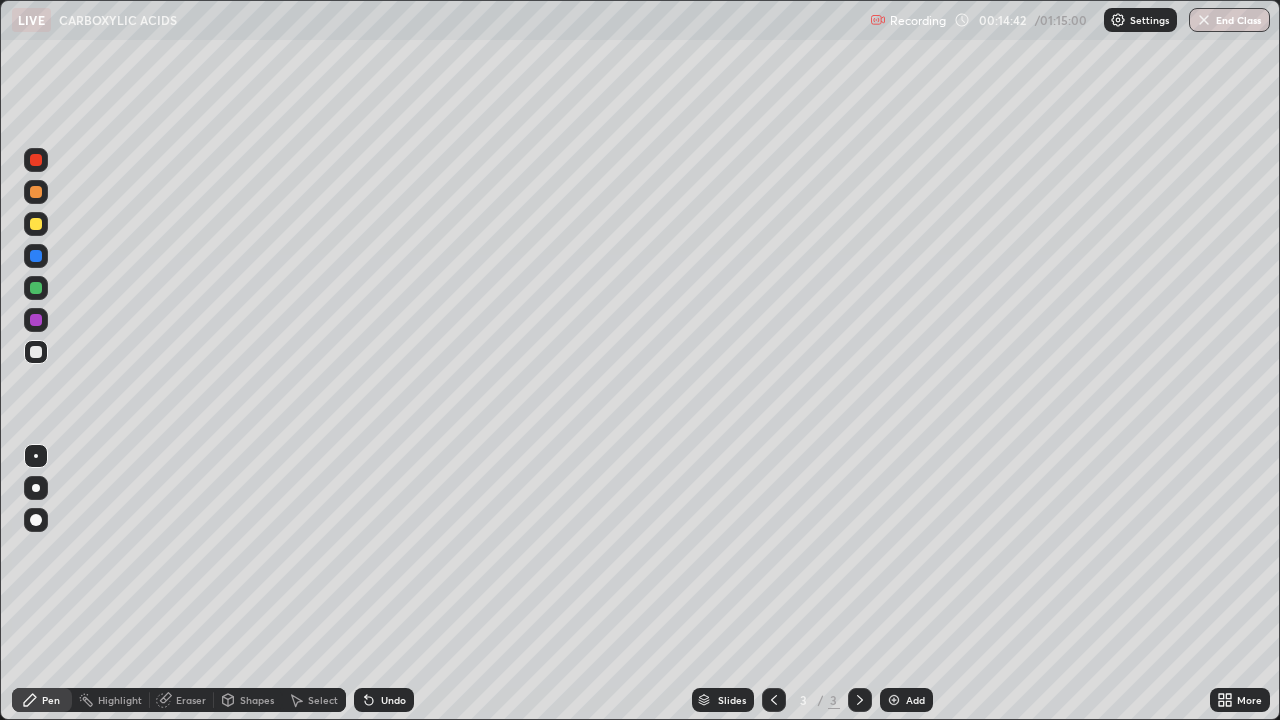 click on "Select" at bounding box center [323, 700] 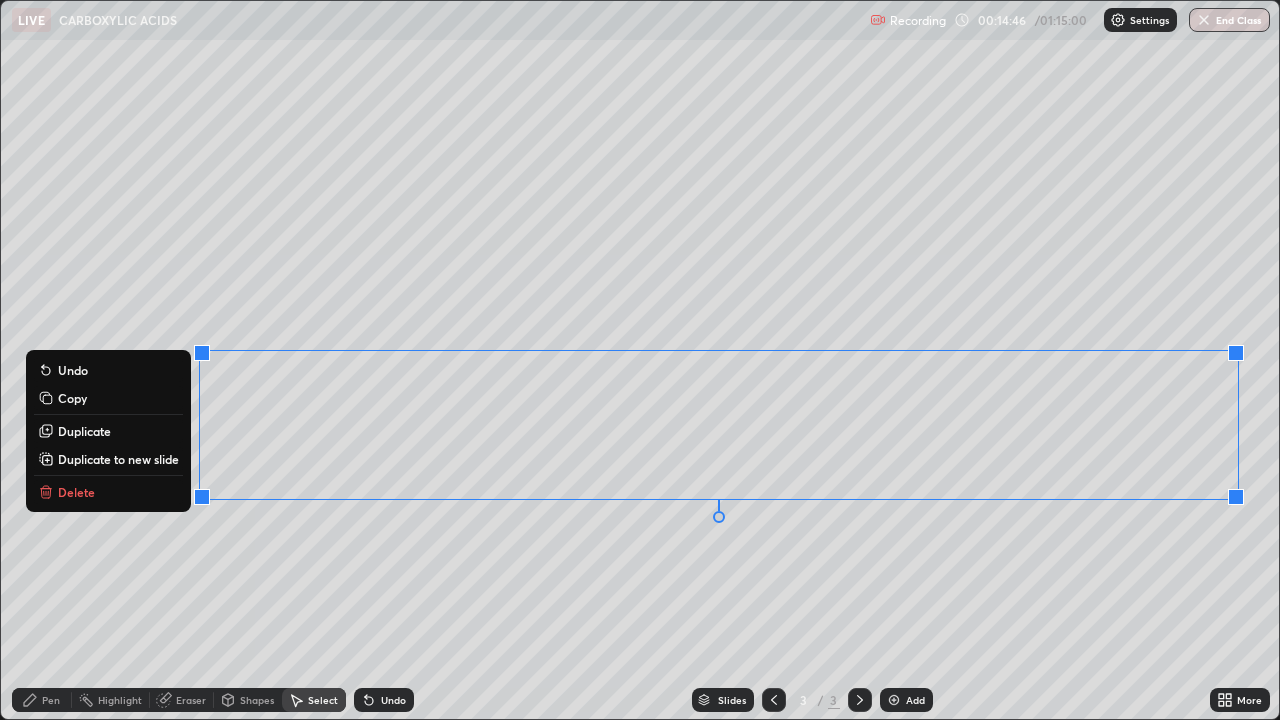 click on "Delete" at bounding box center (108, 492) 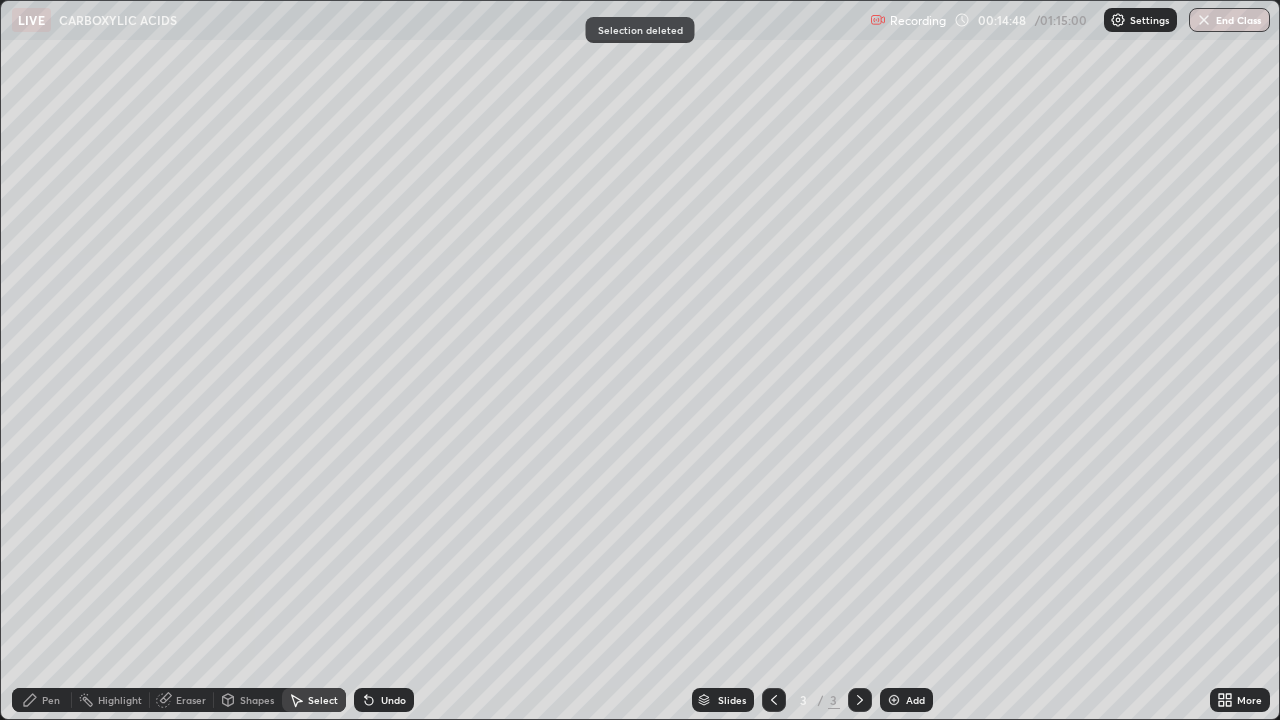 click on "Pen" at bounding box center [51, 700] 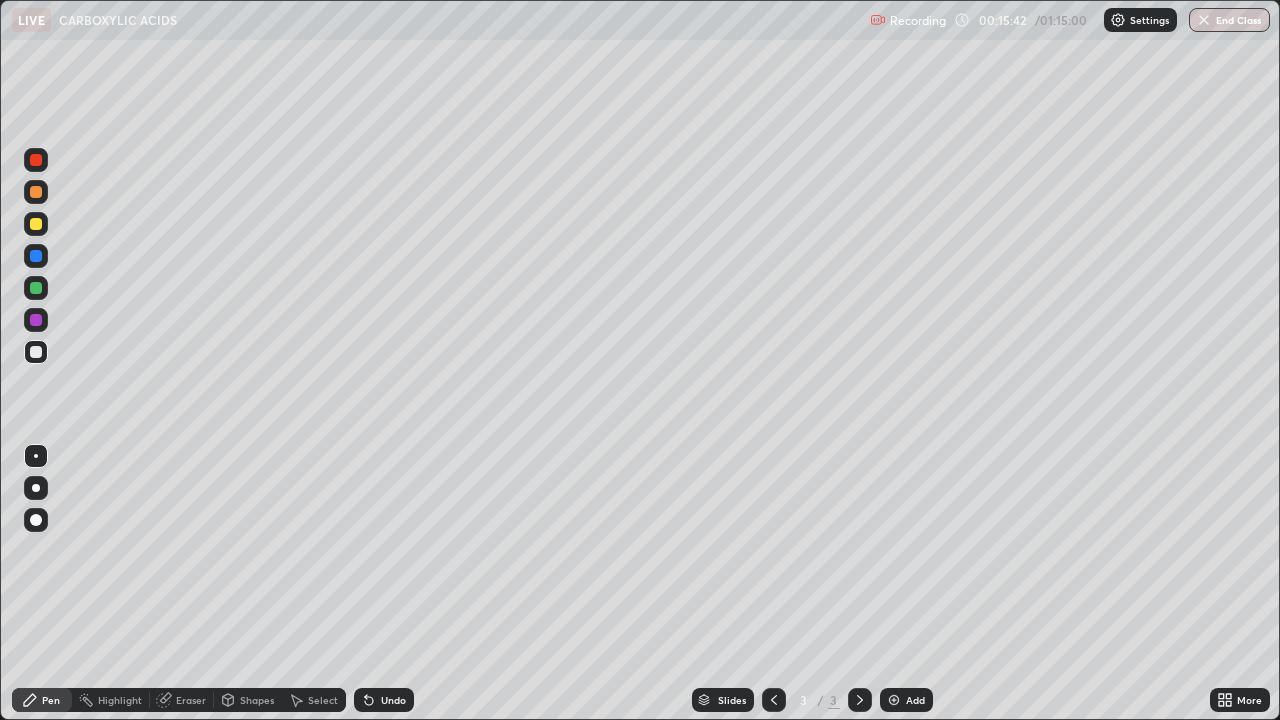click at bounding box center [36, 288] 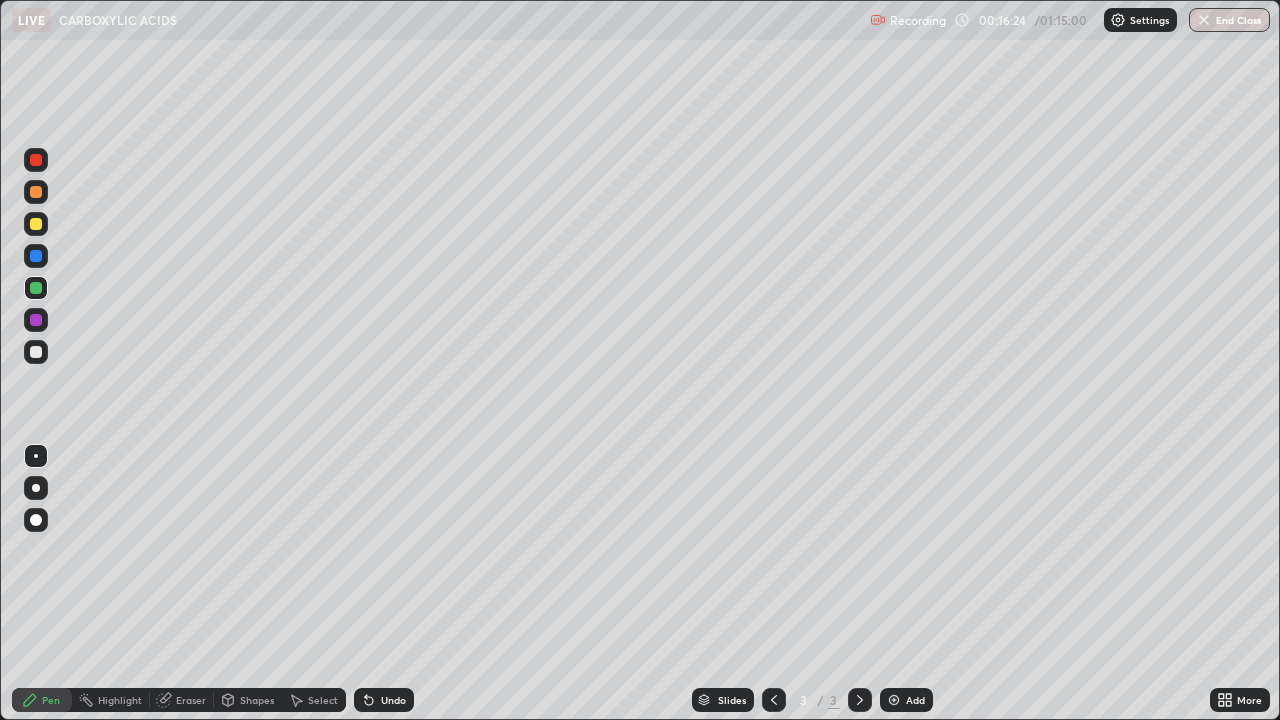 click on "Select" at bounding box center [314, 700] 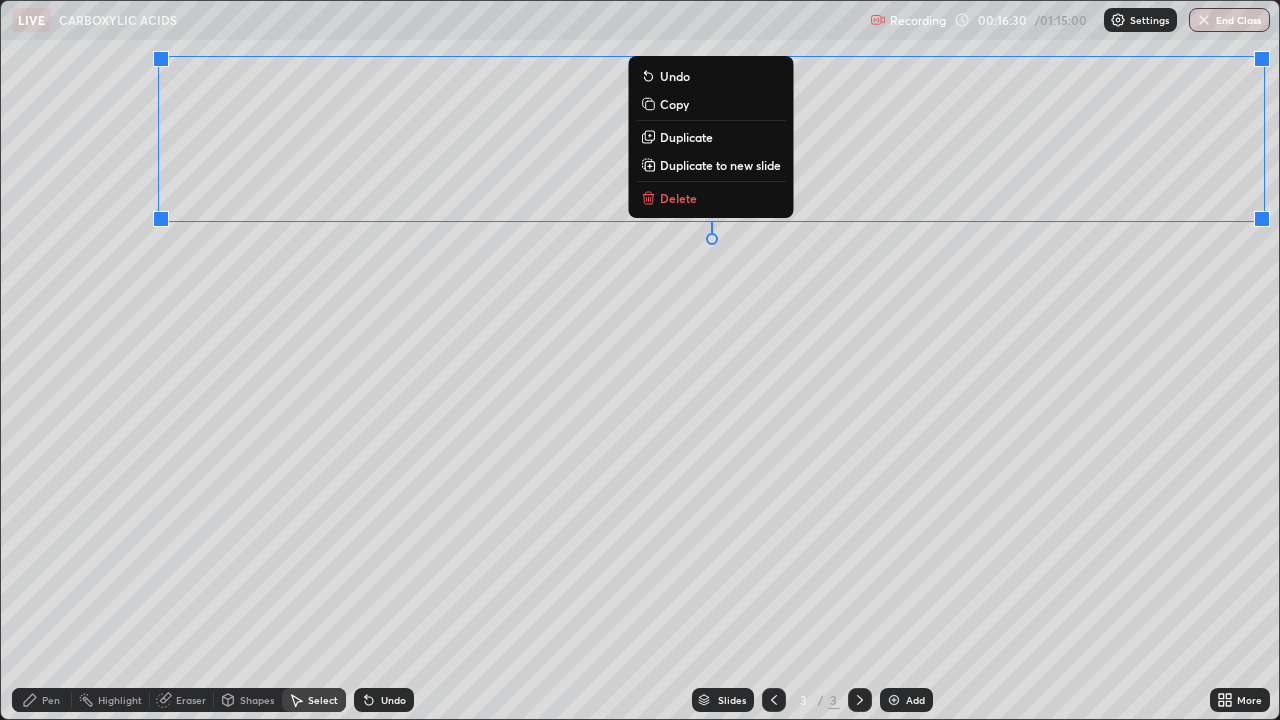 click on "Delete" at bounding box center [678, 198] 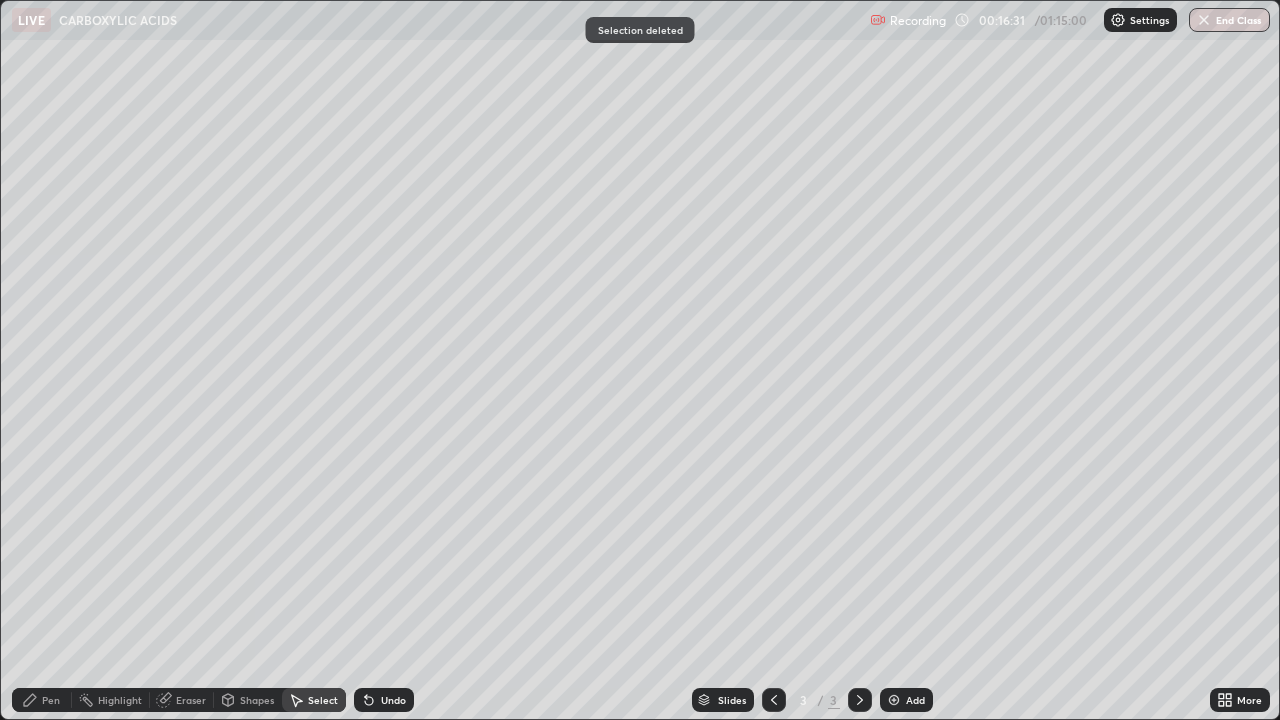 click on "Pen" at bounding box center [51, 700] 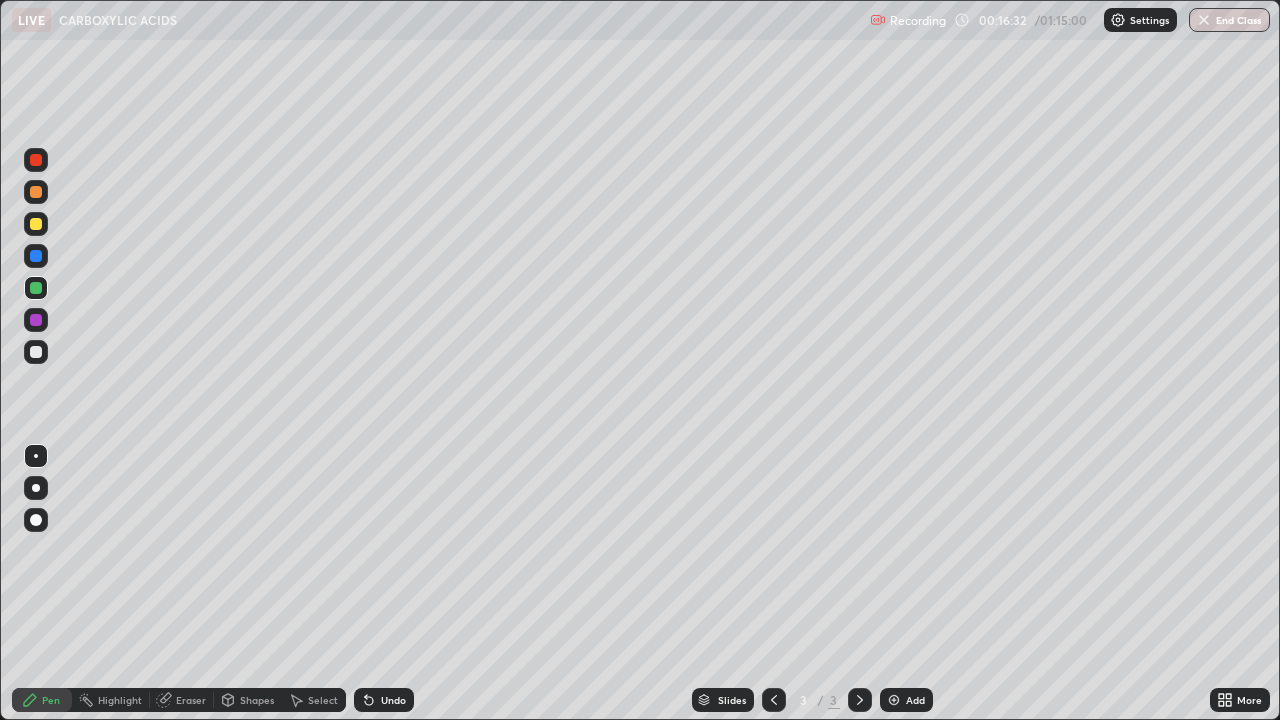 click at bounding box center [36, 352] 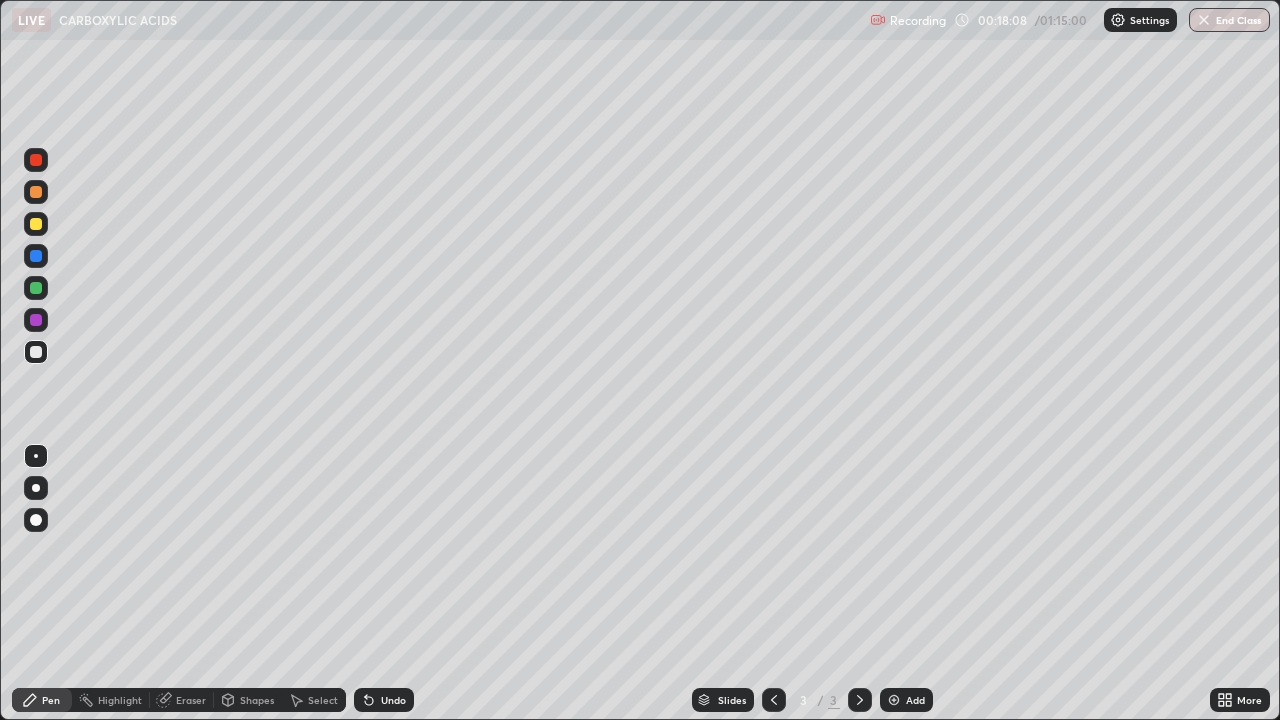 click on "Eraser" at bounding box center [191, 700] 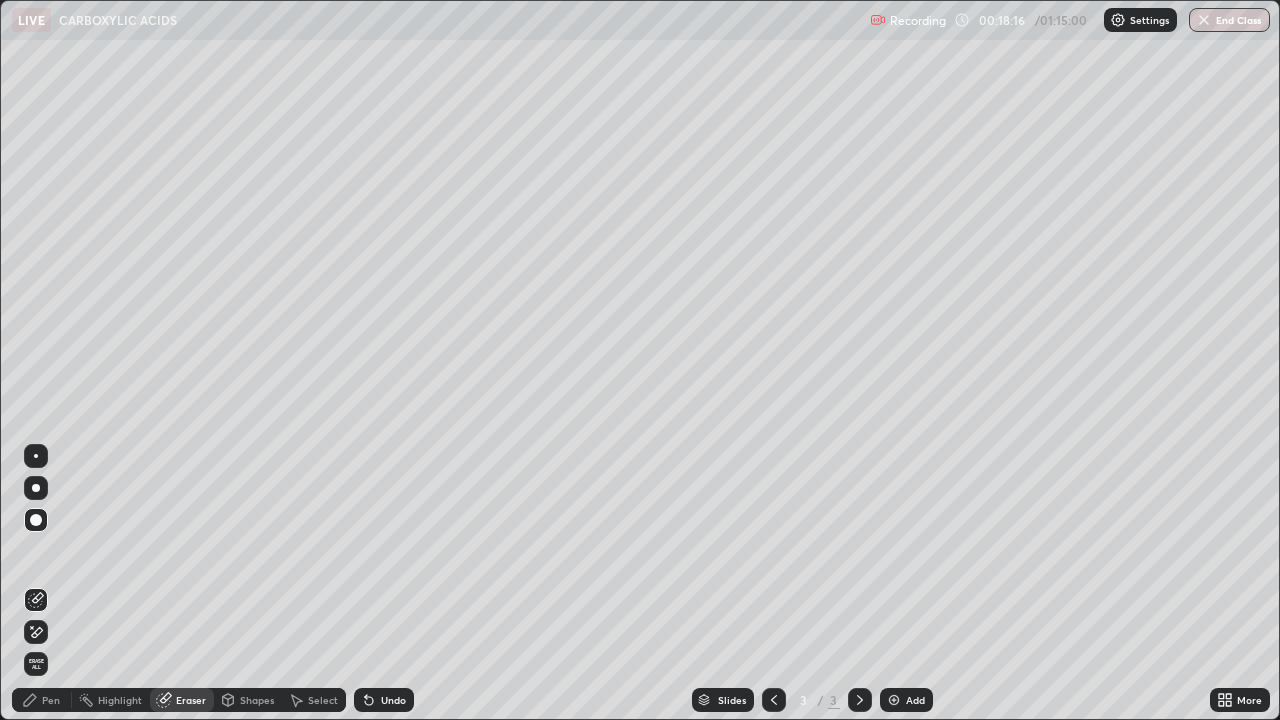 click on "Pen" at bounding box center [51, 700] 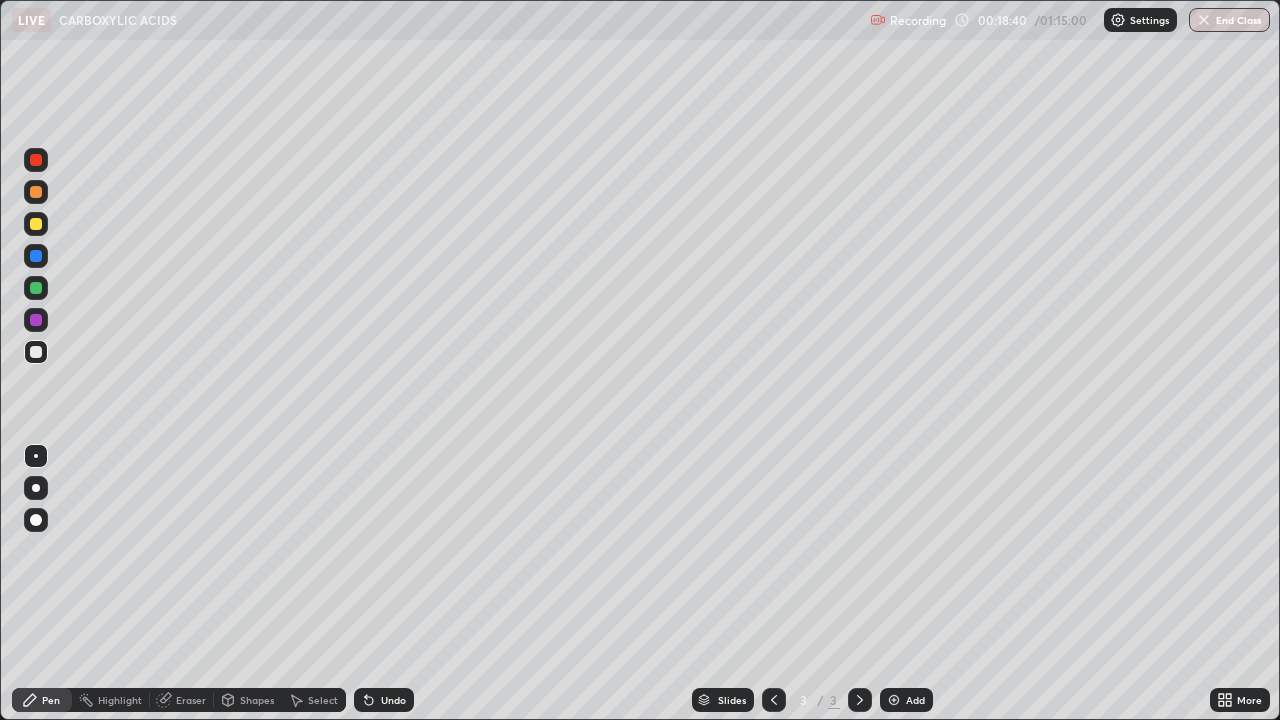 click on "Eraser" at bounding box center [182, 700] 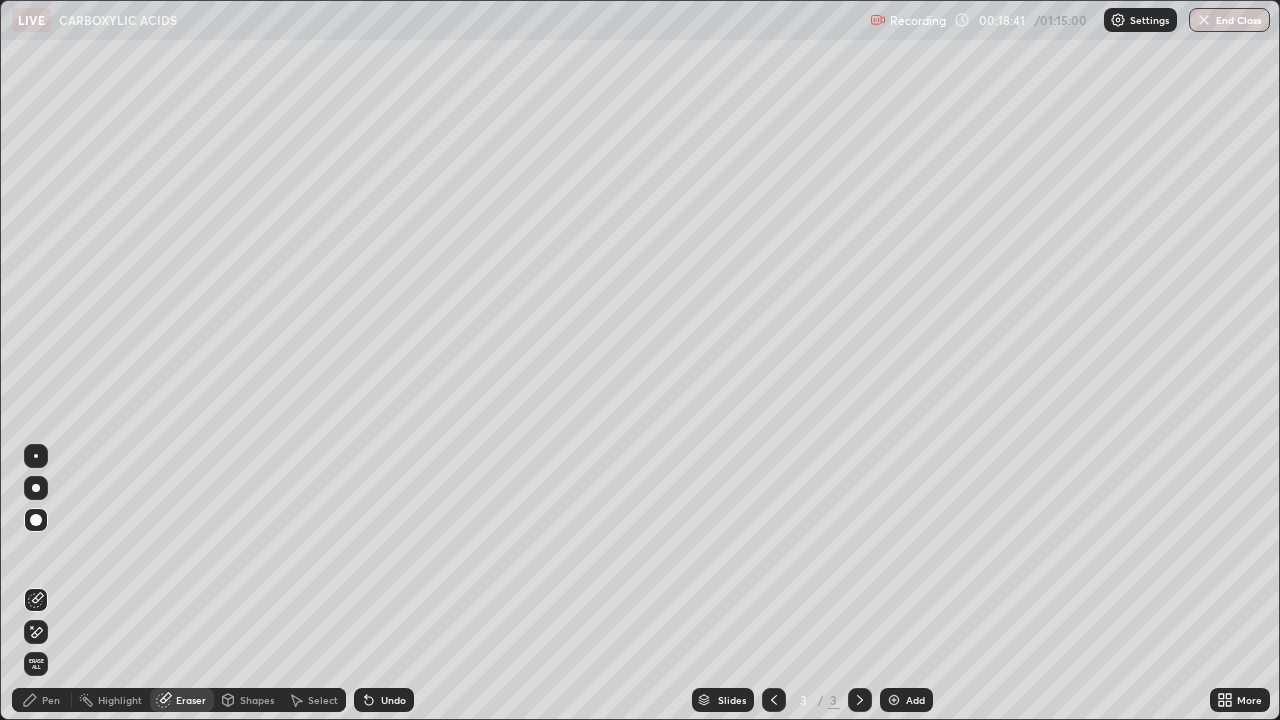 click on "Pen" at bounding box center (42, 700) 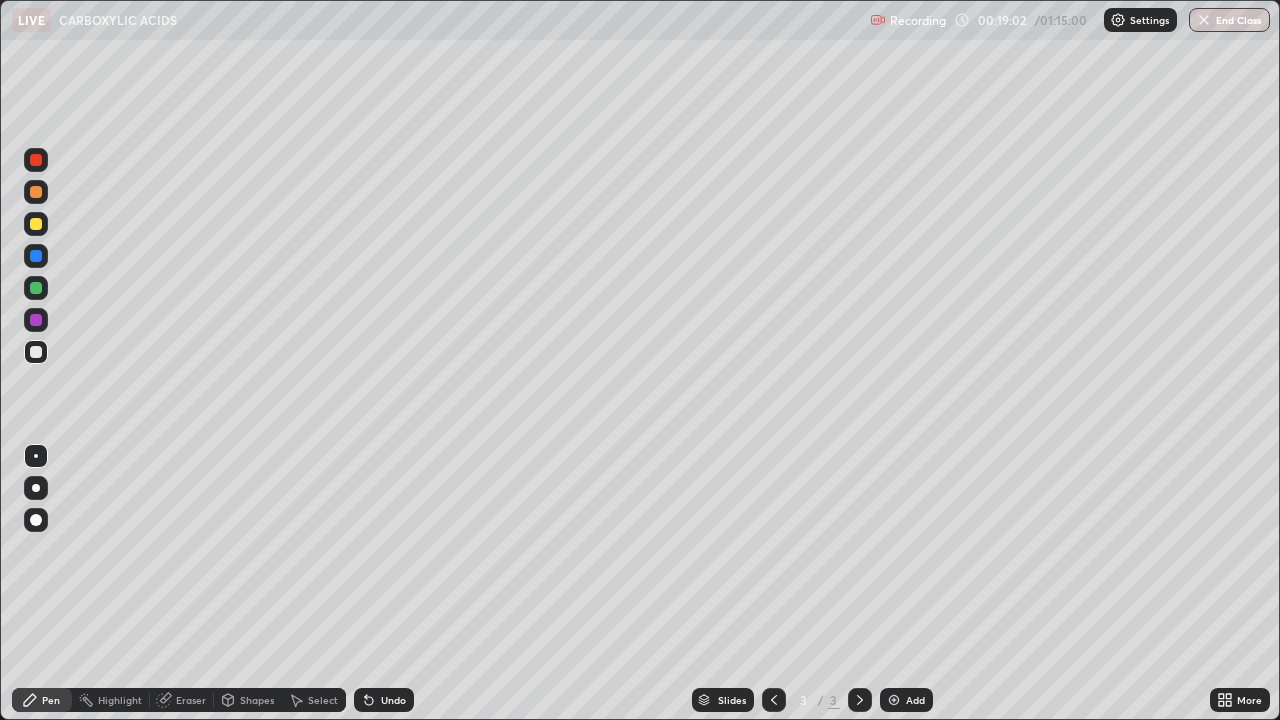 click at bounding box center [36, 352] 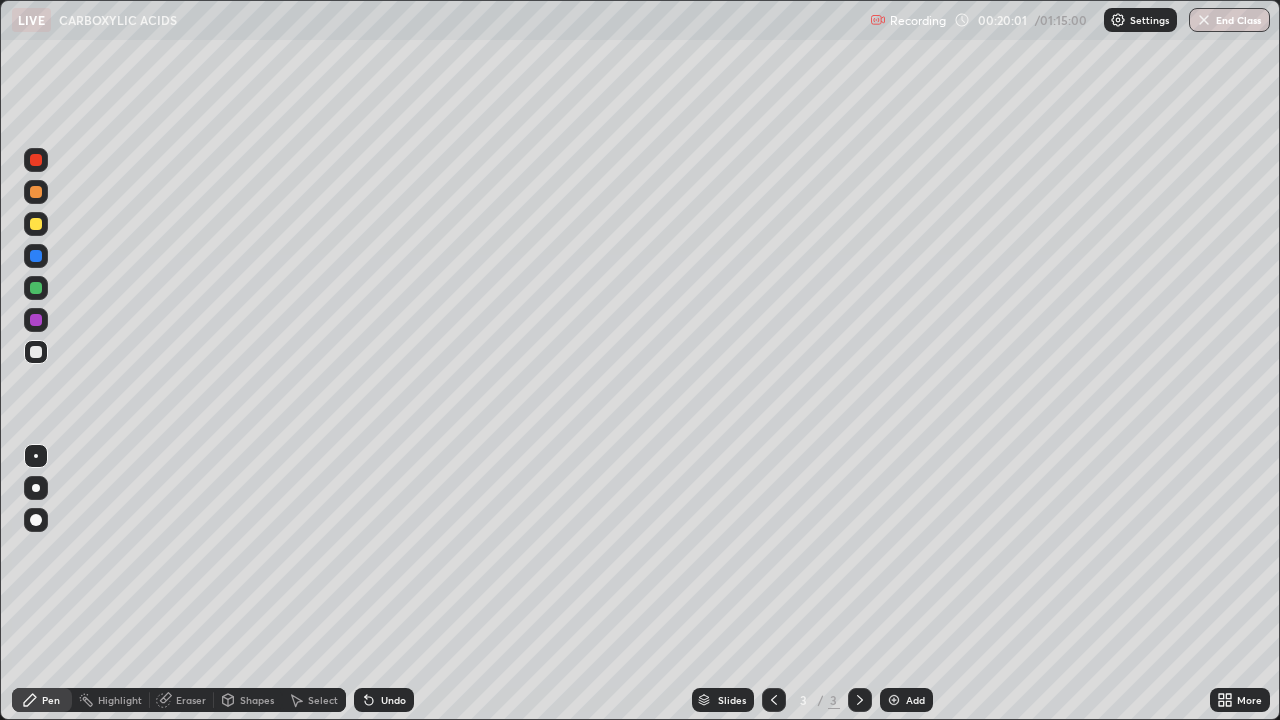 click on "Select" at bounding box center (323, 700) 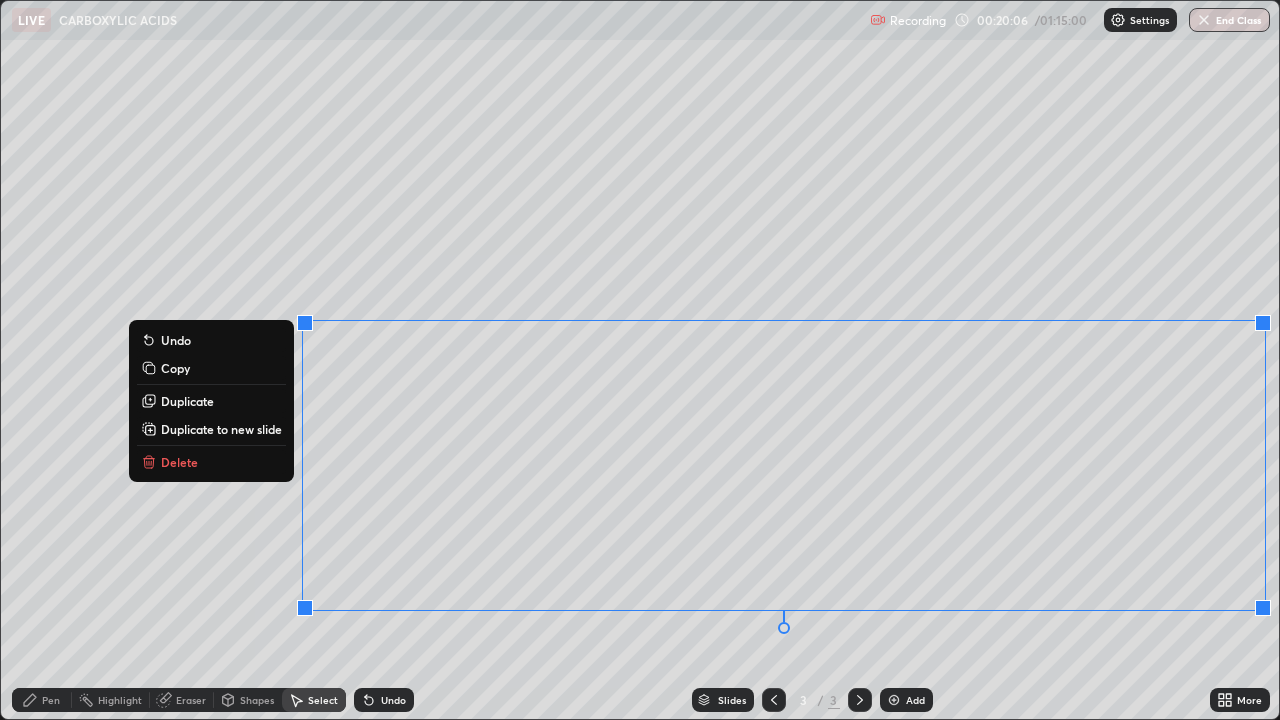 click on "Delete" at bounding box center [211, 462] 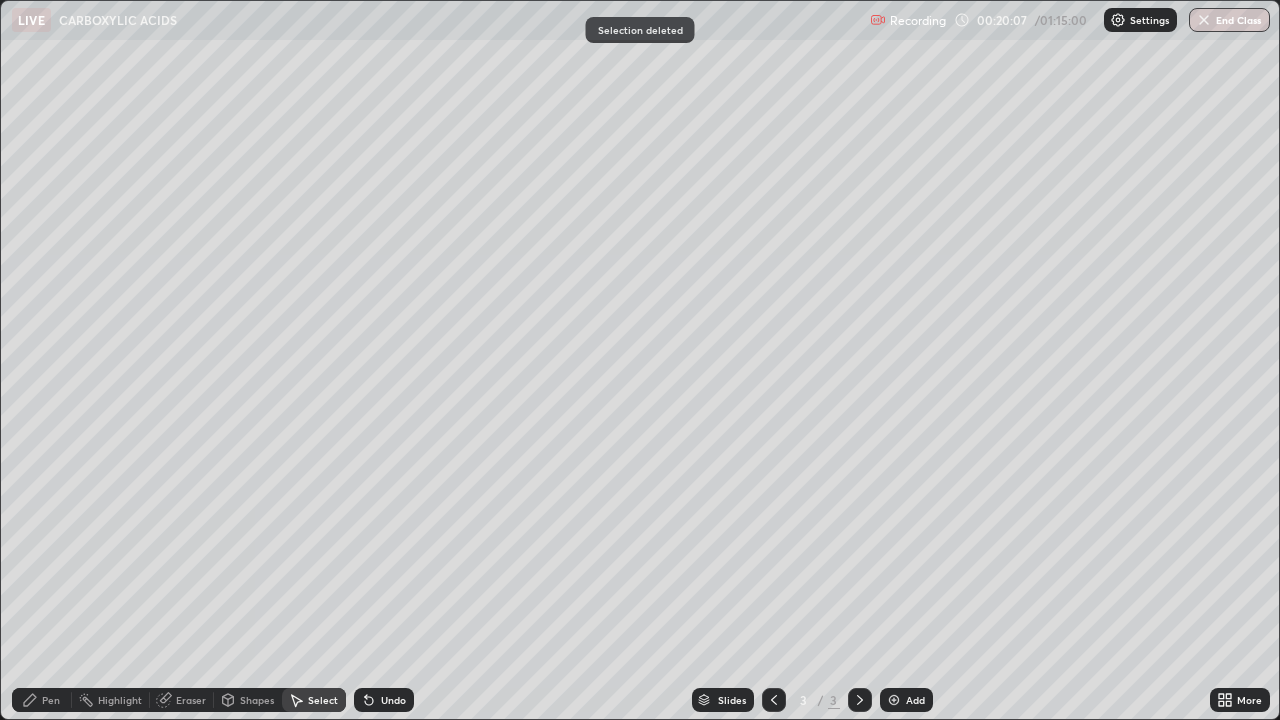 click on "Eraser" at bounding box center (191, 700) 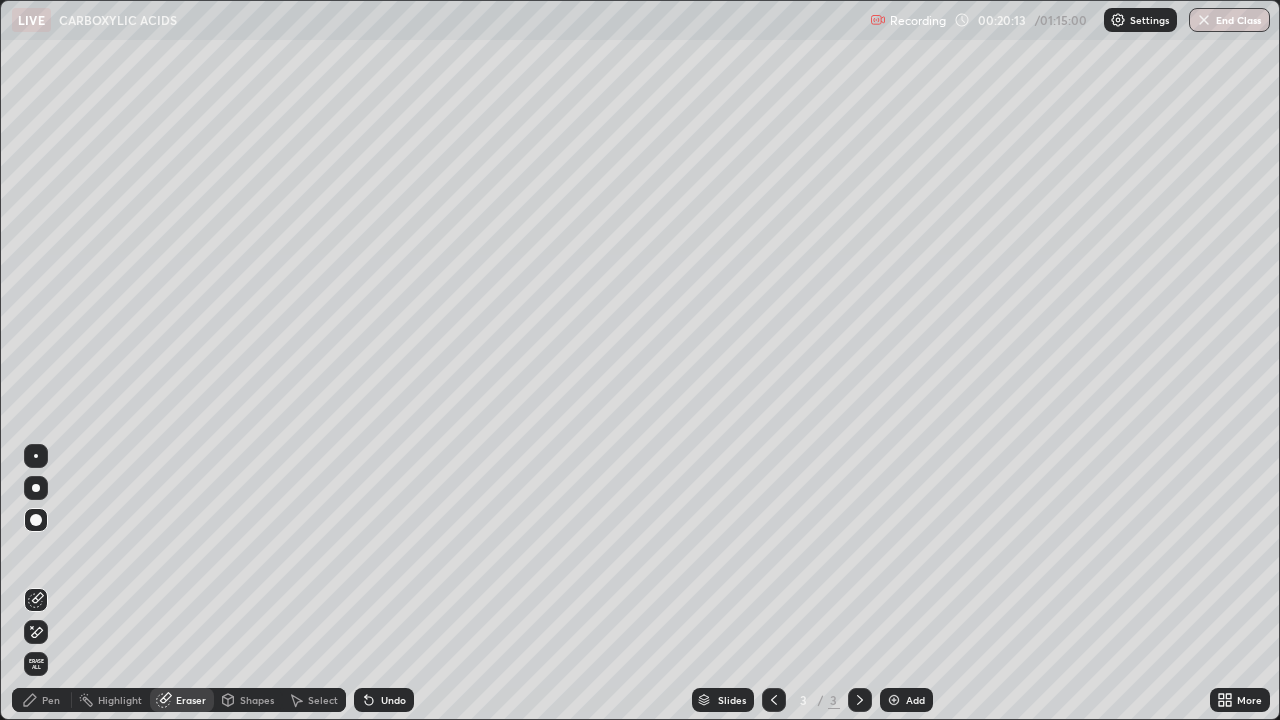 click on "Pen" at bounding box center [51, 700] 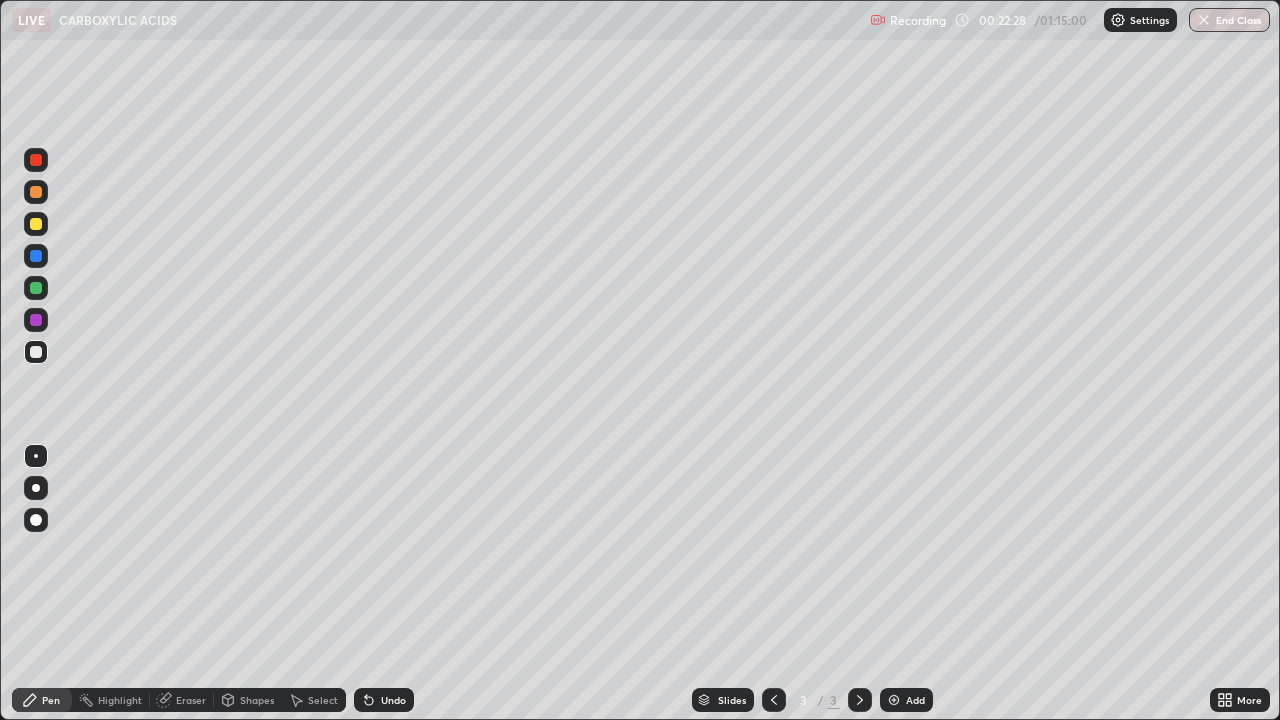 click on "Select" at bounding box center (323, 700) 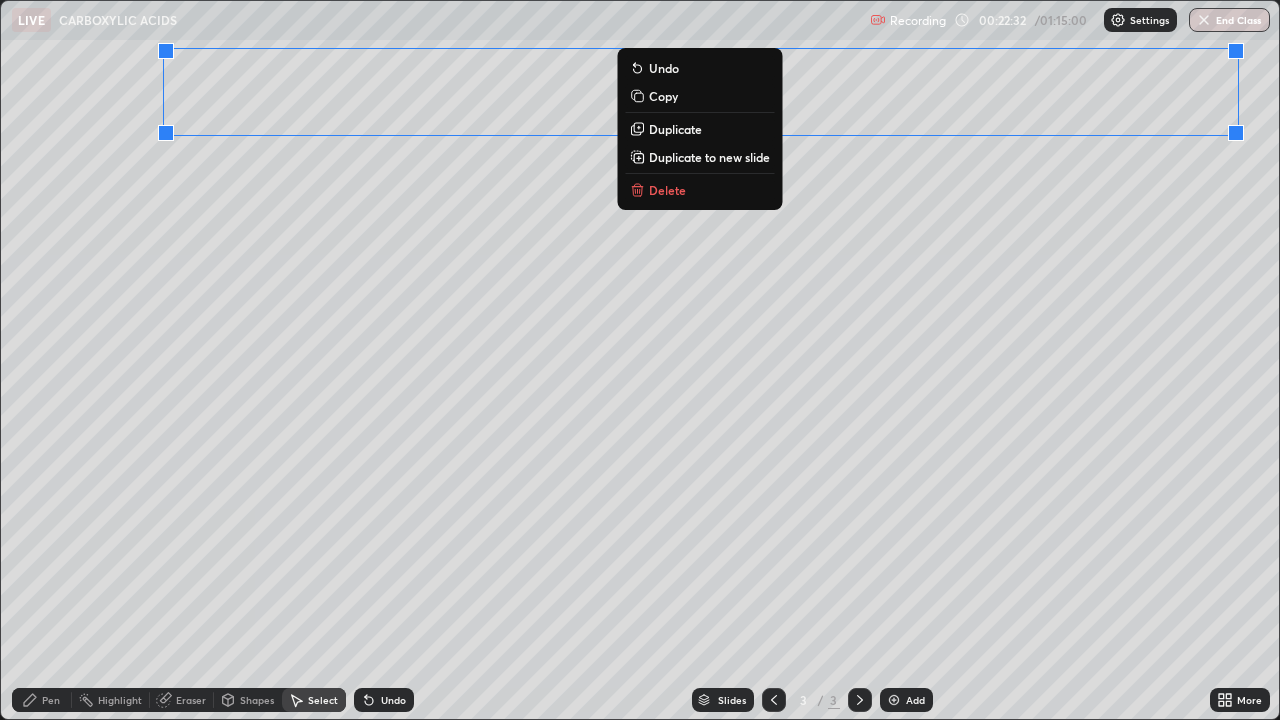click on "Delete" at bounding box center [667, 190] 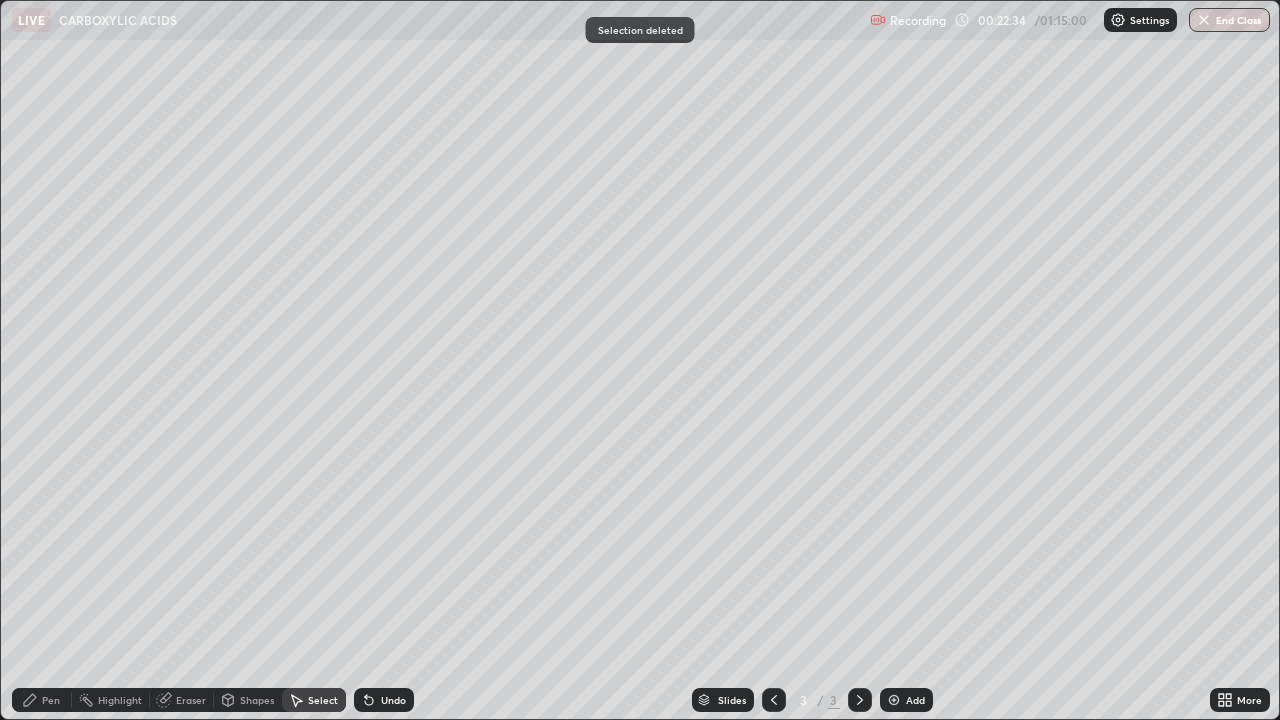 click on "Pen" at bounding box center (51, 700) 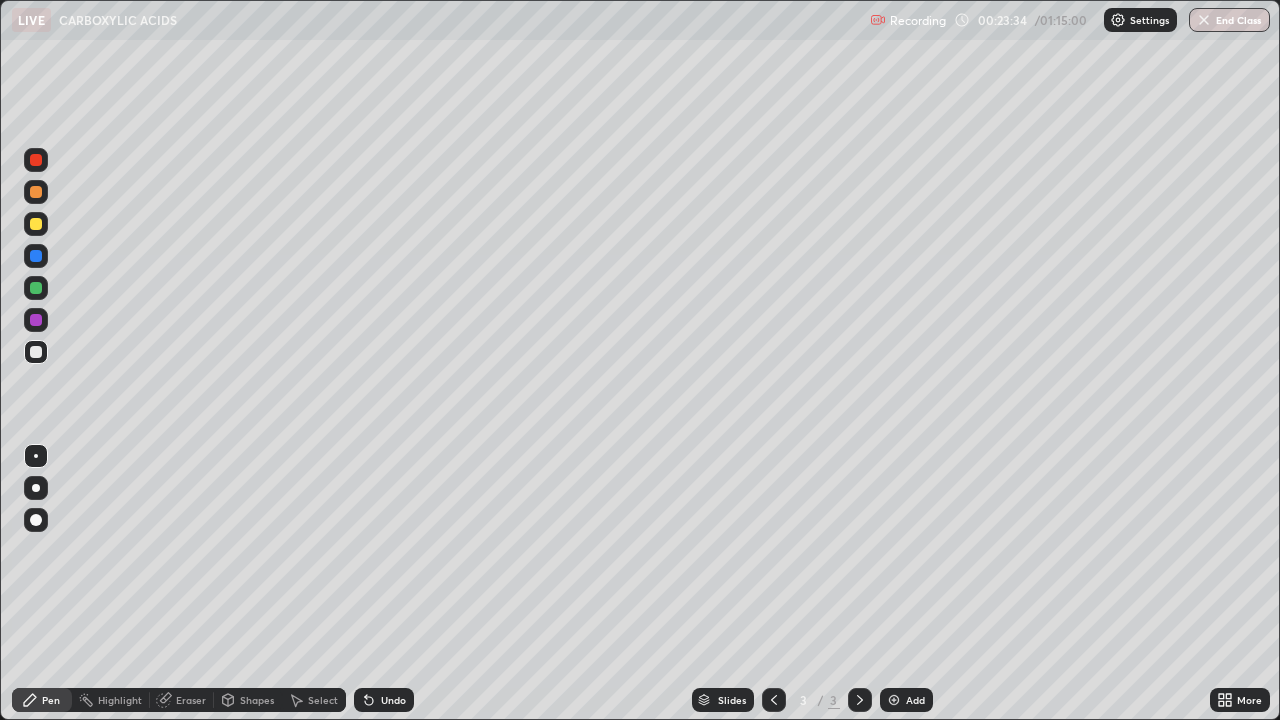 click on "Eraser" at bounding box center (191, 700) 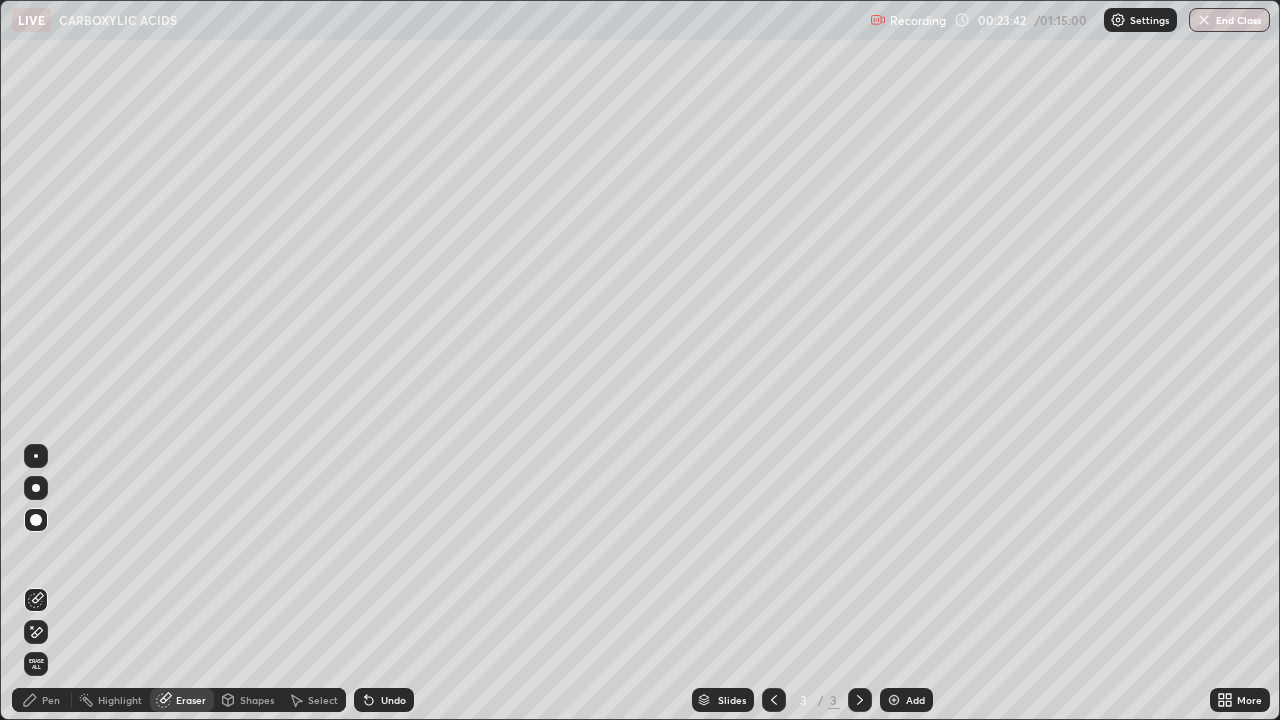 click on "Pen" at bounding box center [42, 700] 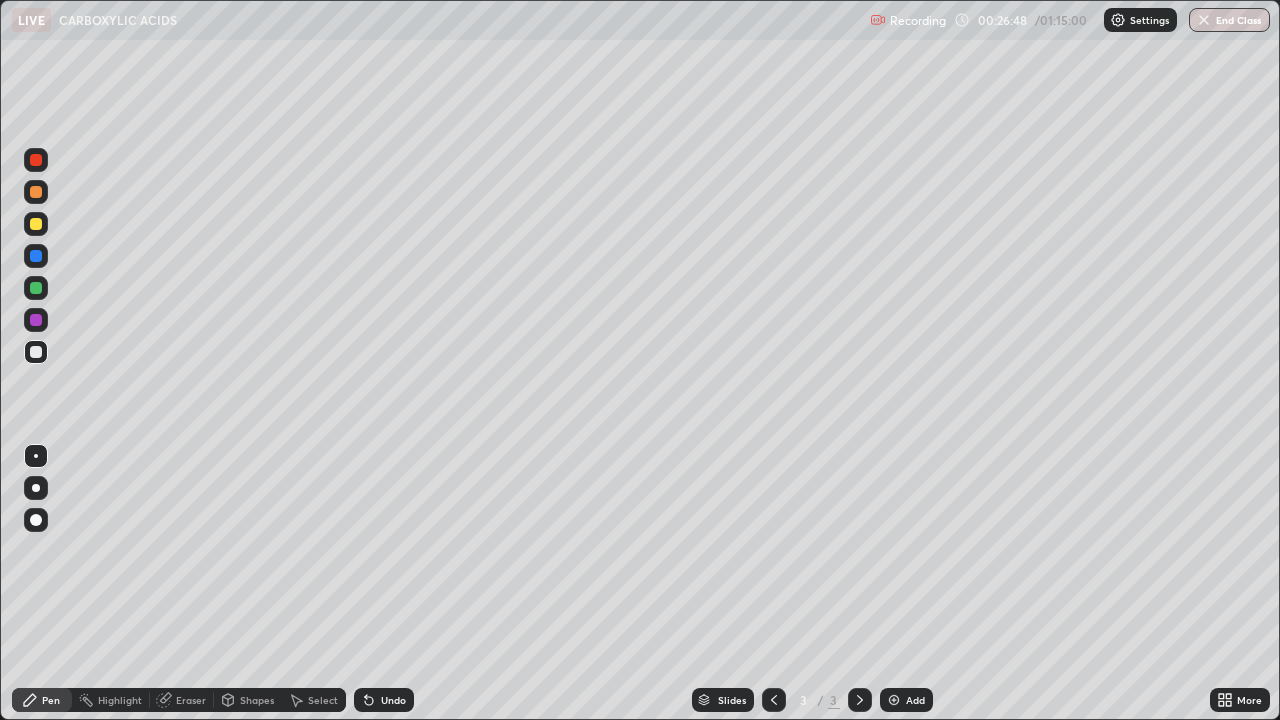 click on "Select" at bounding box center (323, 700) 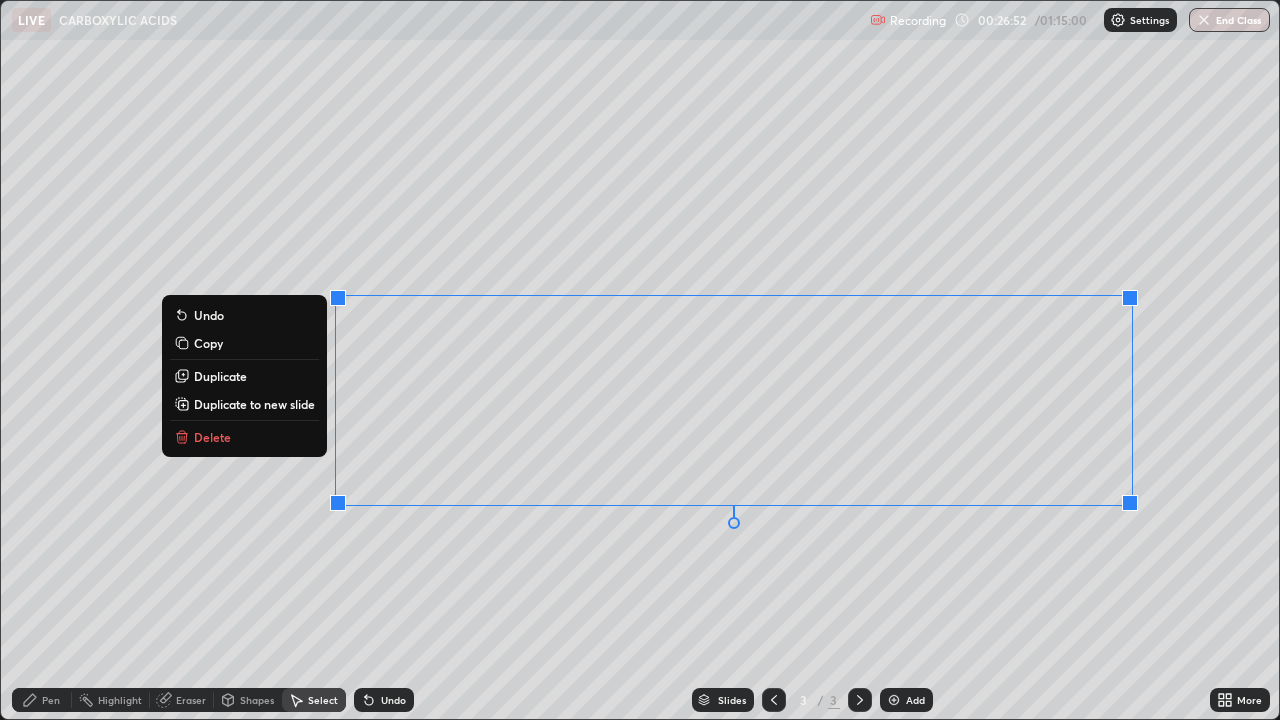 click on "Delete" at bounding box center [244, 437] 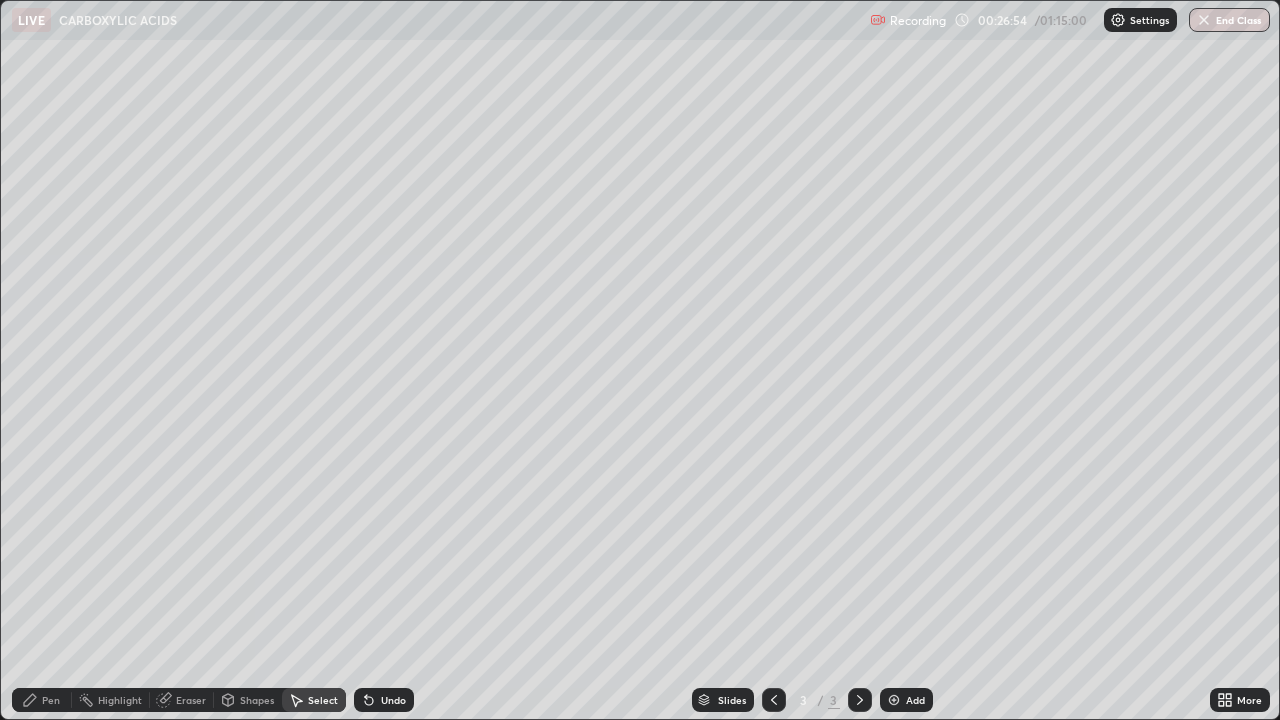 click on "Pen" at bounding box center [51, 700] 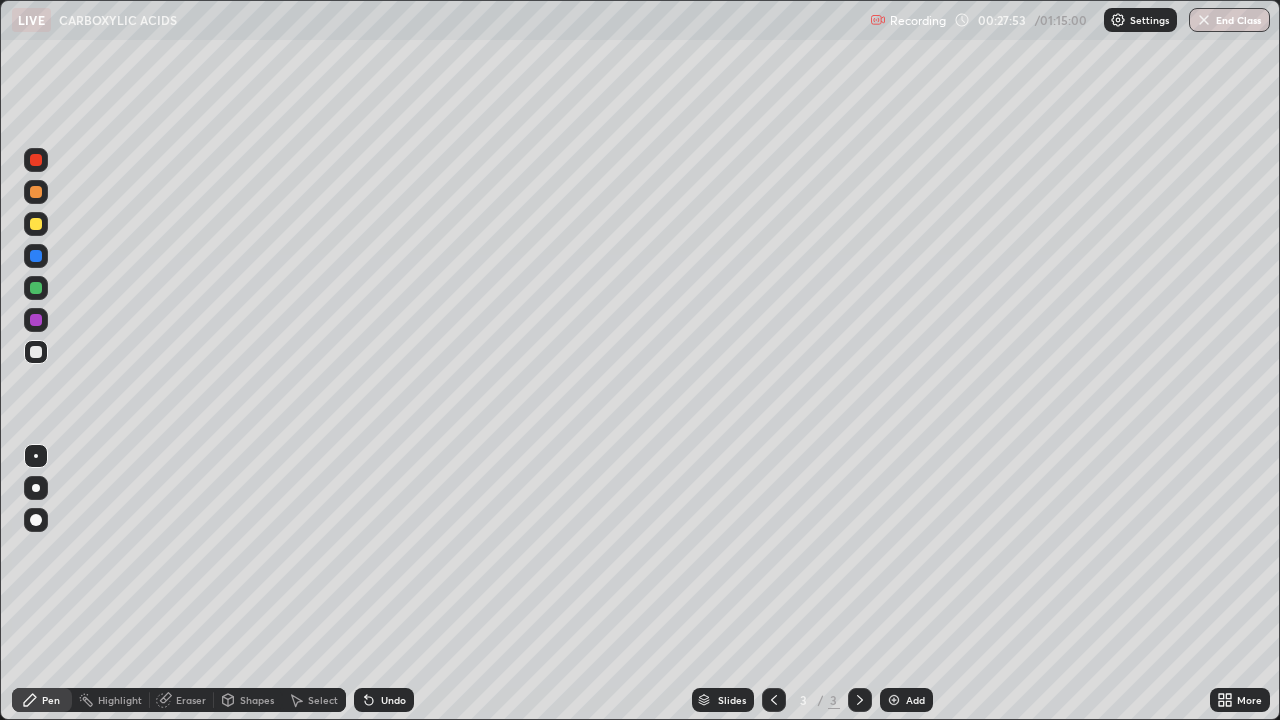 click on "Select" at bounding box center [314, 700] 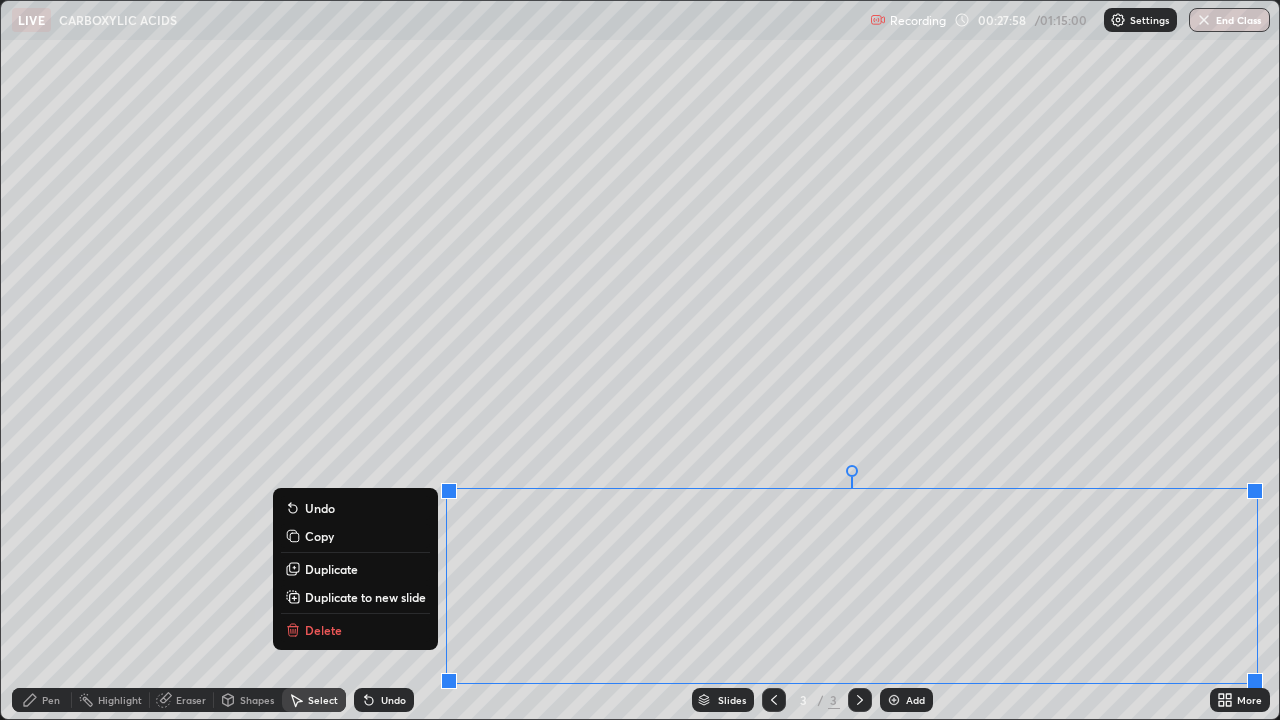 click on "Delete" at bounding box center [323, 630] 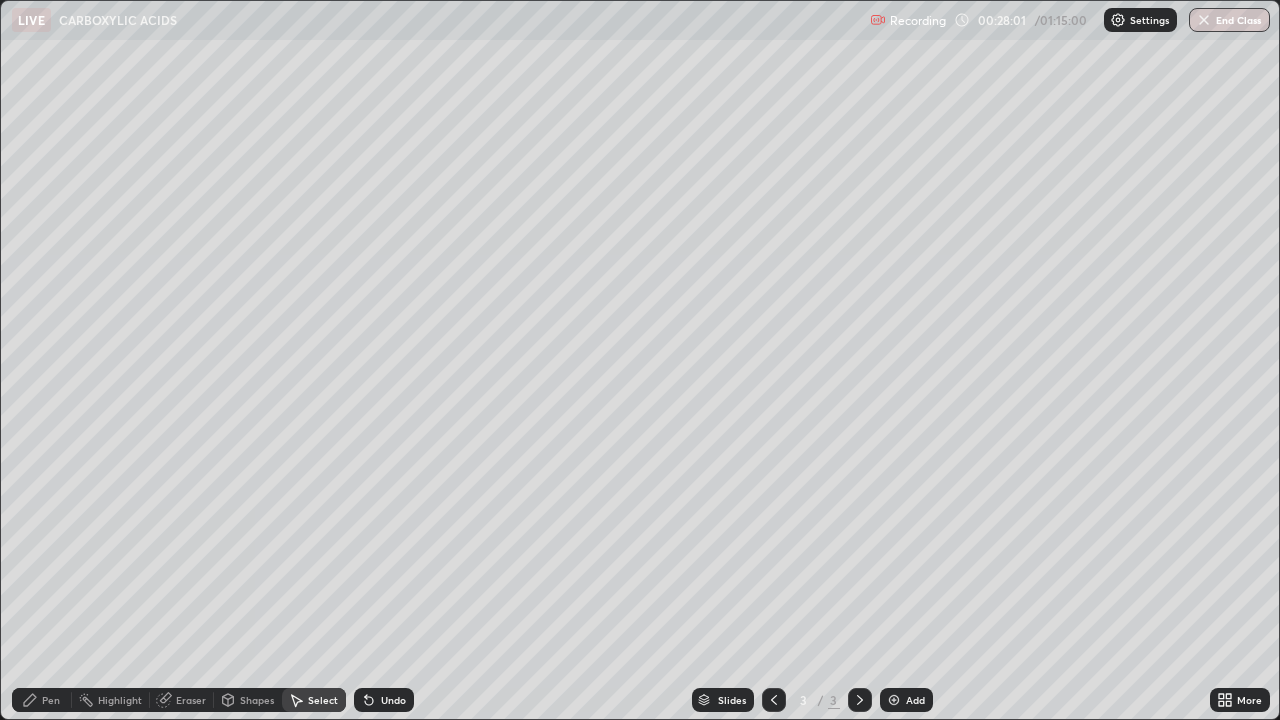 click on "Pen" at bounding box center (51, 700) 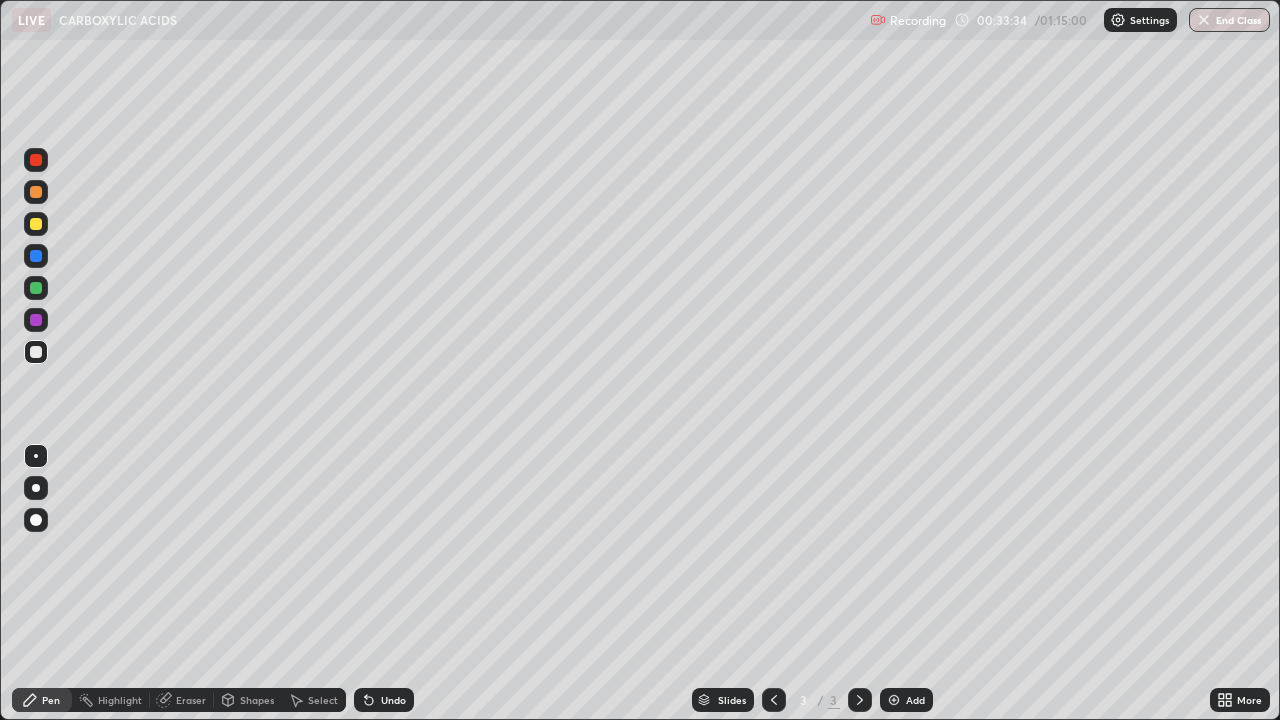 click at bounding box center [894, 700] 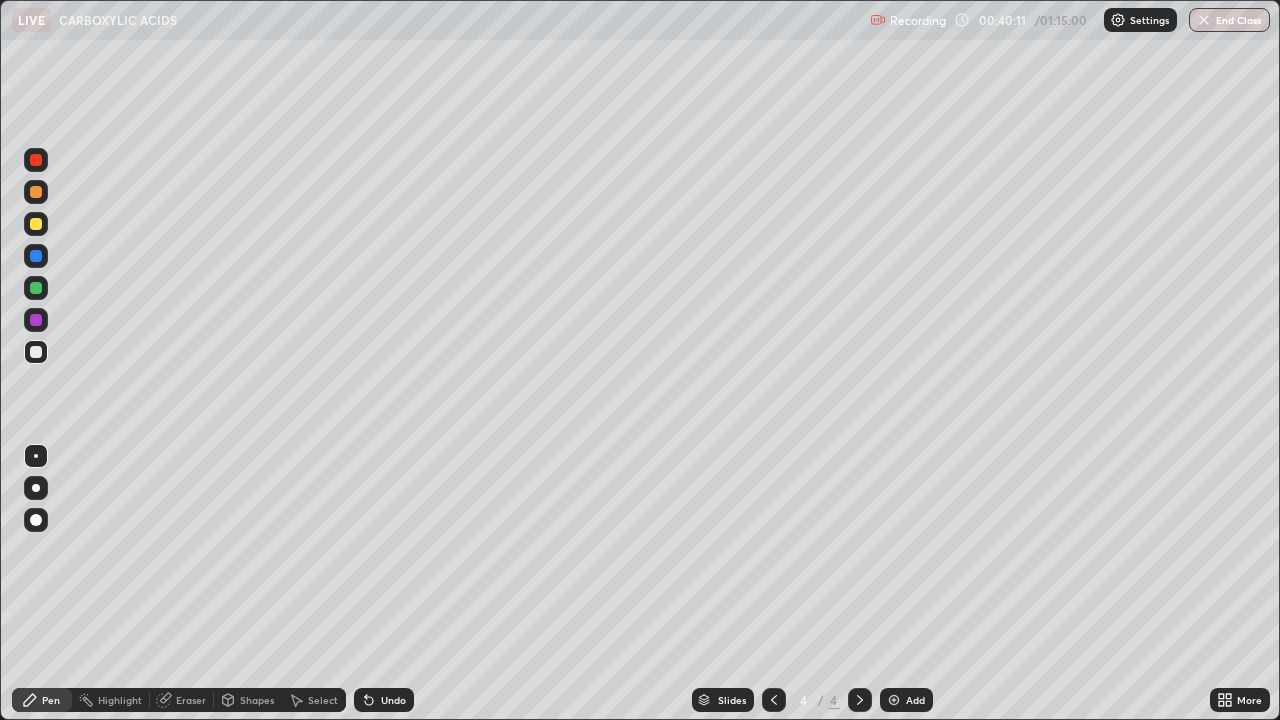 click on "Select" at bounding box center (323, 700) 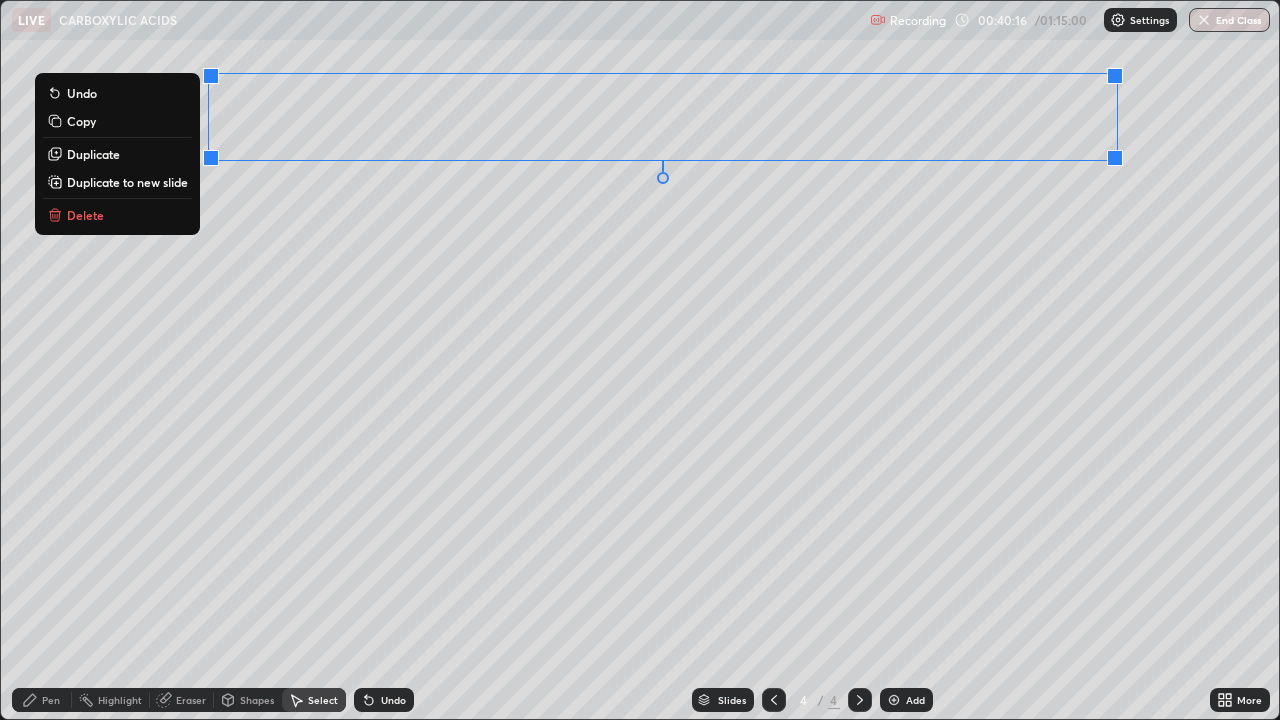 click on "Delete" at bounding box center (85, 215) 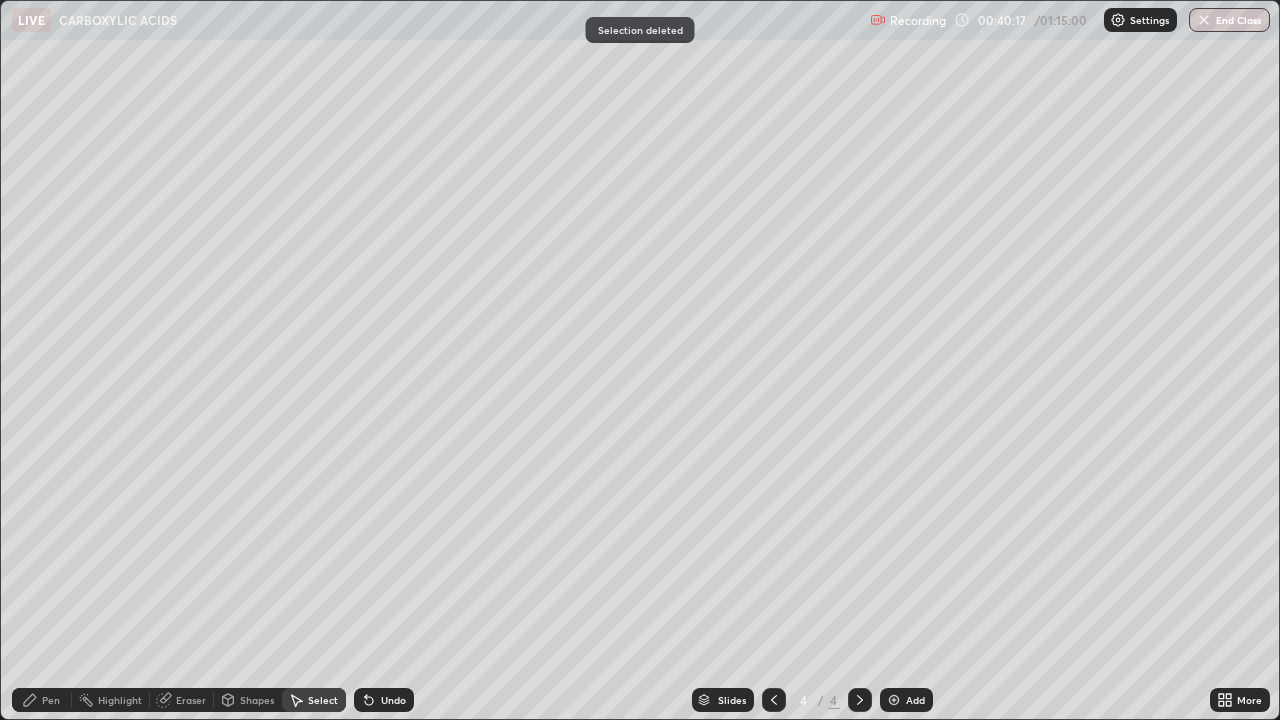 click on "Pen" at bounding box center (42, 700) 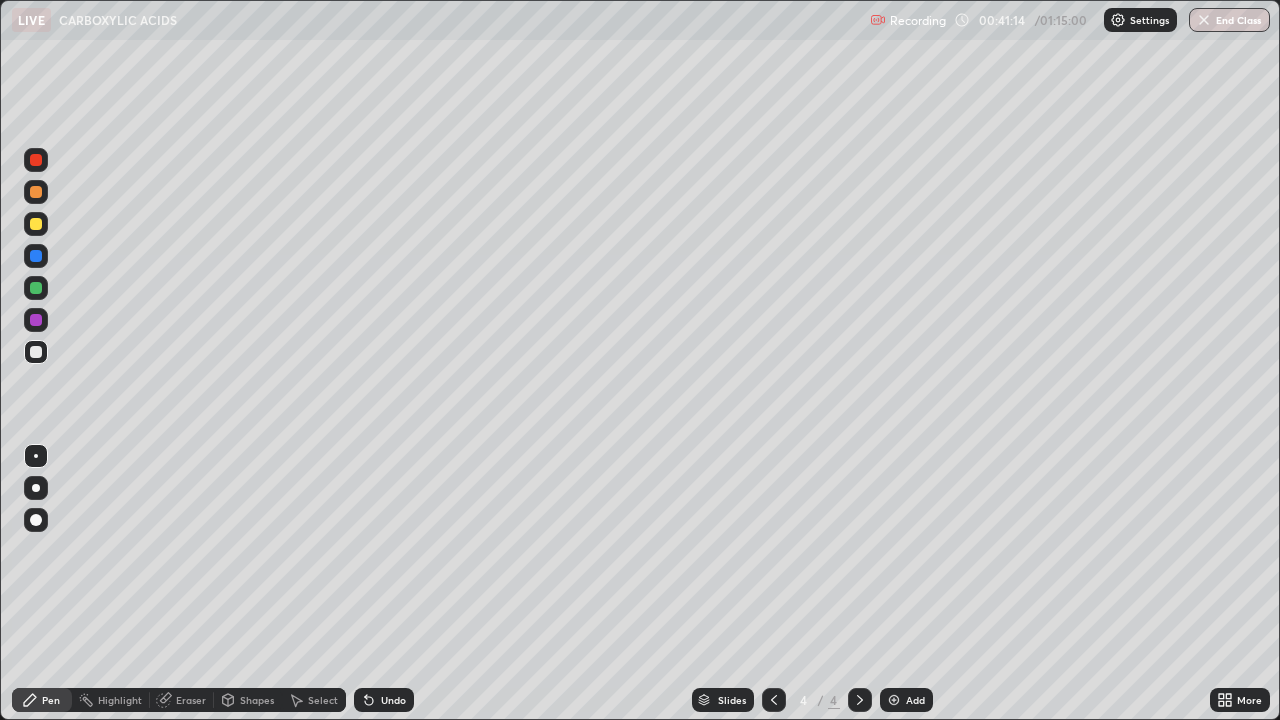 click on "Select" at bounding box center (323, 700) 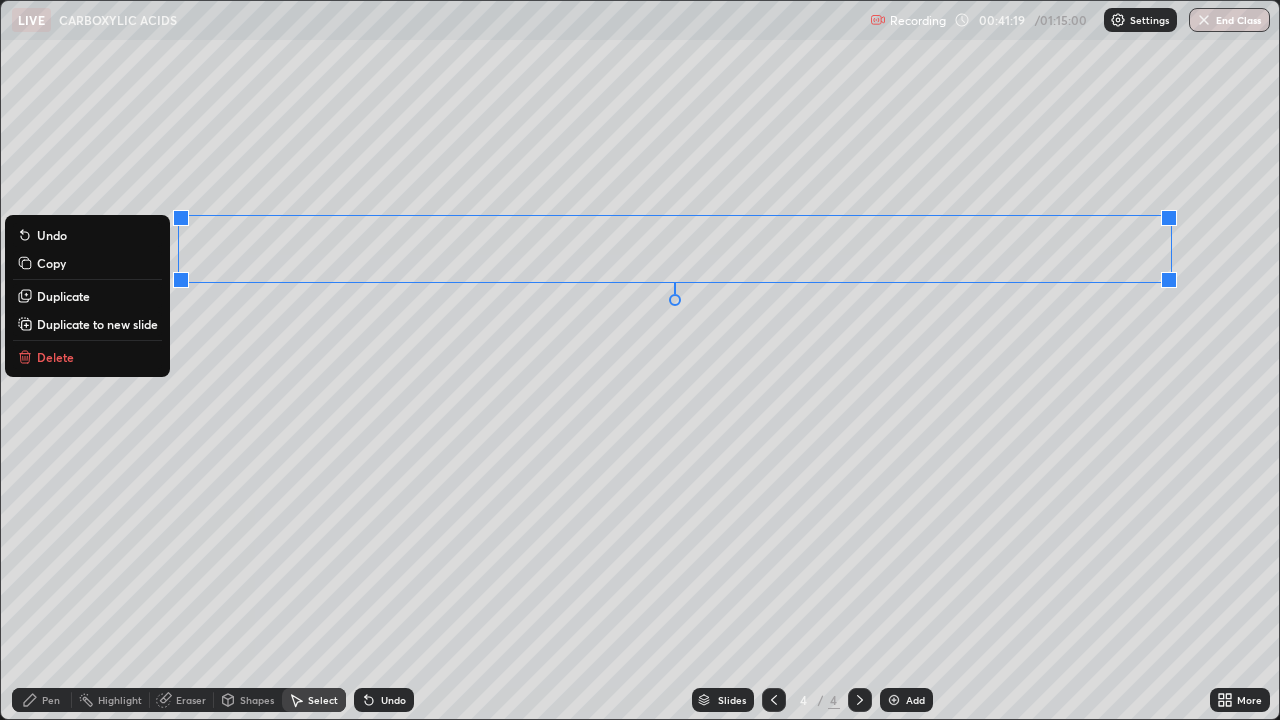 click on "Delete" at bounding box center (55, 357) 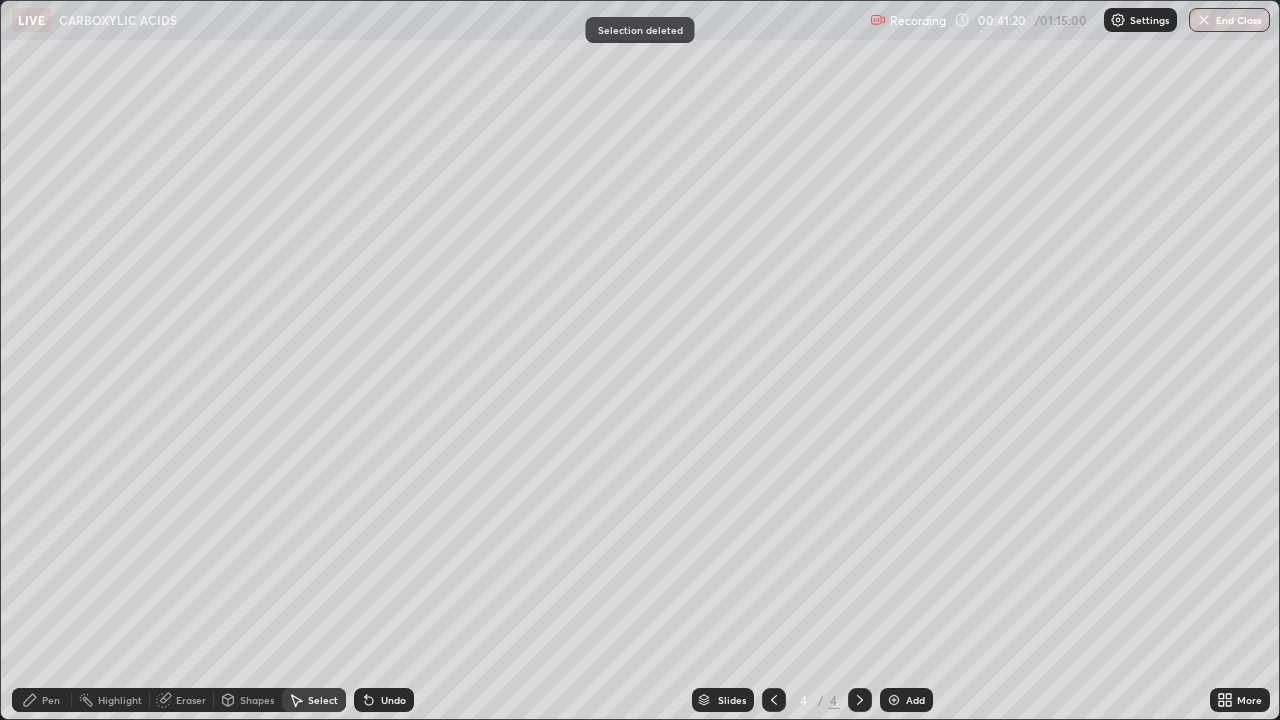 click on "Pen" at bounding box center [51, 700] 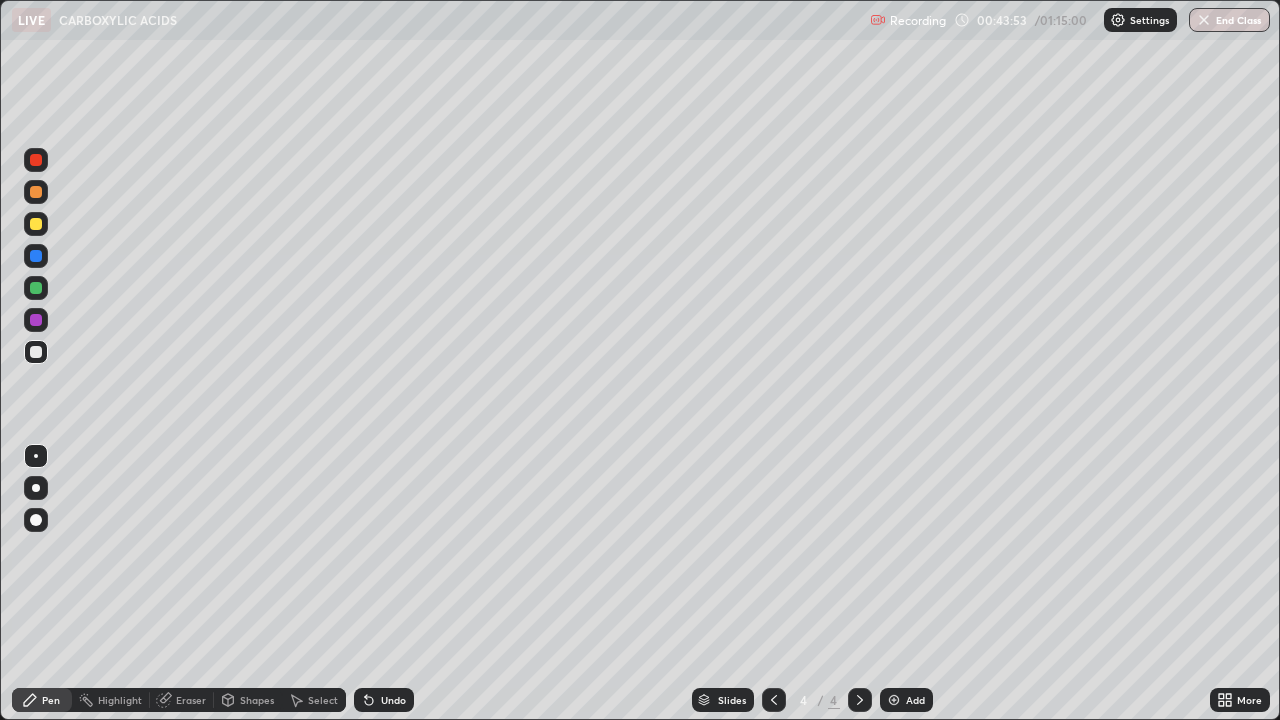 click on "Select" at bounding box center [314, 700] 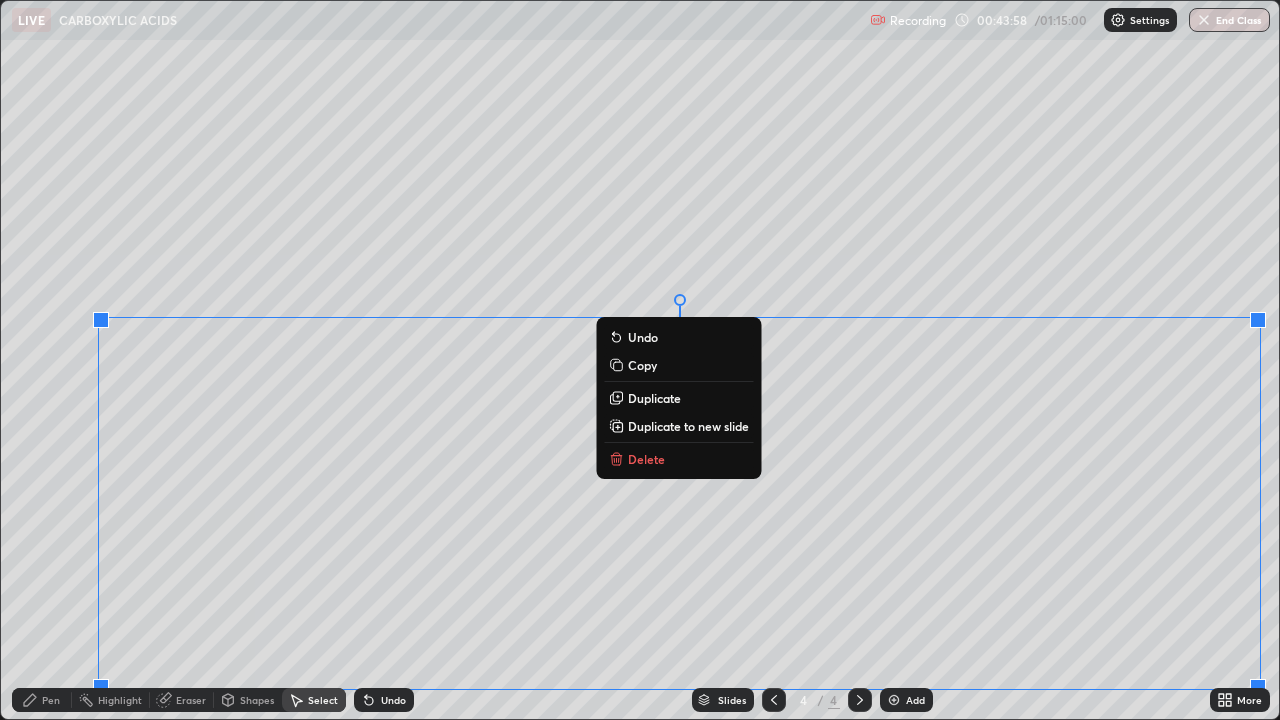 click on "Delete" at bounding box center [646, 459] 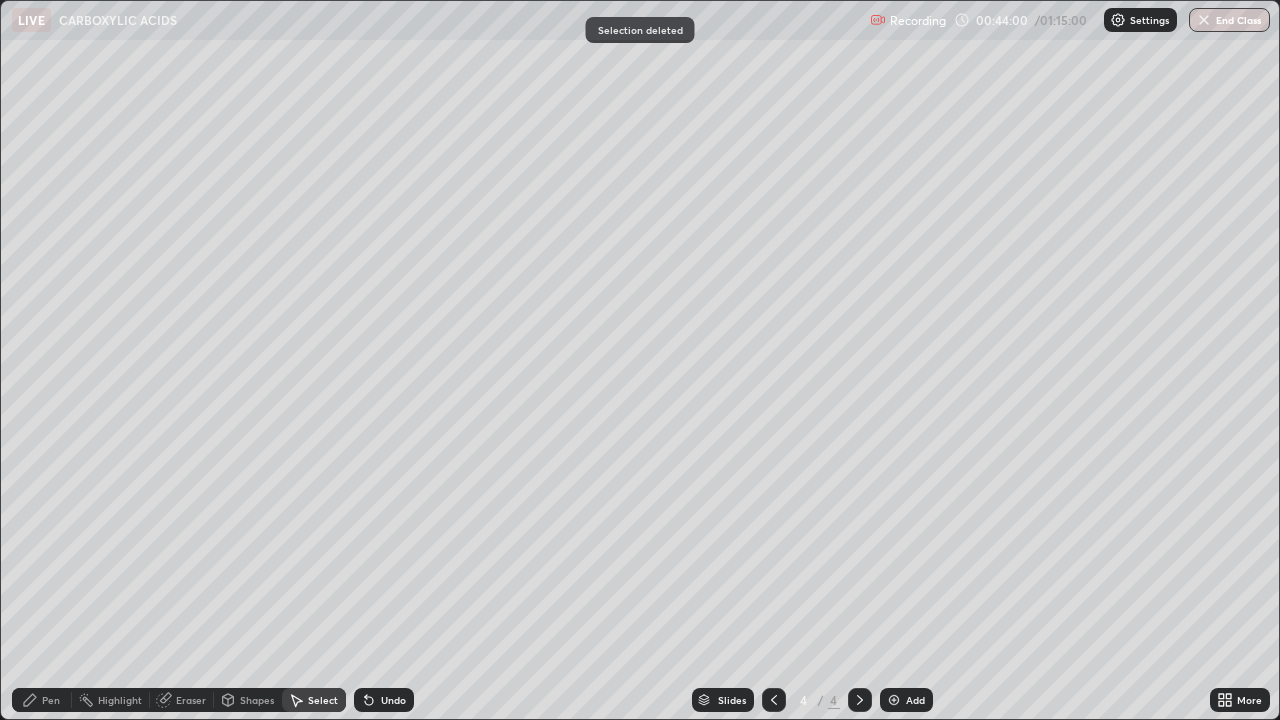 click on "Eraser" at bounding box center [191, 700] 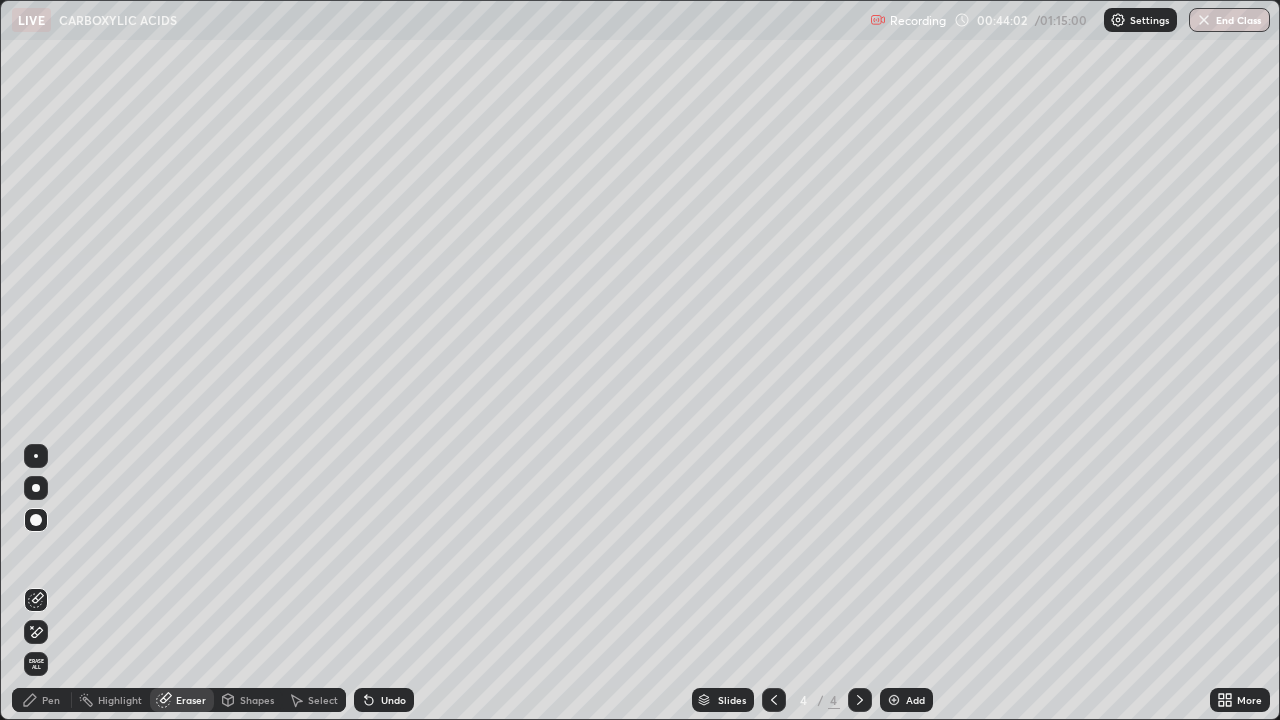 click on "Pen" at bounding box center [51, 700] 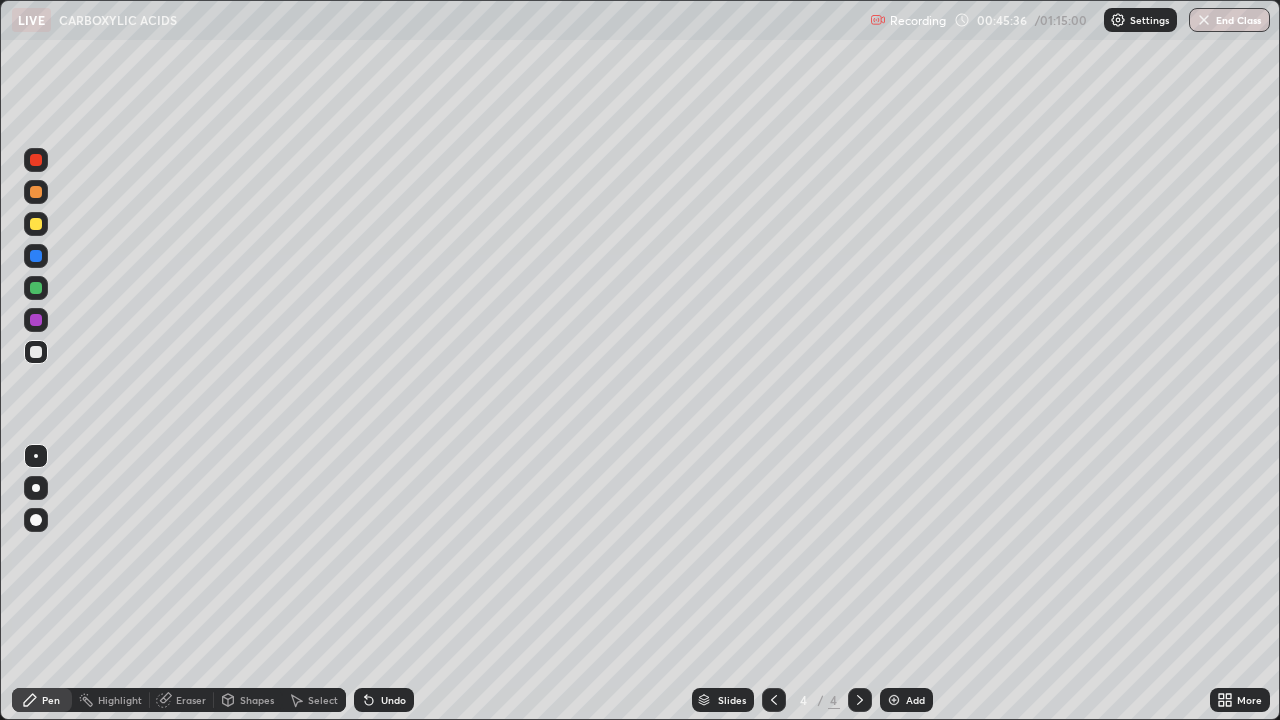 click on "More" at bounding box center [1240, 700] 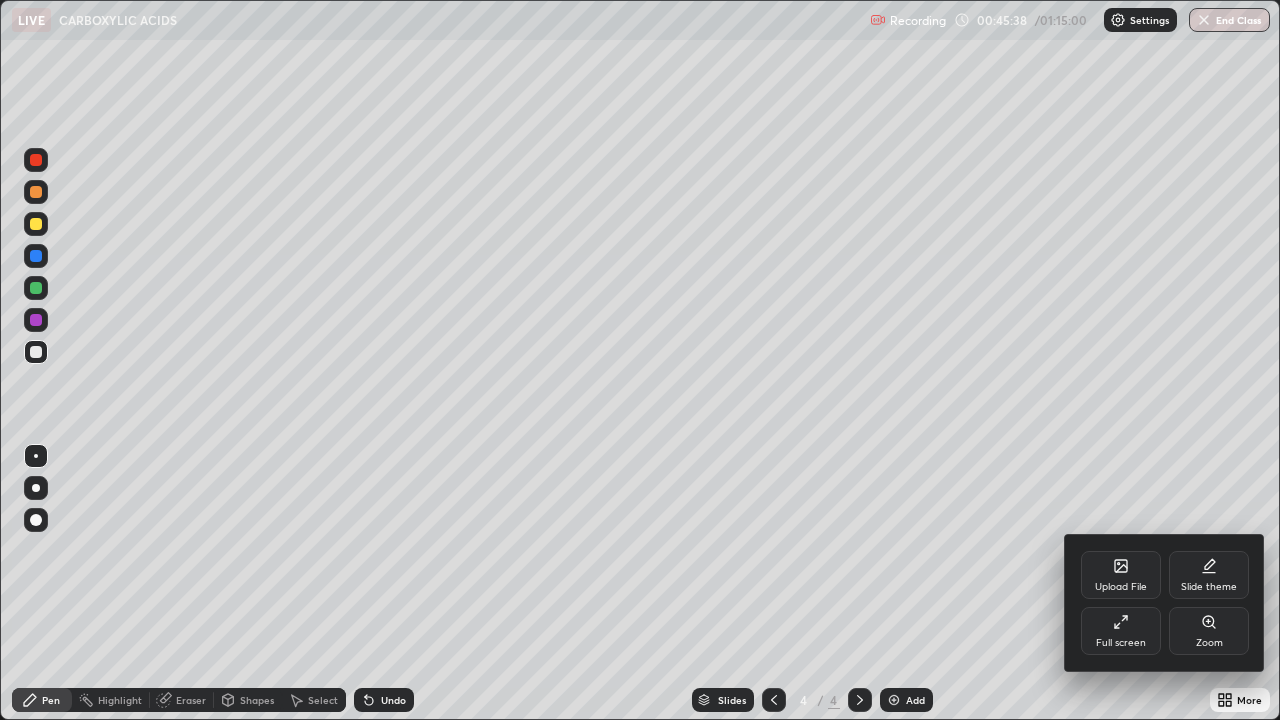 click at bounding box center (640, 360) 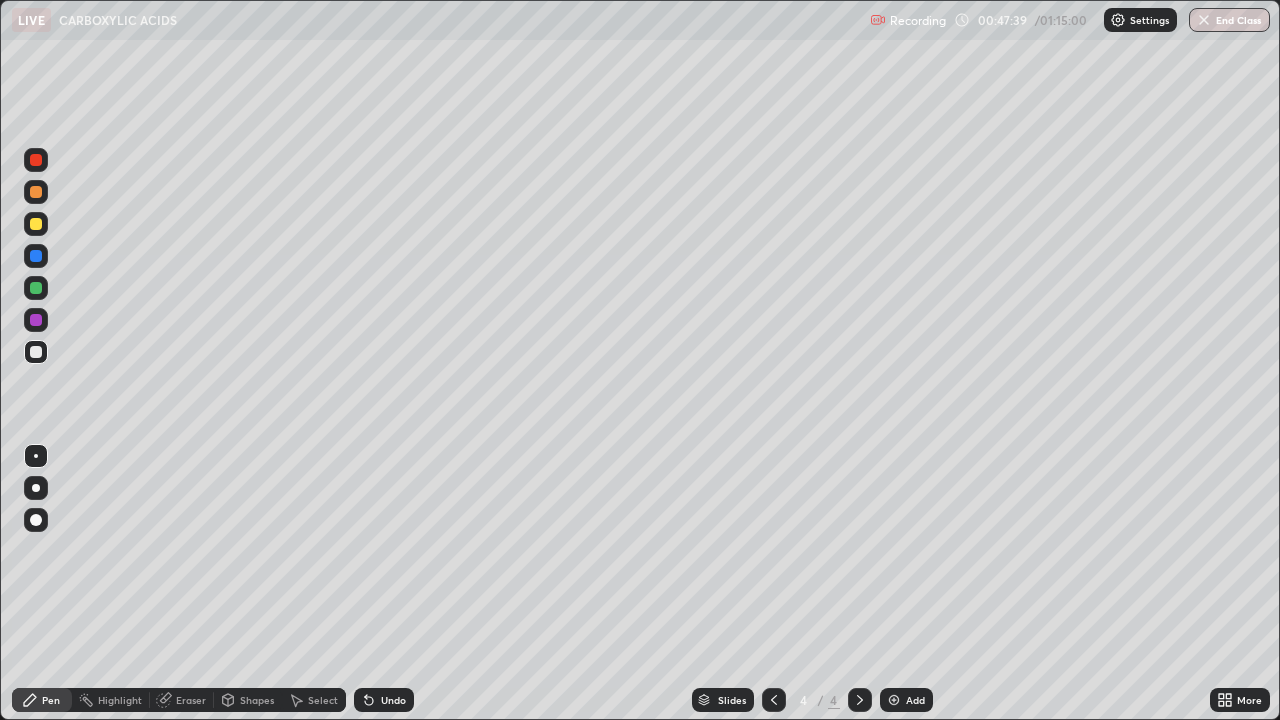 click on "Eraser" at bounding box center (191, 700) 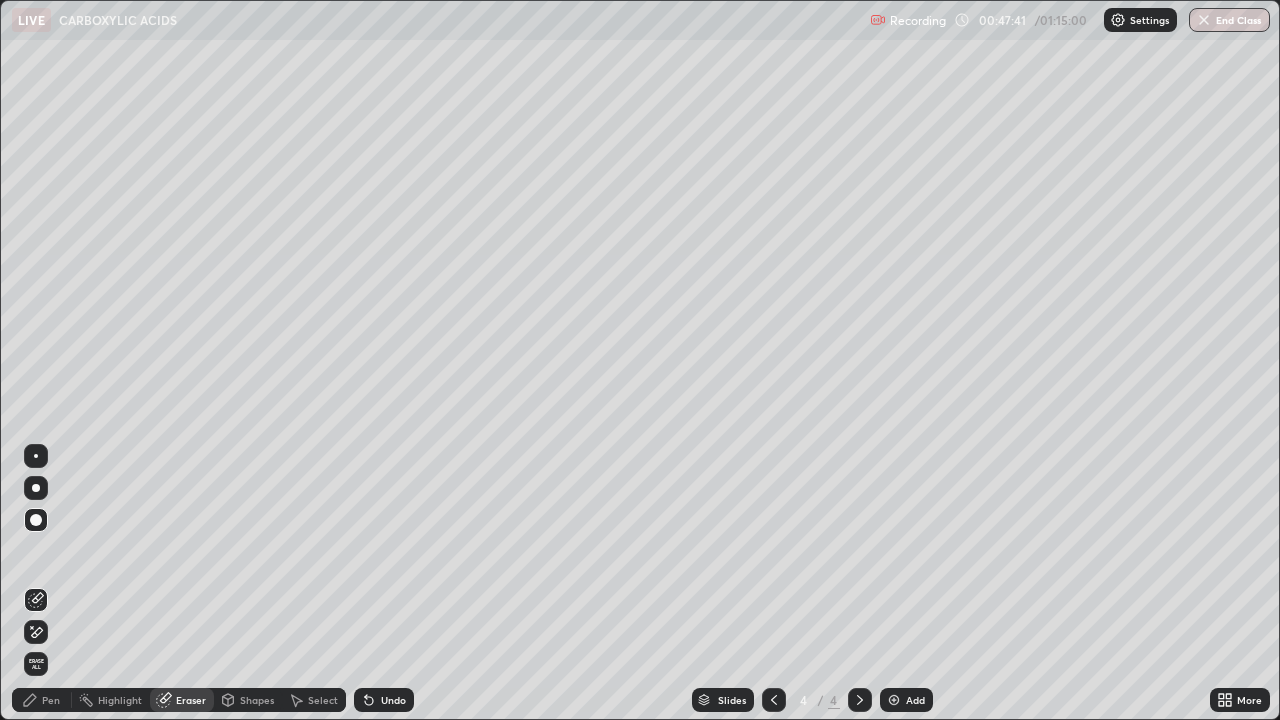 click on "Pen" at bounding box center (51, 700) 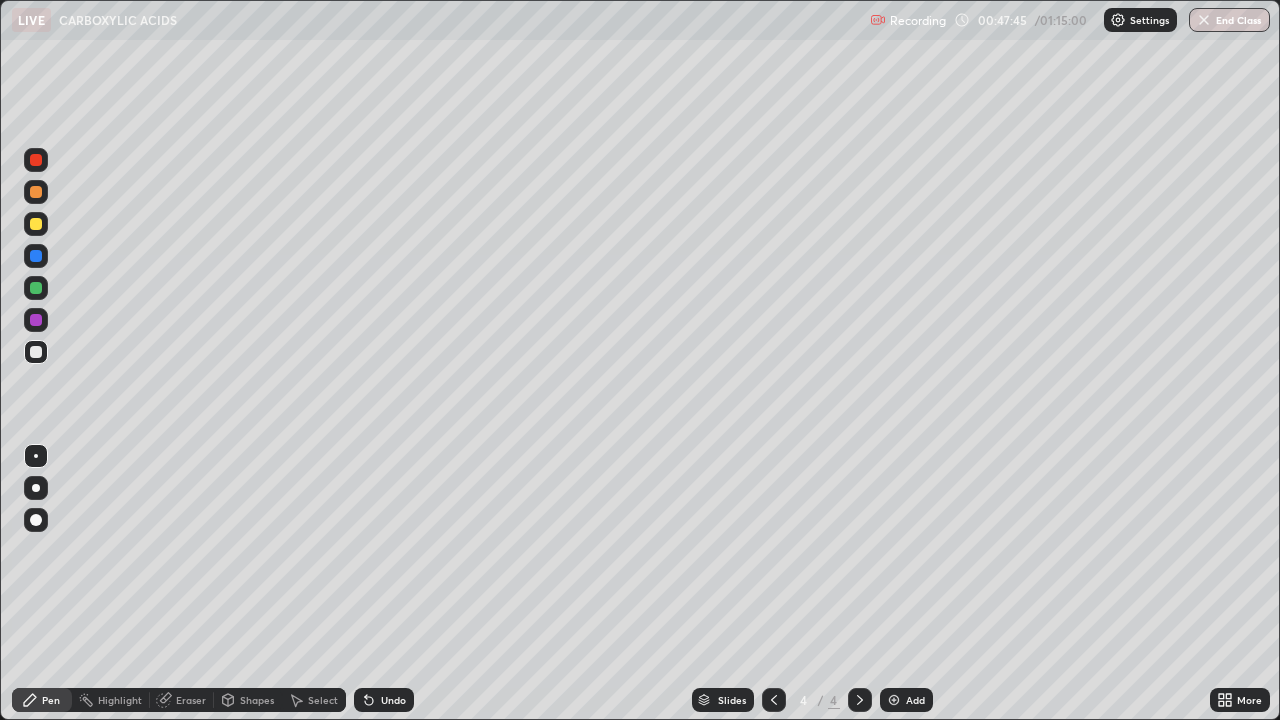 click on "Eraser" at bounding box center [191, 700] 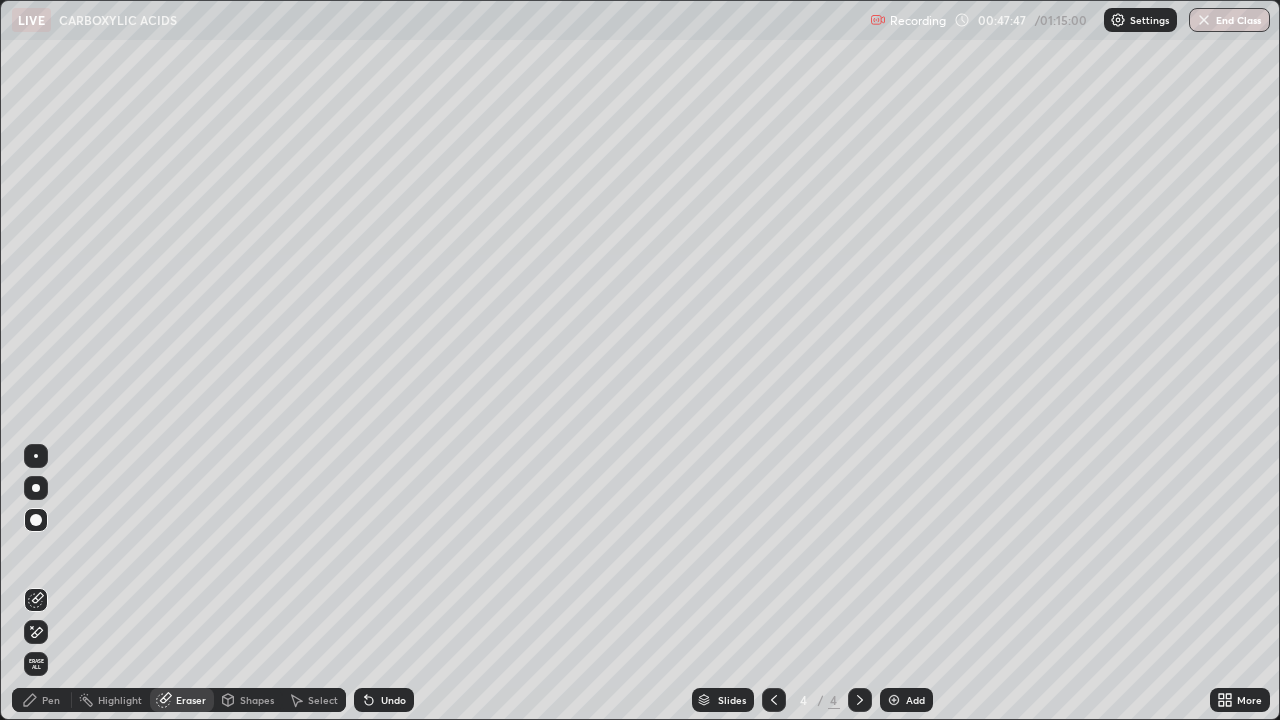 click on "Pen" at bounding box center [42, 700] 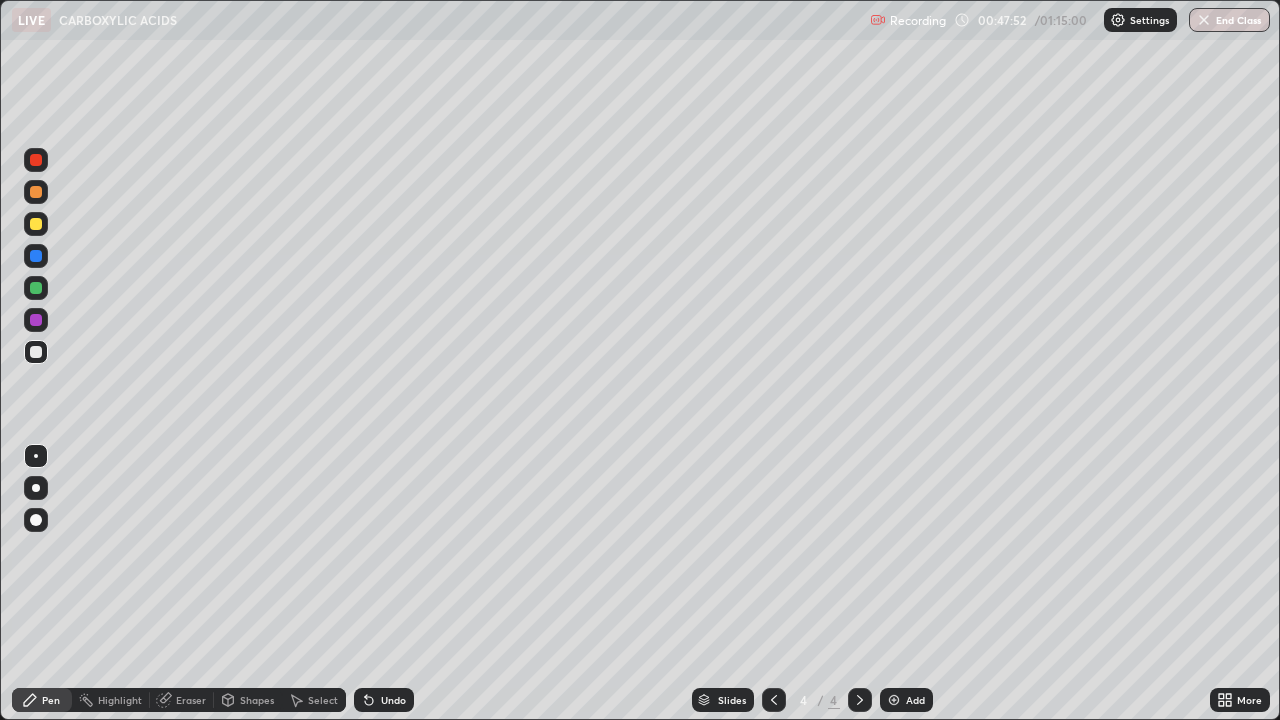 click on "Eraser" at bounding box center [191, 700] 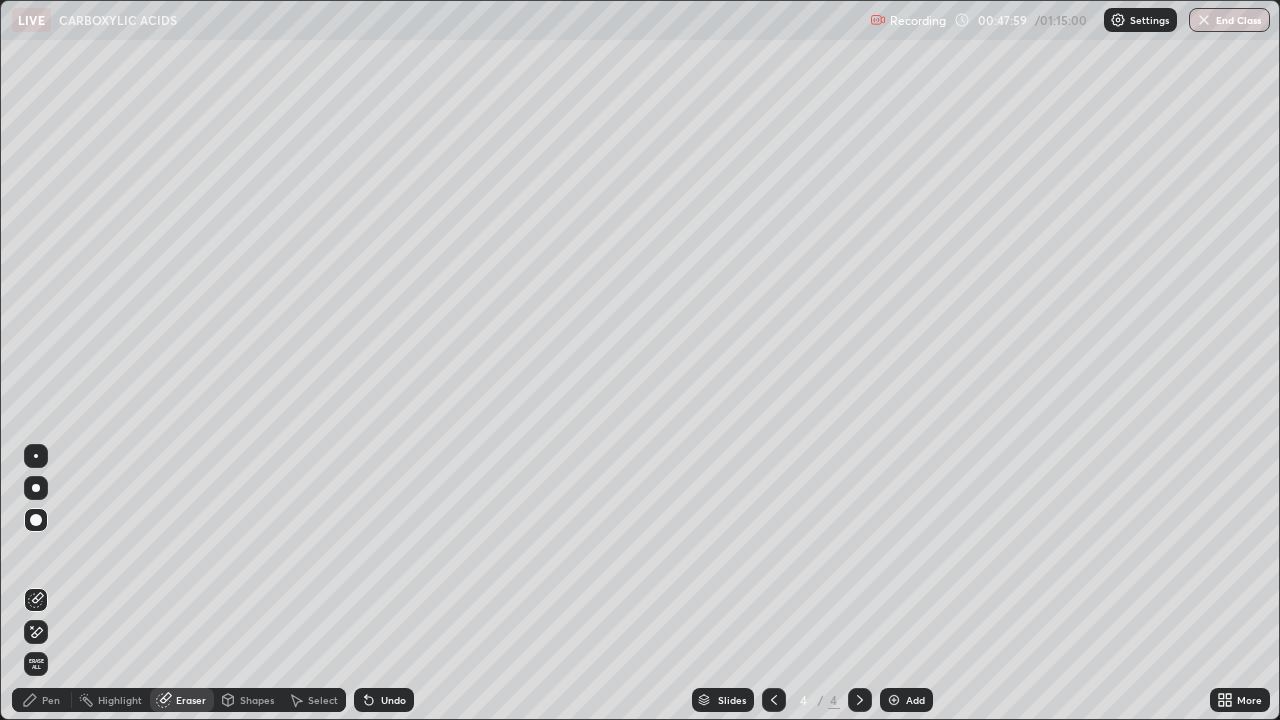 click on "Pen" at bounding box center (51, 700) 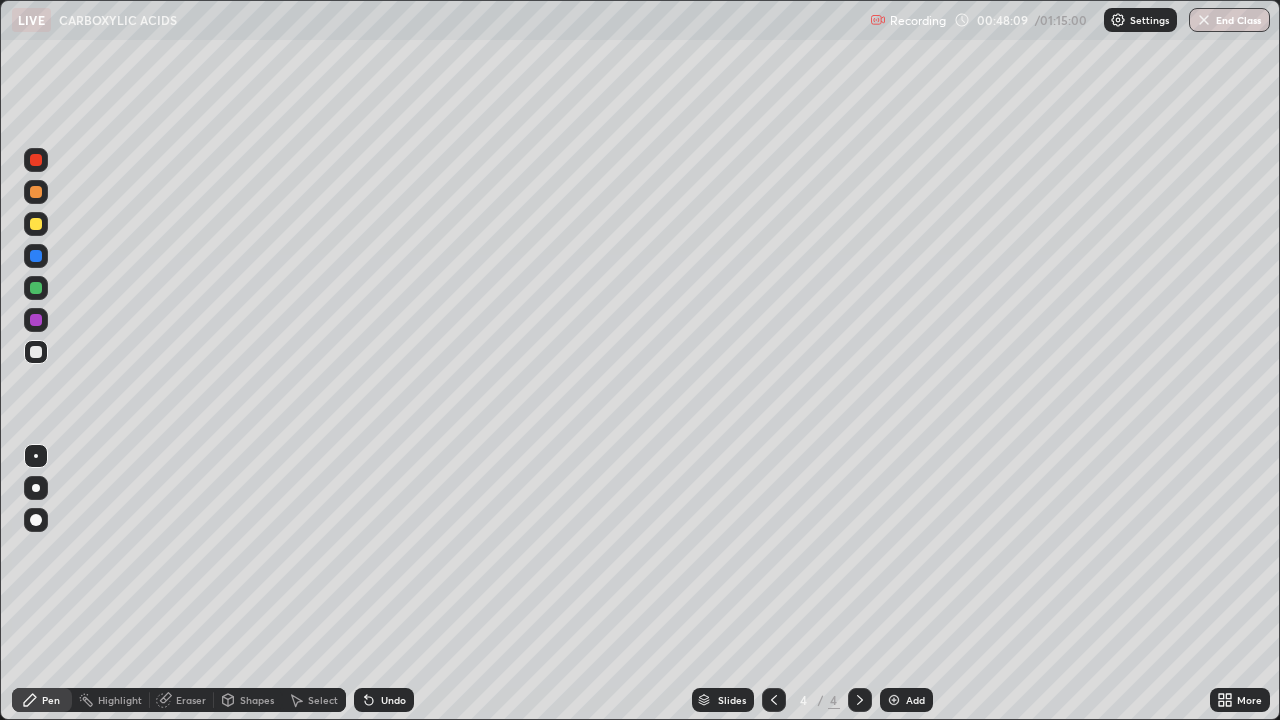 click on "Eraser" at bounding box center (191, 700) 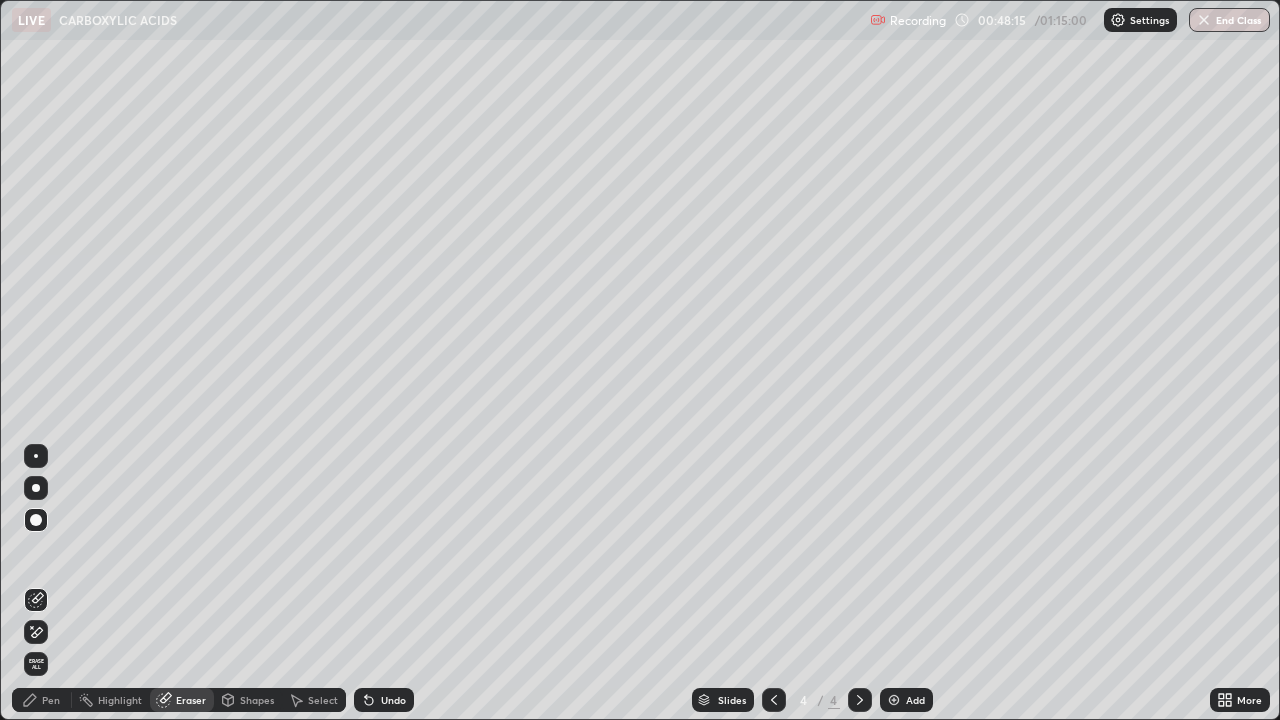 click on "Pen" at bounding box center (42, 700) 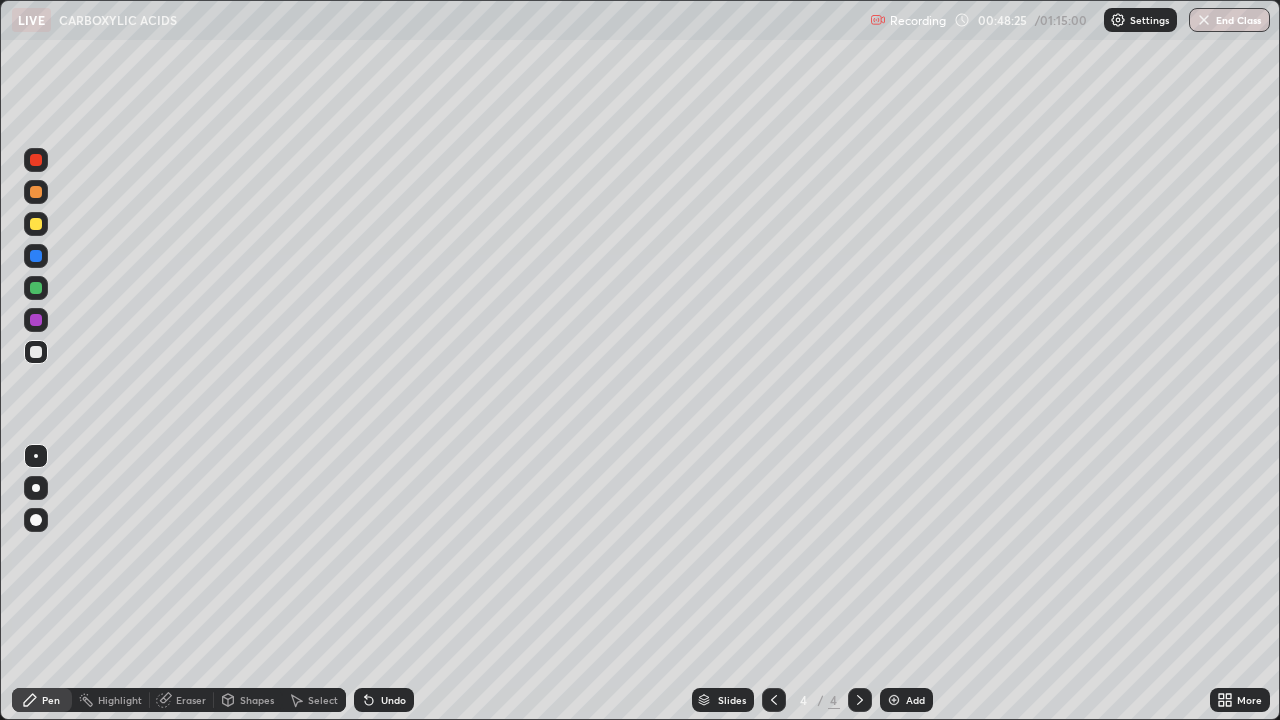 click on "Eraser" at bounding box center (191, 700) 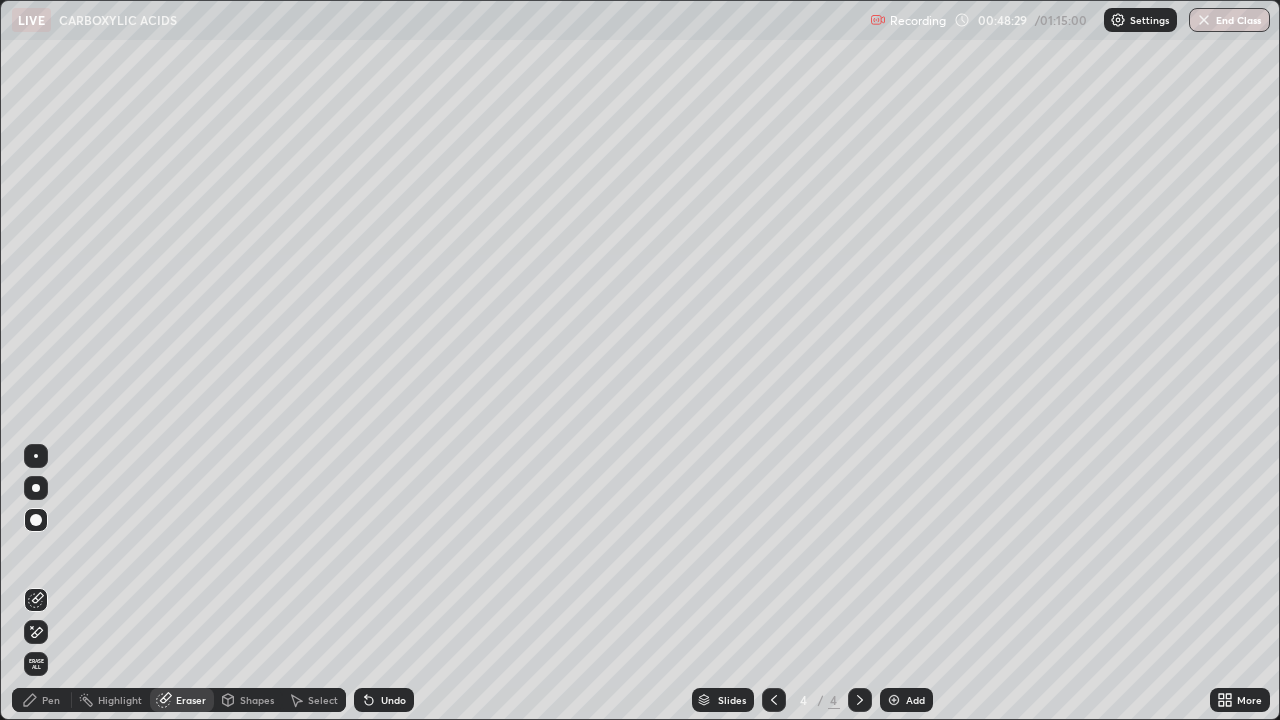 click on "Pen" at bounding box center [42, 700] 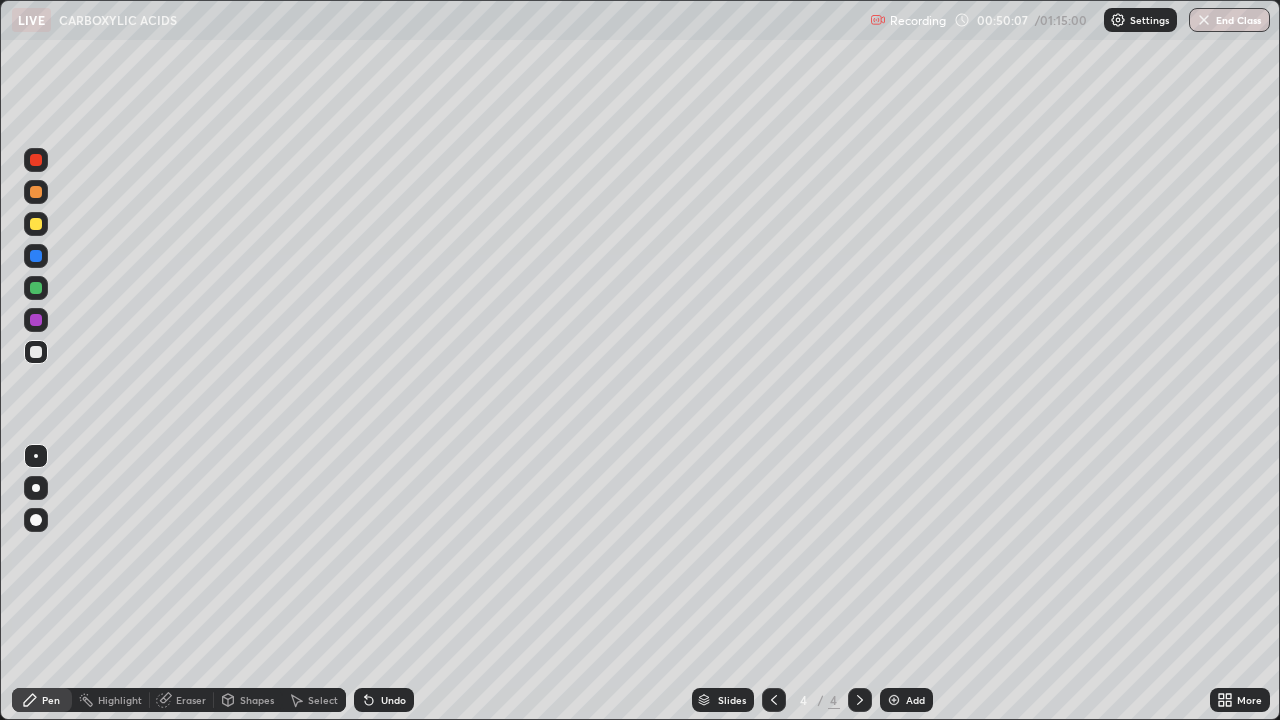 click on "Eraser" at bounding box center [191, 700] 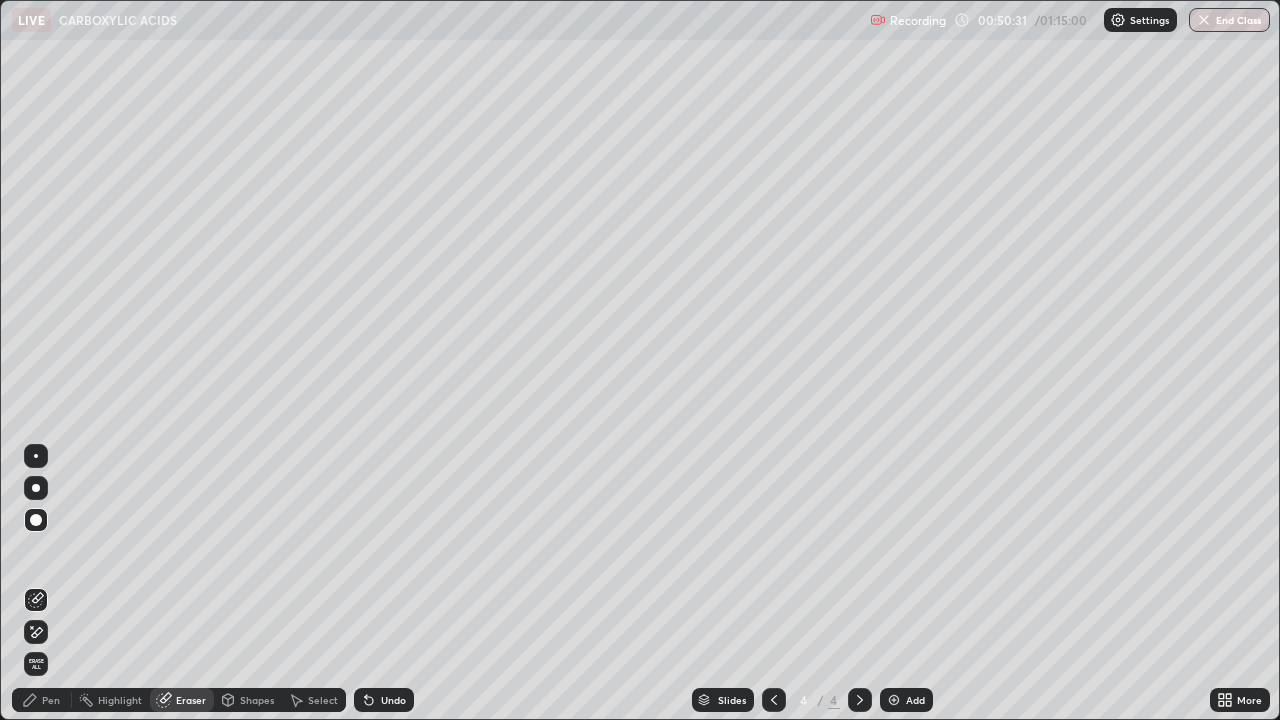 click on "Pen" at bounding box center (51, 700) 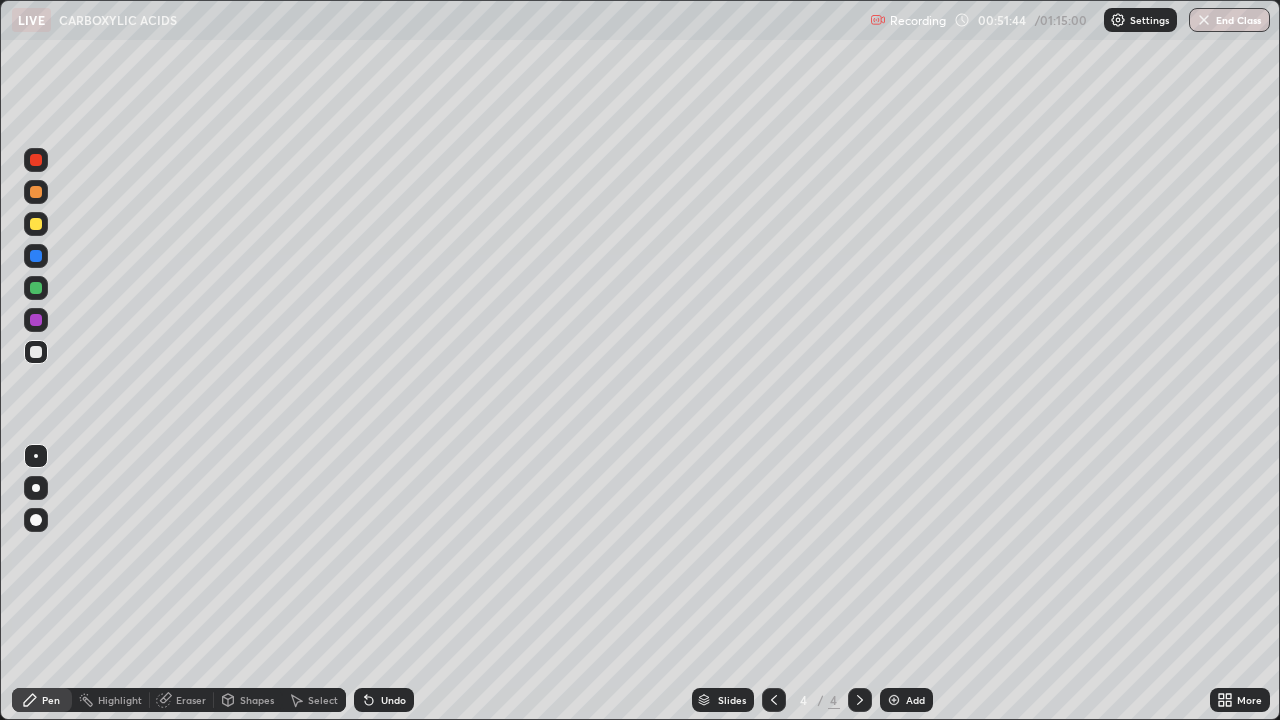 click on "Eraser" at bounding box center [191, 700] 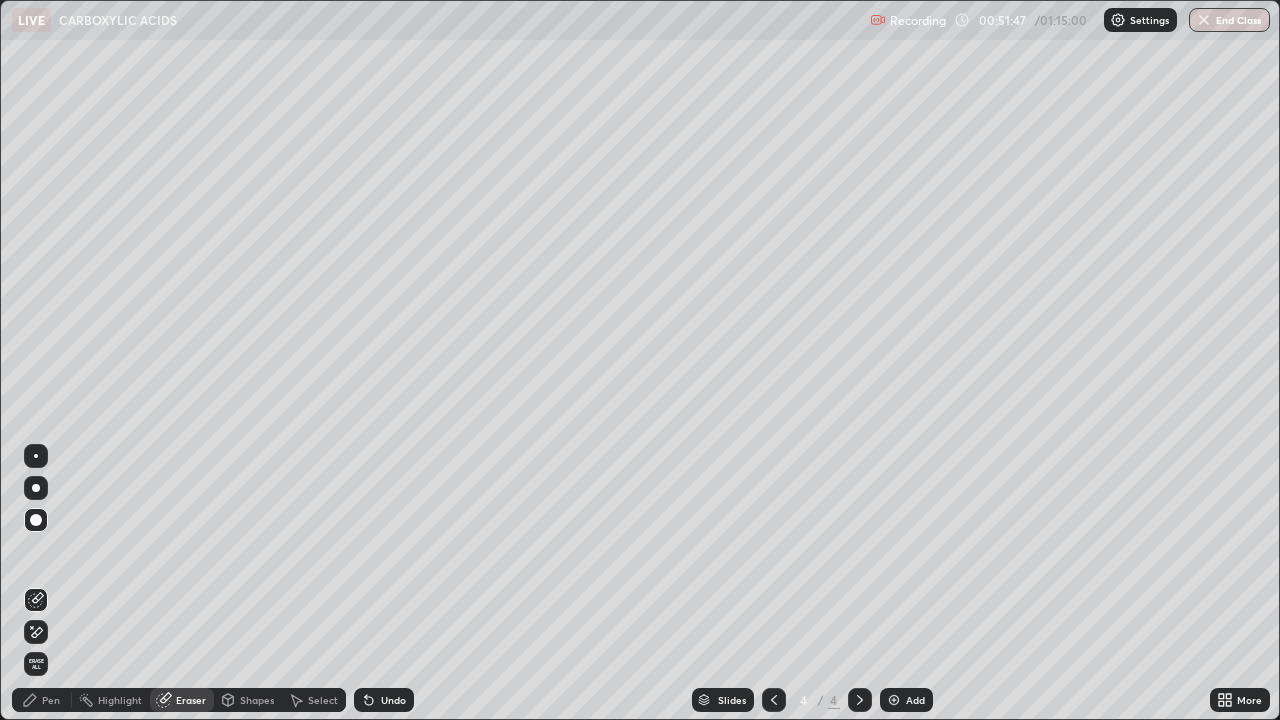 click on "Pen" at bounding box center [51, 700] 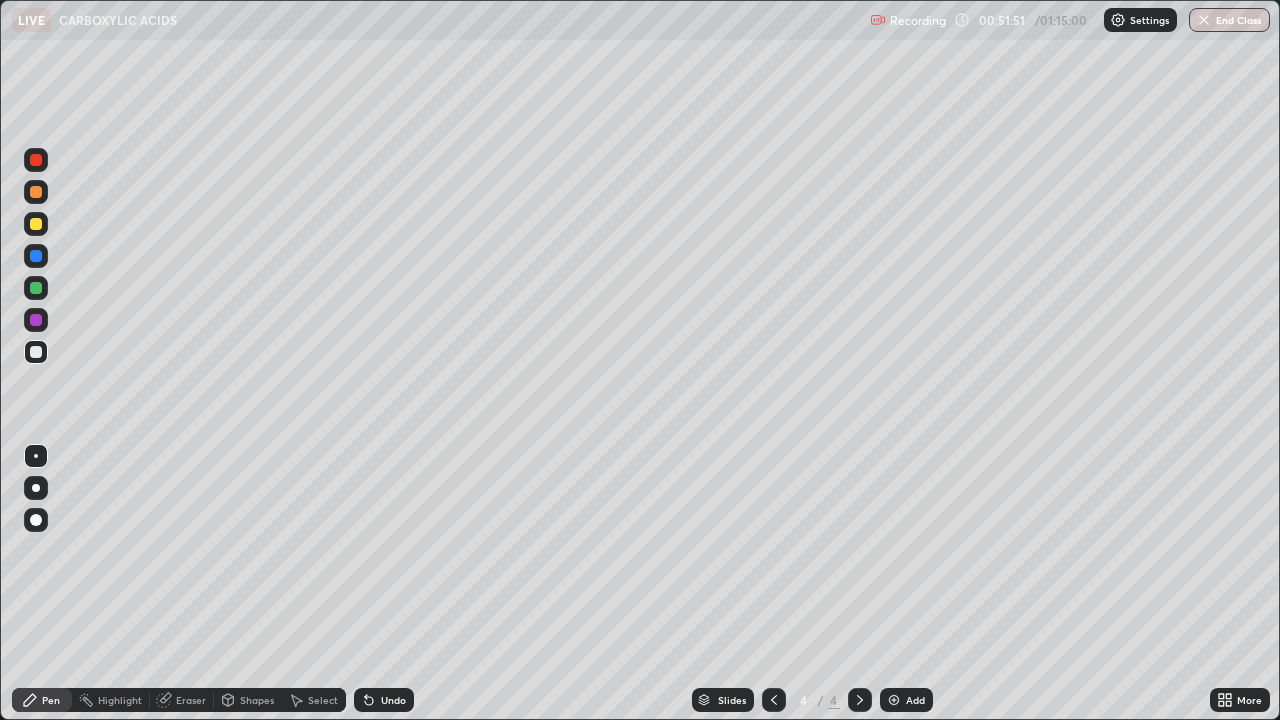 click on "Eraser" at bounding box center (191, 700) 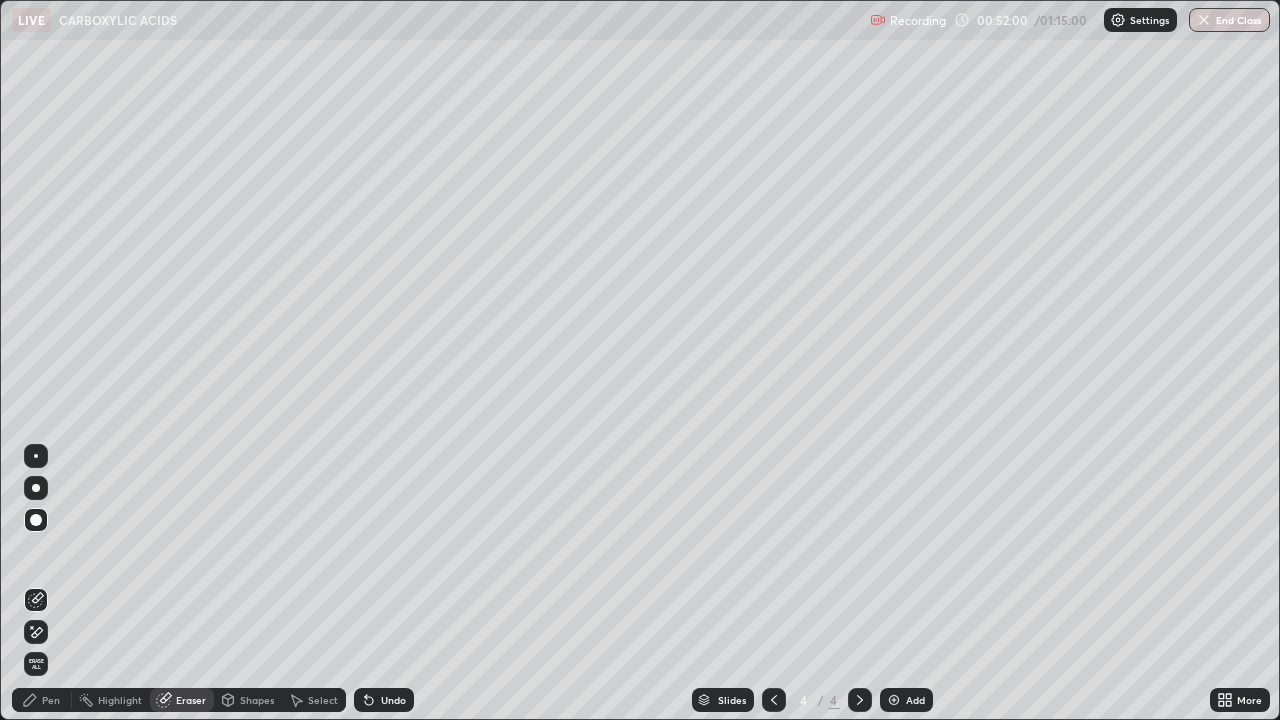 click on "Pen" at bounding box center (51, 700) 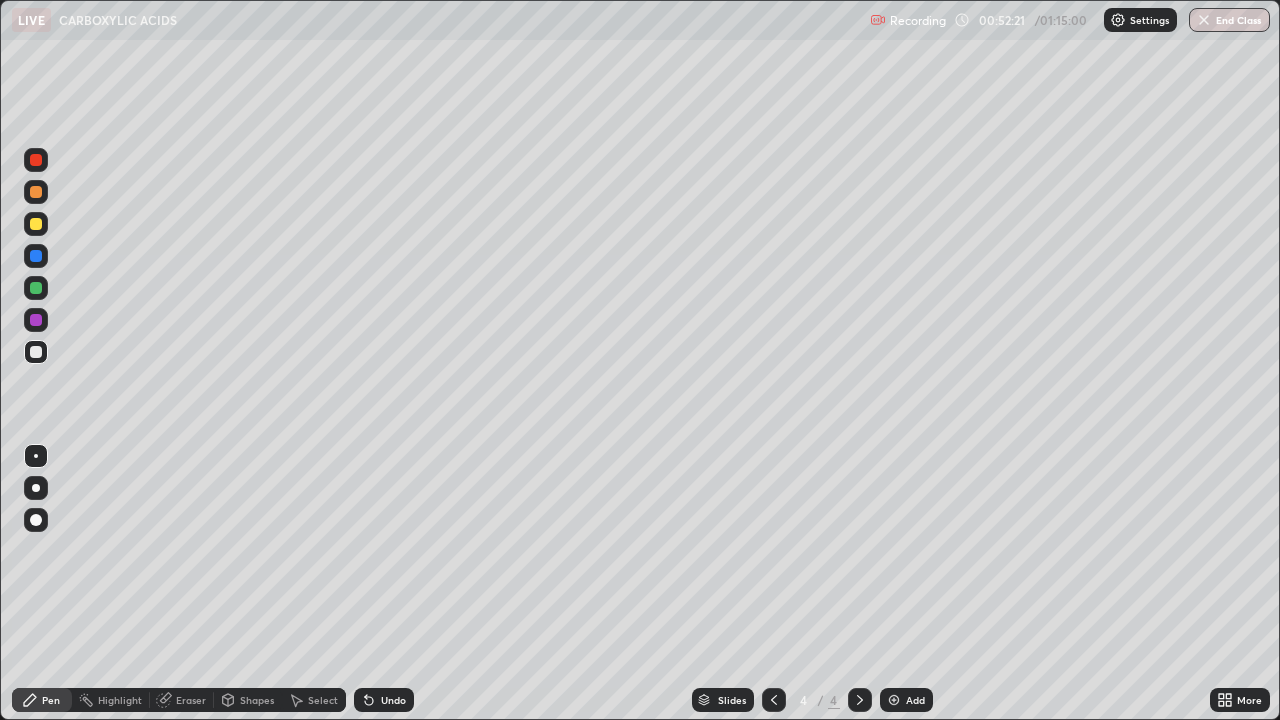 click on "Eraser" at bounding box center (191, 700) 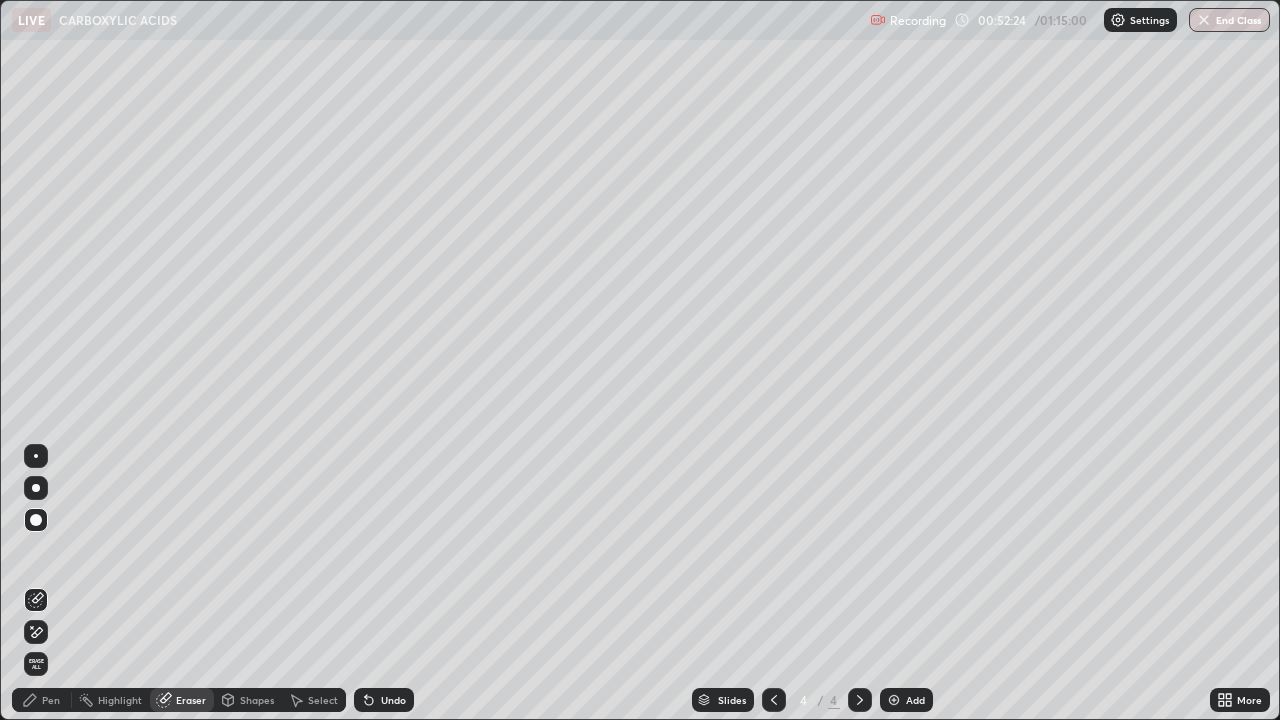 click on "Pen" at bounding box center [51, 700] 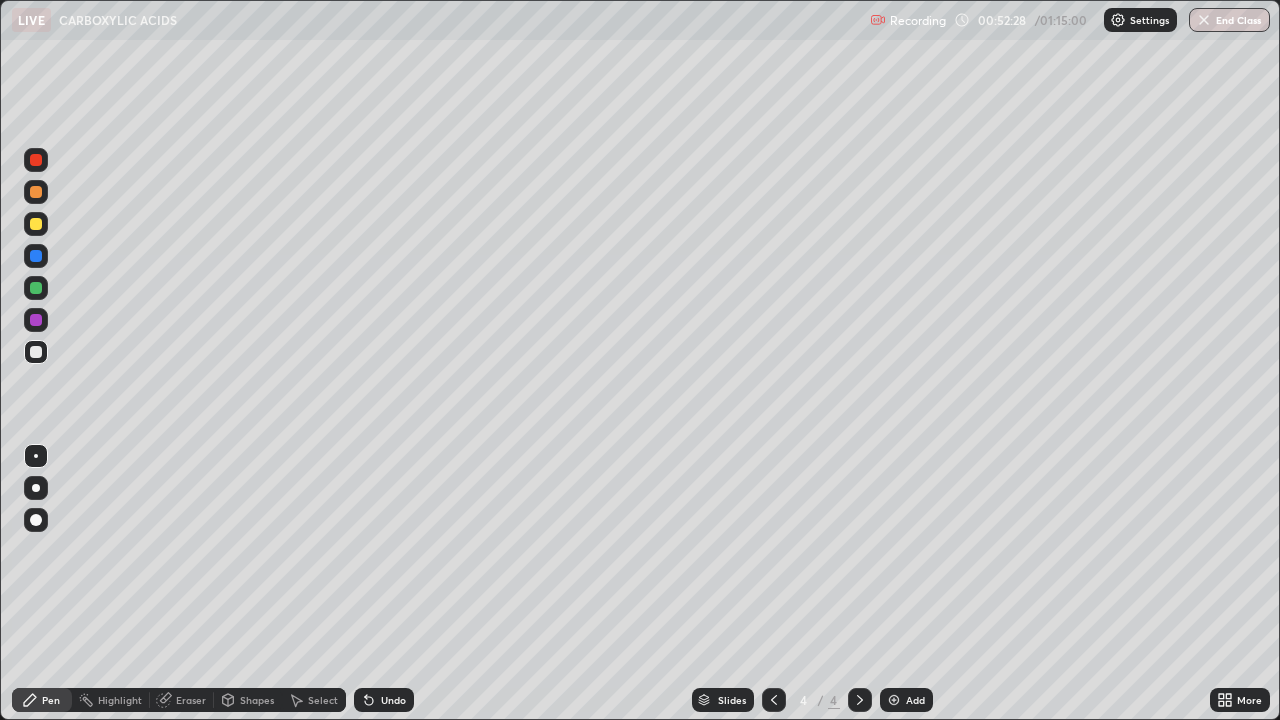 click on "Eraser" at bounding box center (191, 700) 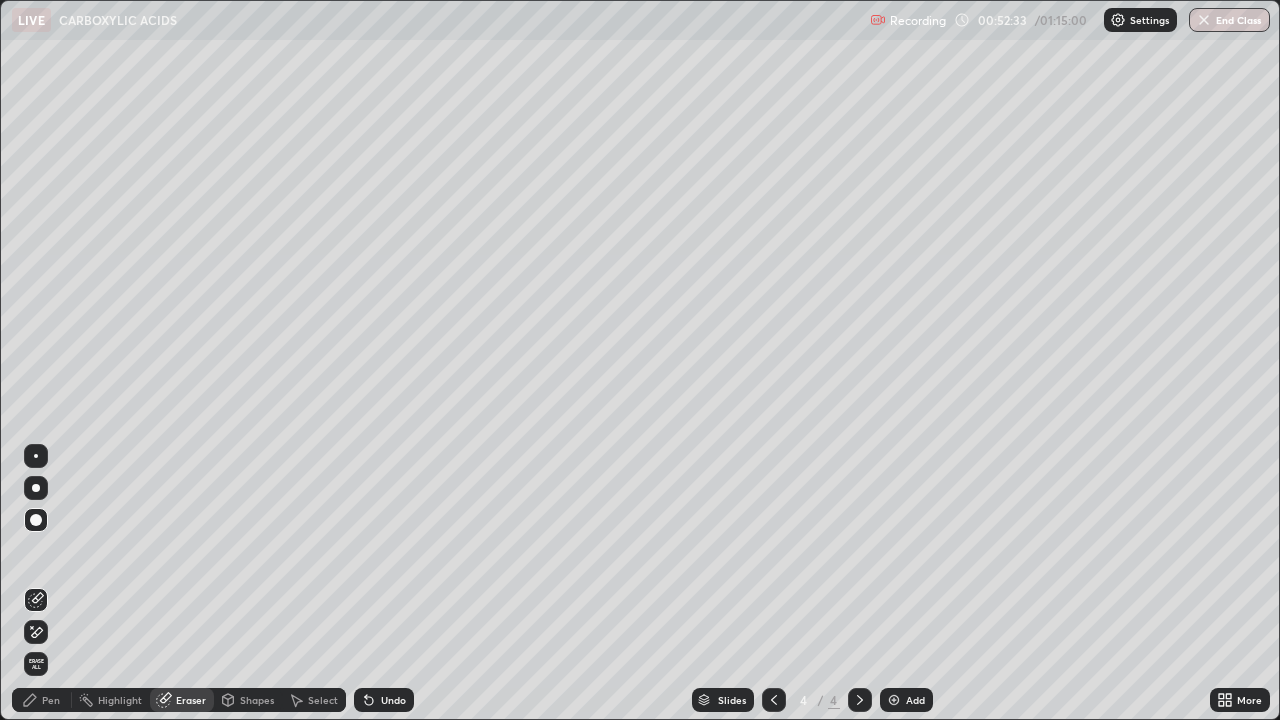 click on "Pen" at bounding box center [51, 700] 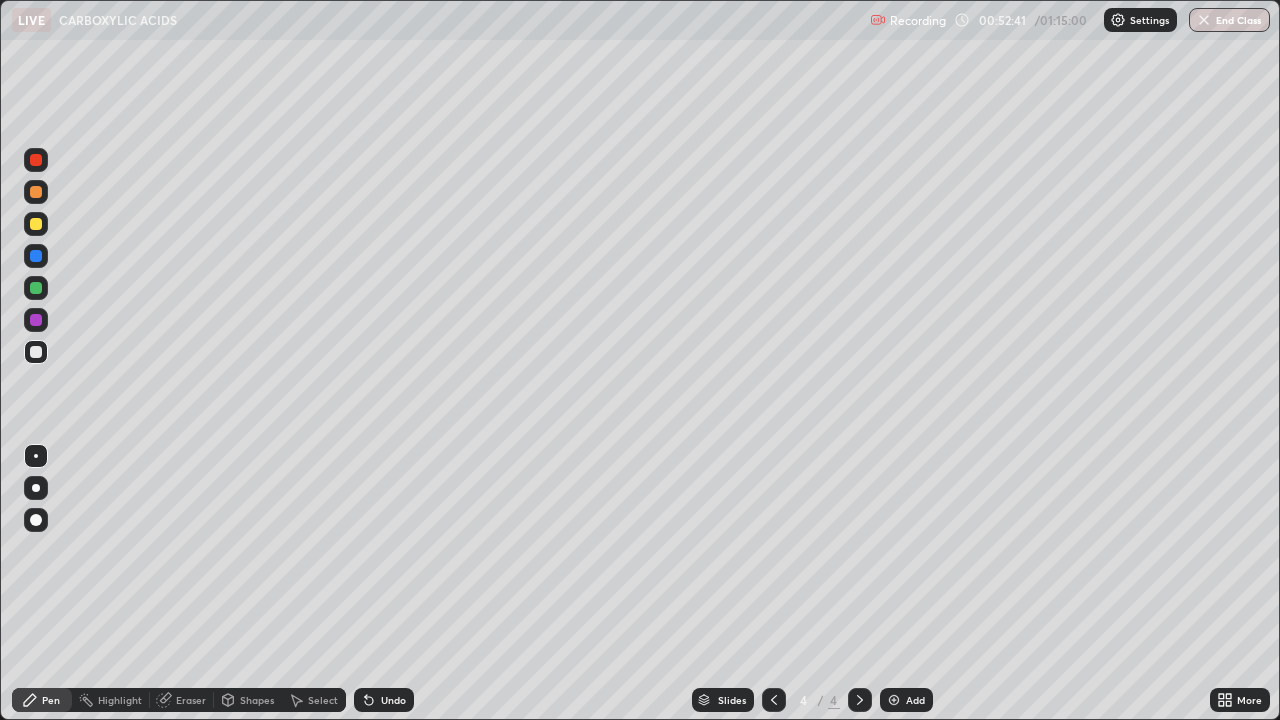 click on "Eraser" at bounding box center (191, 700) 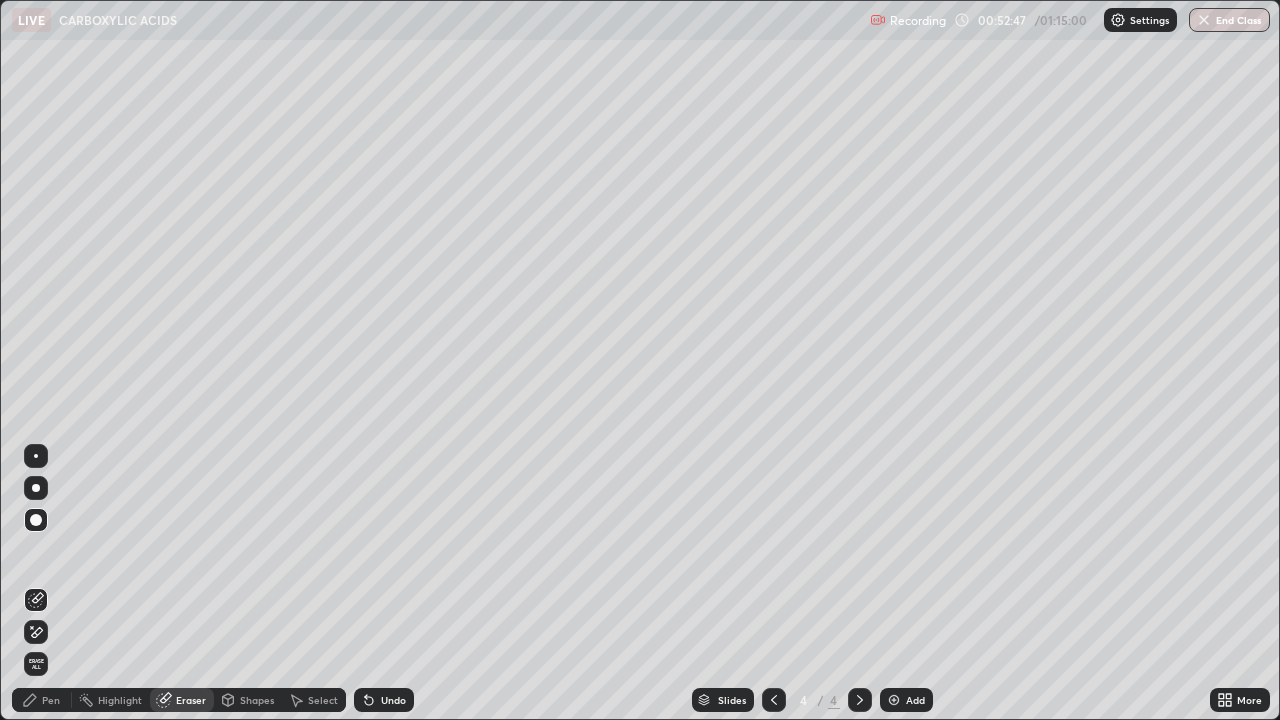 click on "Pen" at bounding box center [42, 700] 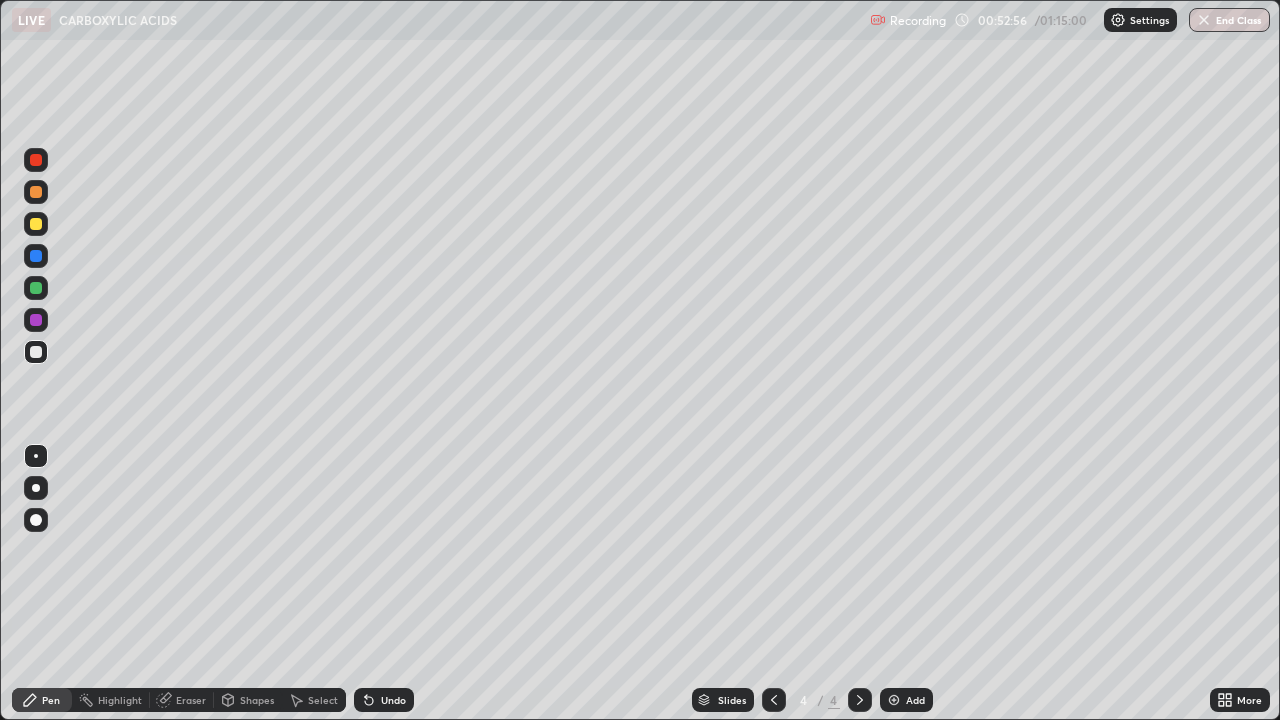 click on "Eraser" at bounding box center (191, 700) 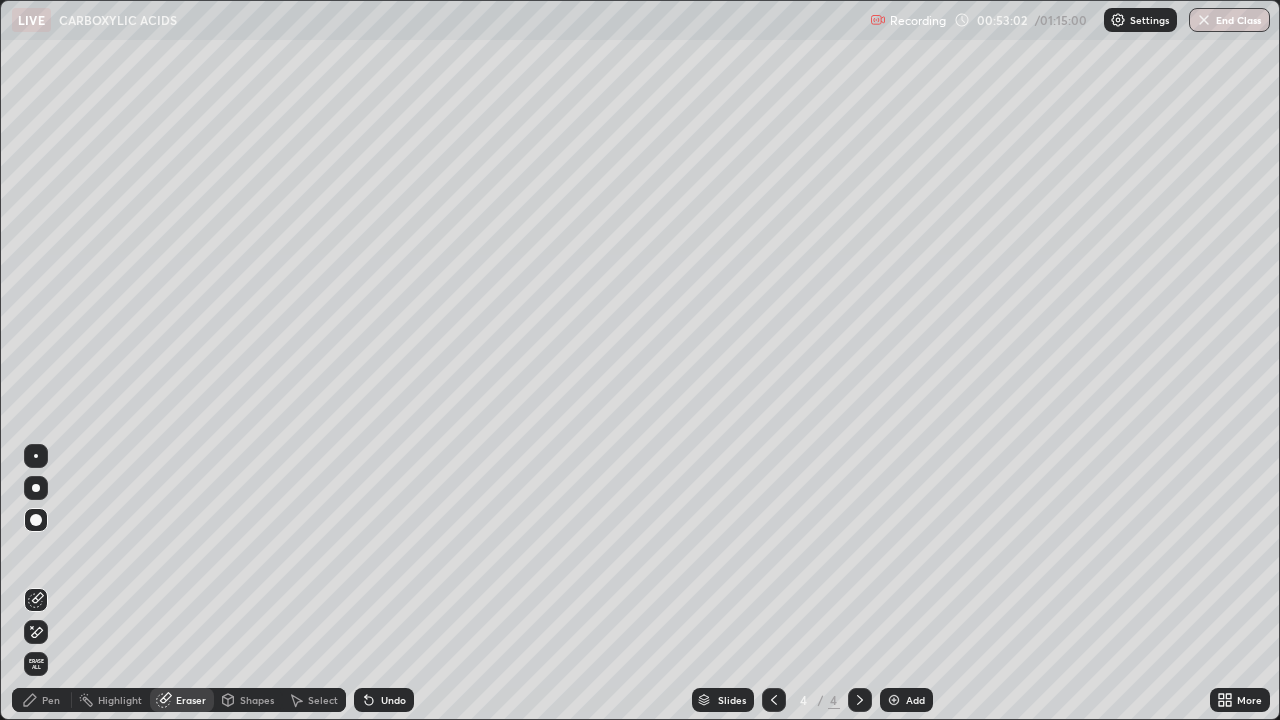 click on "Pen" at bounding box center (42, 700) 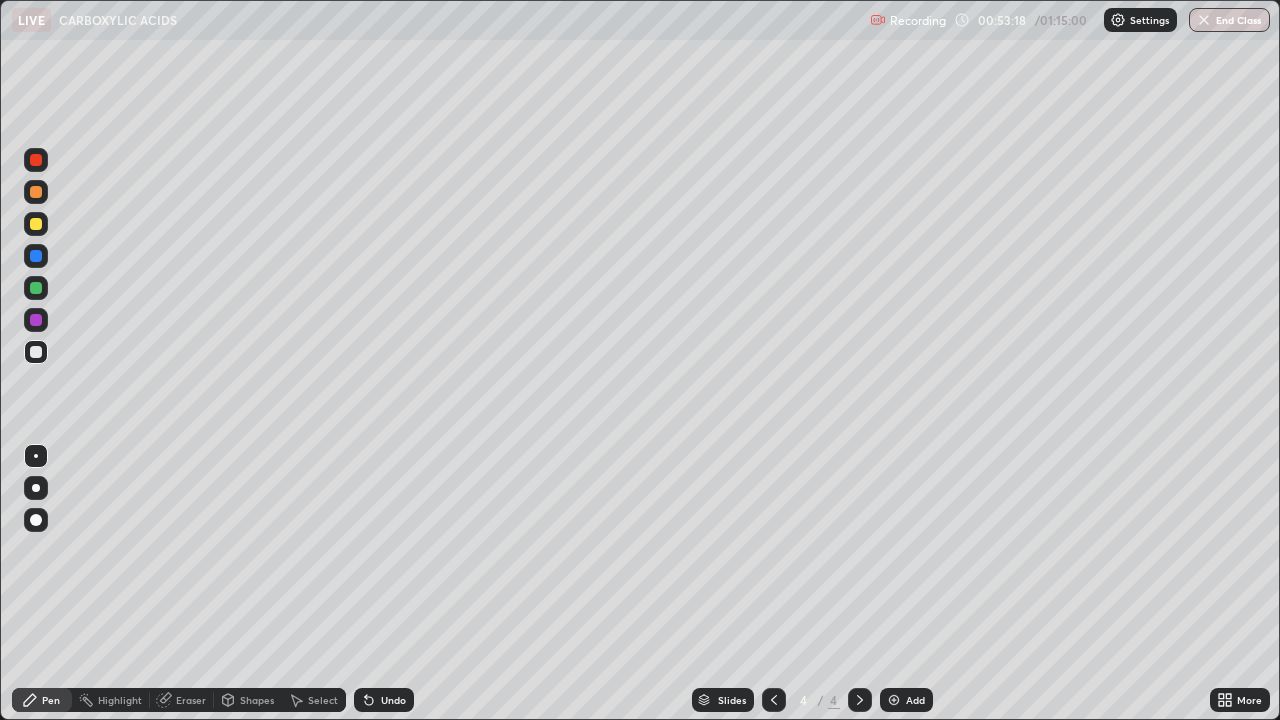 click on "Eraser" at bounding box center (182, 700) 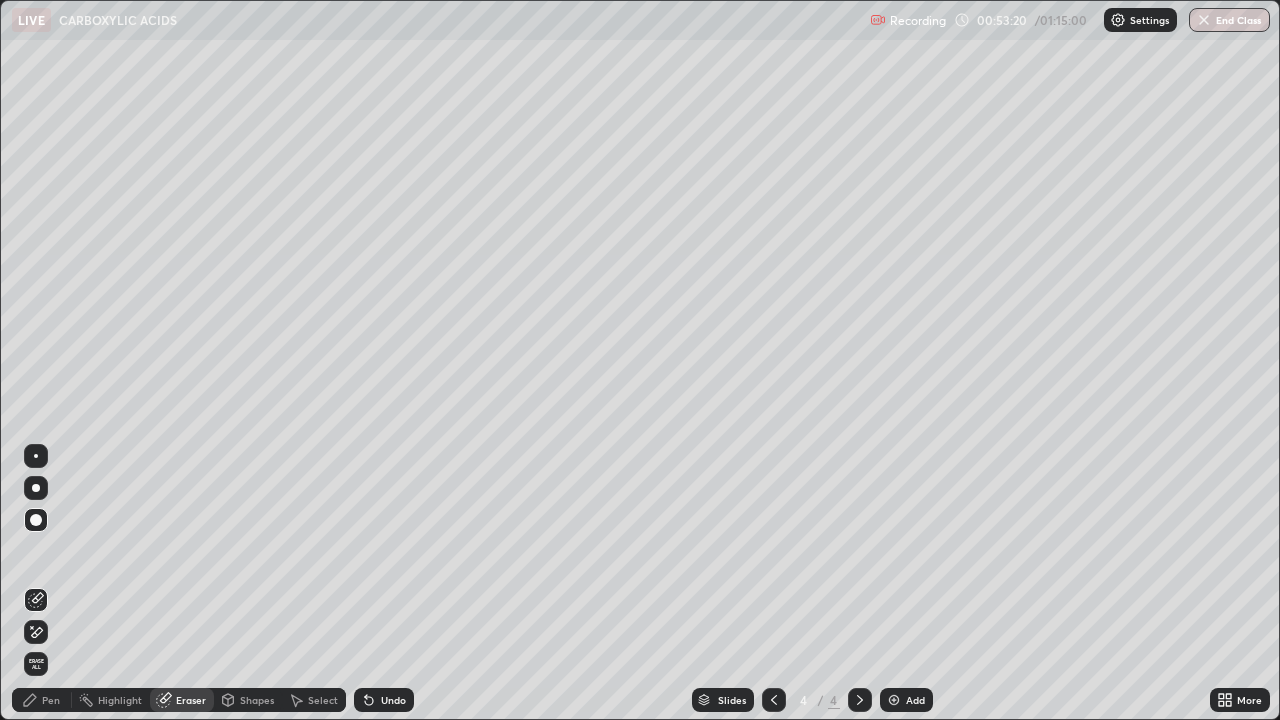 click on "Pen" at bounding box center (51, 700) 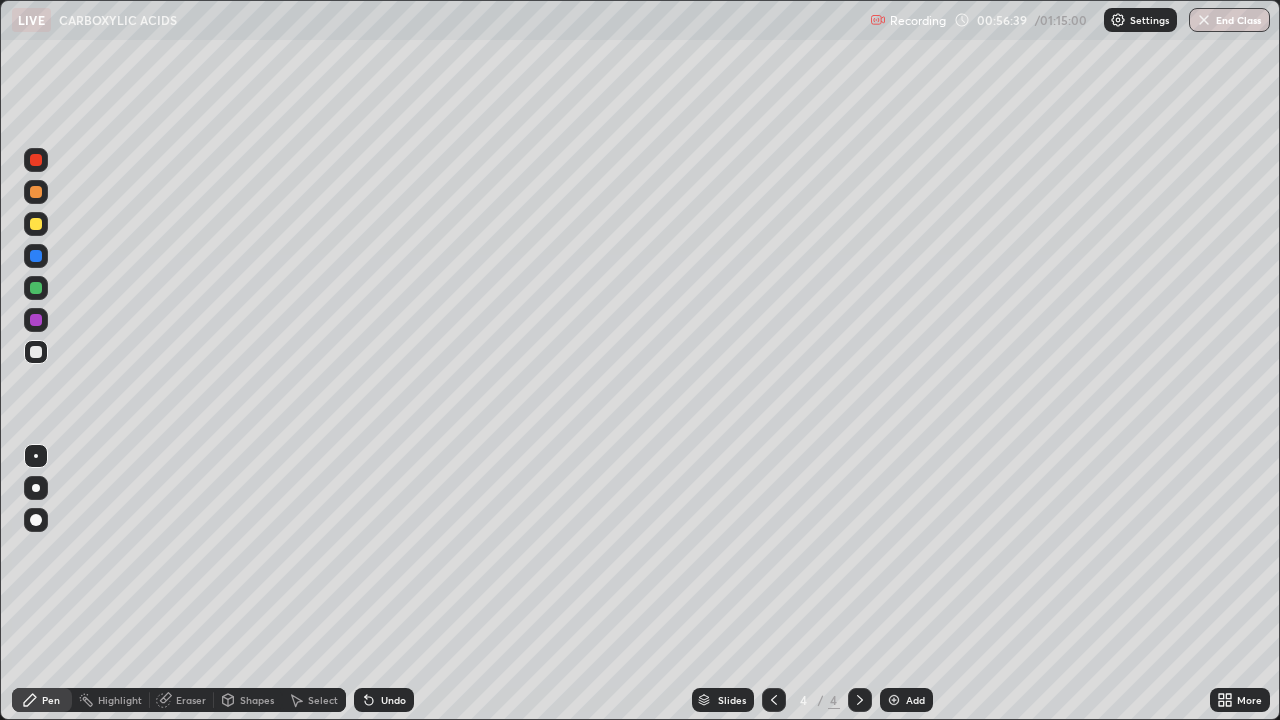 click on "Select" at bounding box center [323, 700] 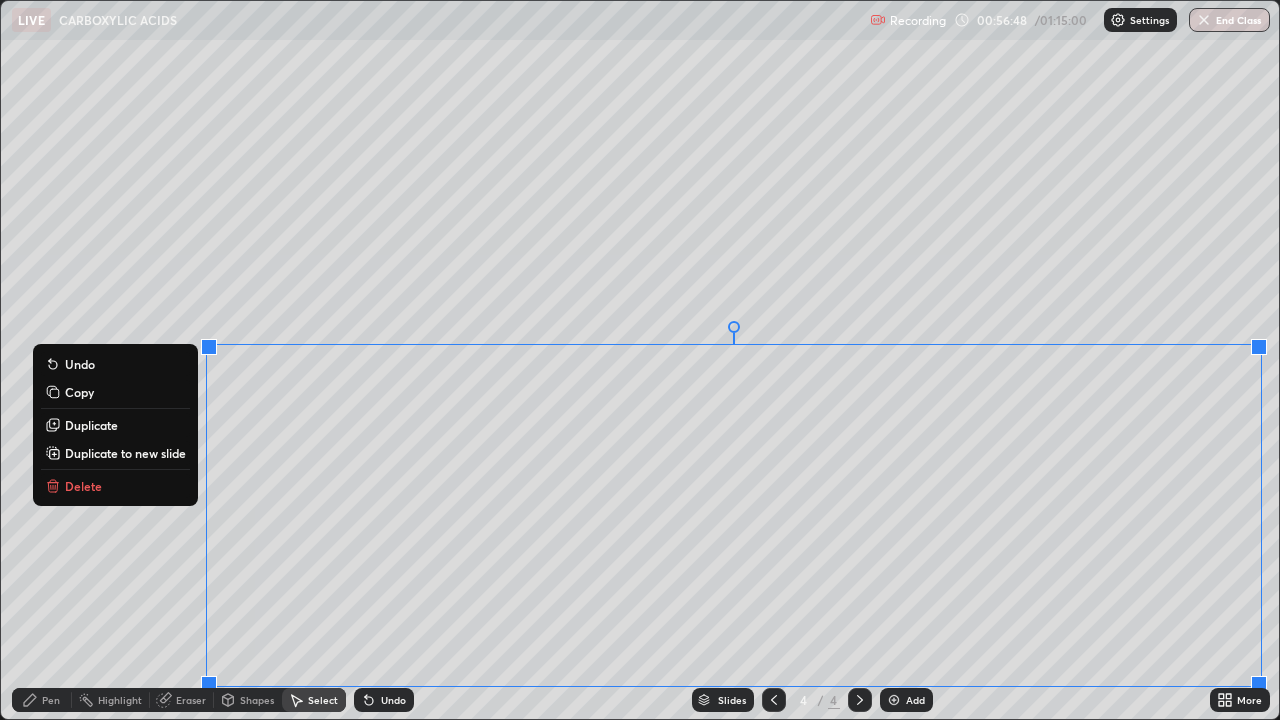 click on "Delete" at bounding box center [115, 486] 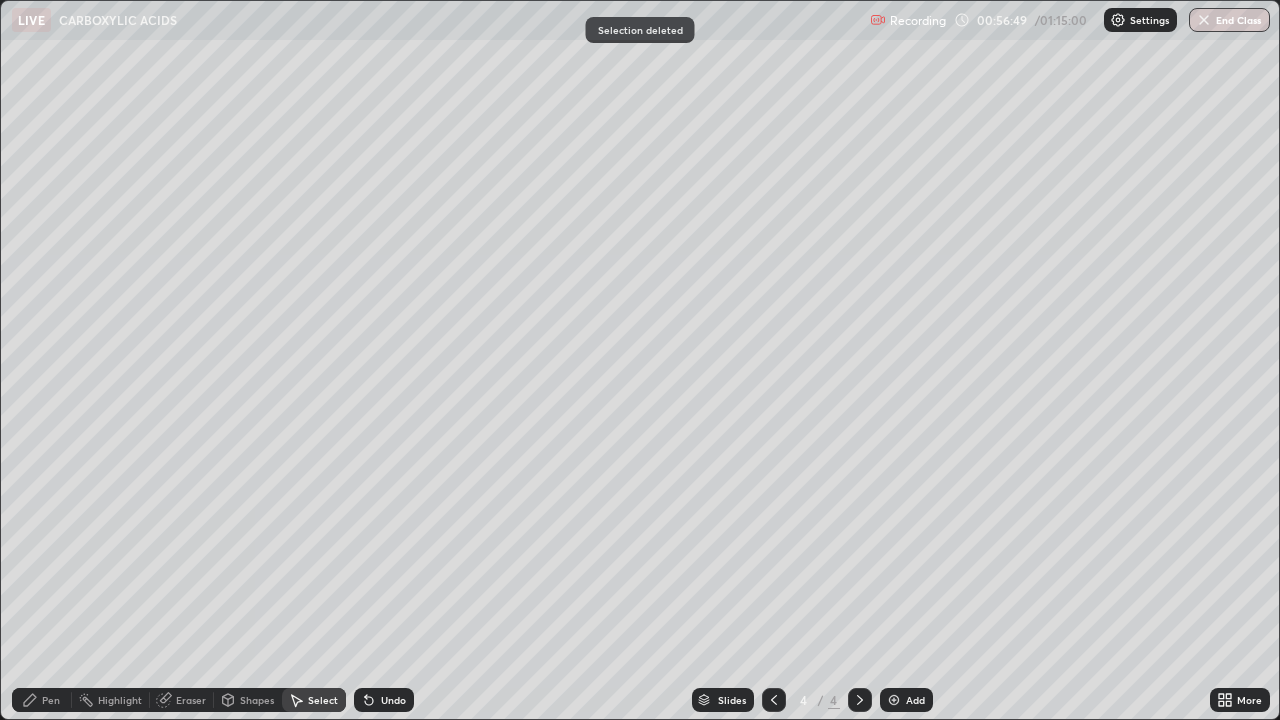 click on "Pen" at bounding box center (51, 700) 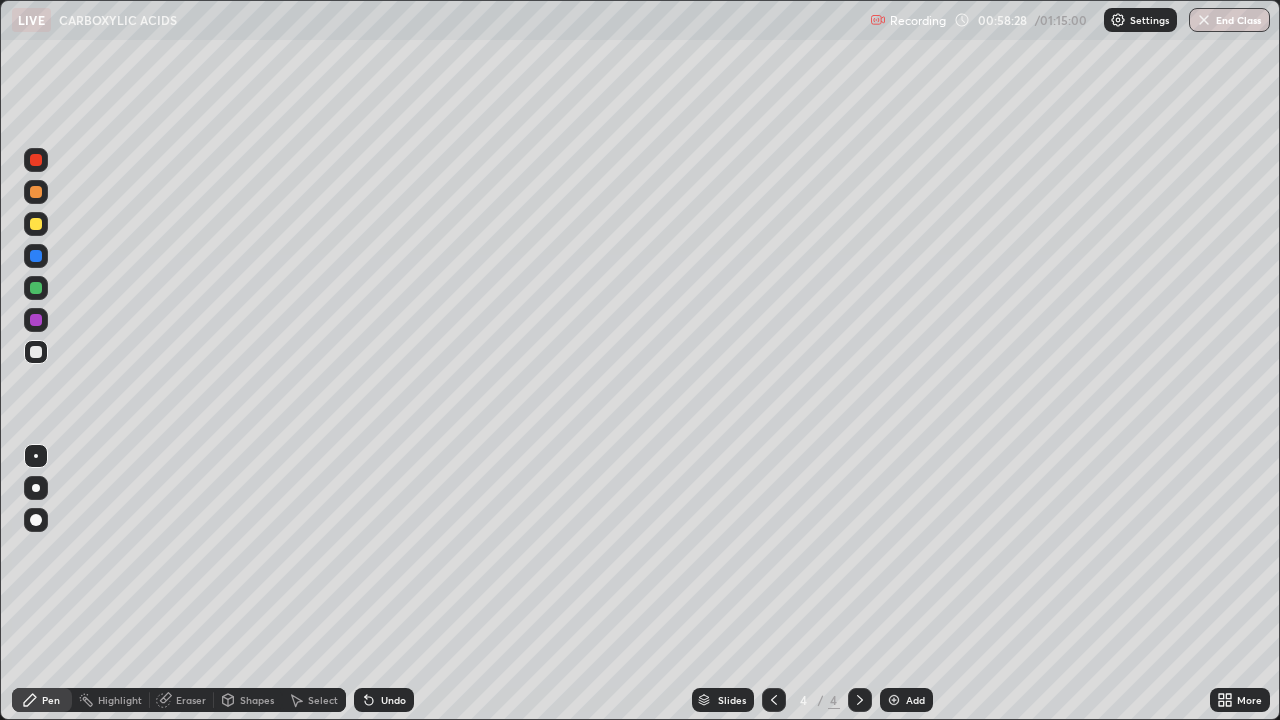 click on "Slides 4 / 4 Add" at bounding box center (812, 700) 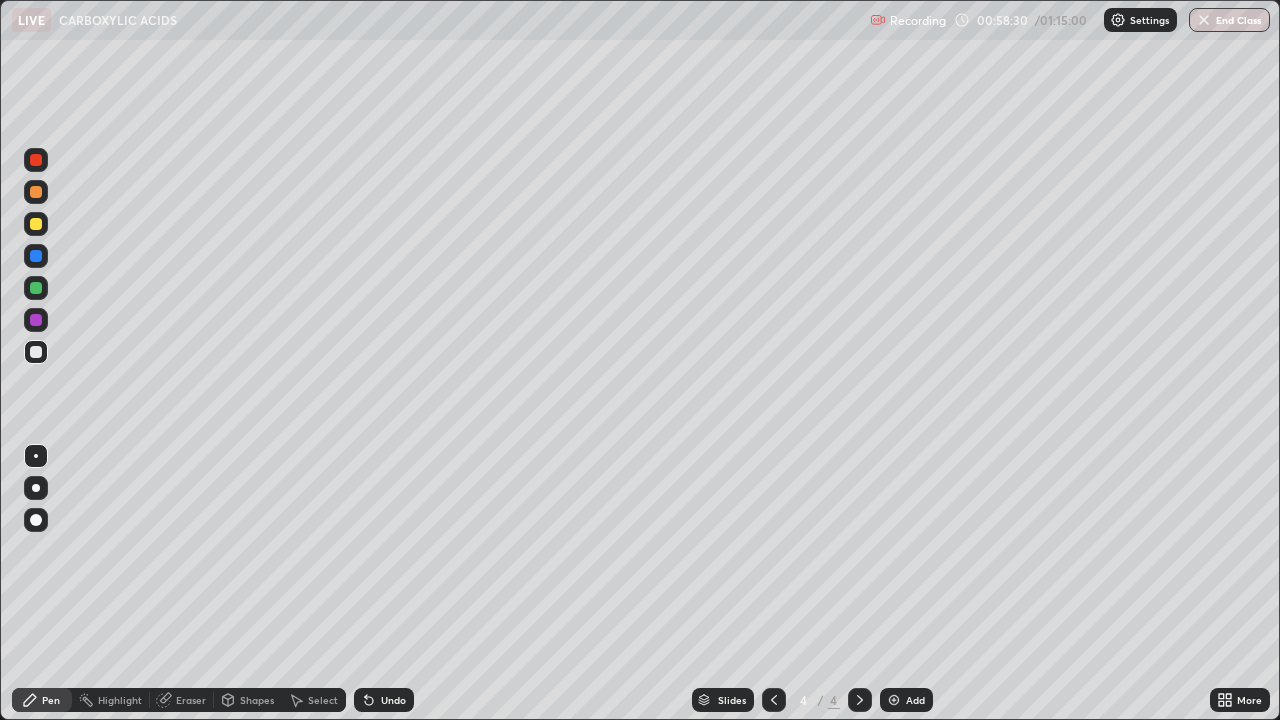 click on "Slides 4 / 4 Add" at bounding box center [812, 700] 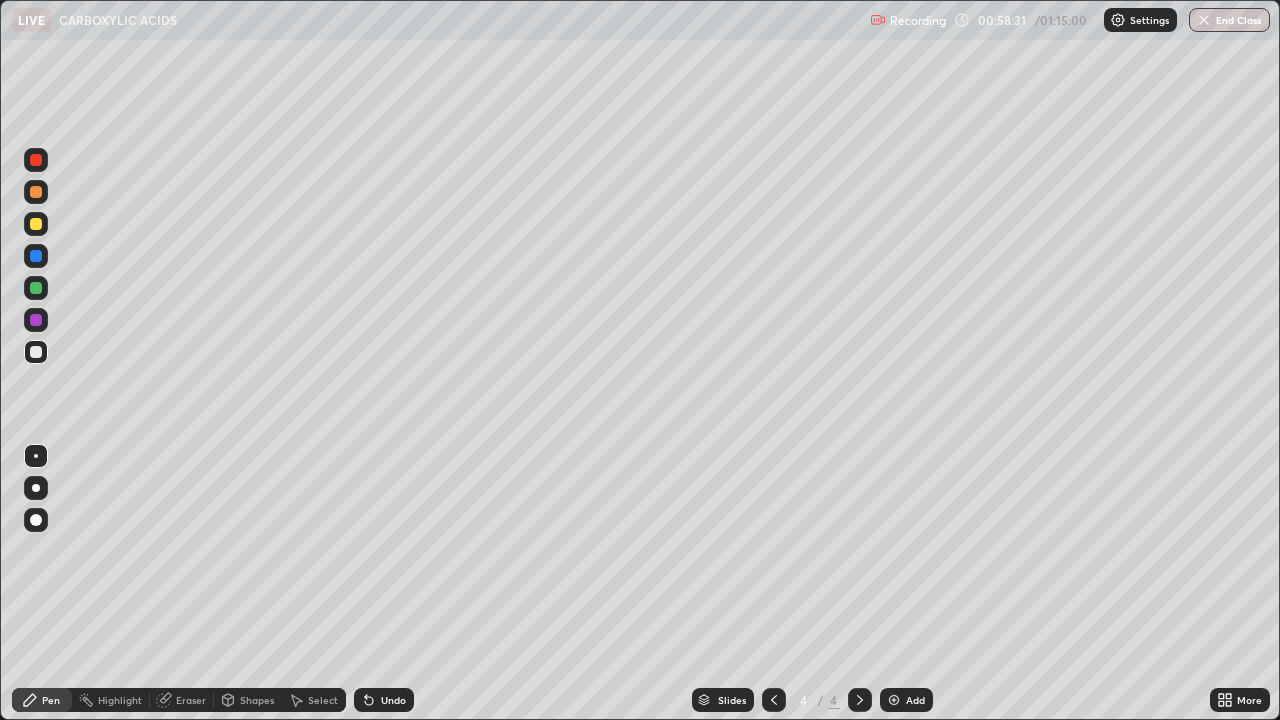 click on "Slides 4 / 4 Add" at bounding box center (812, 700) 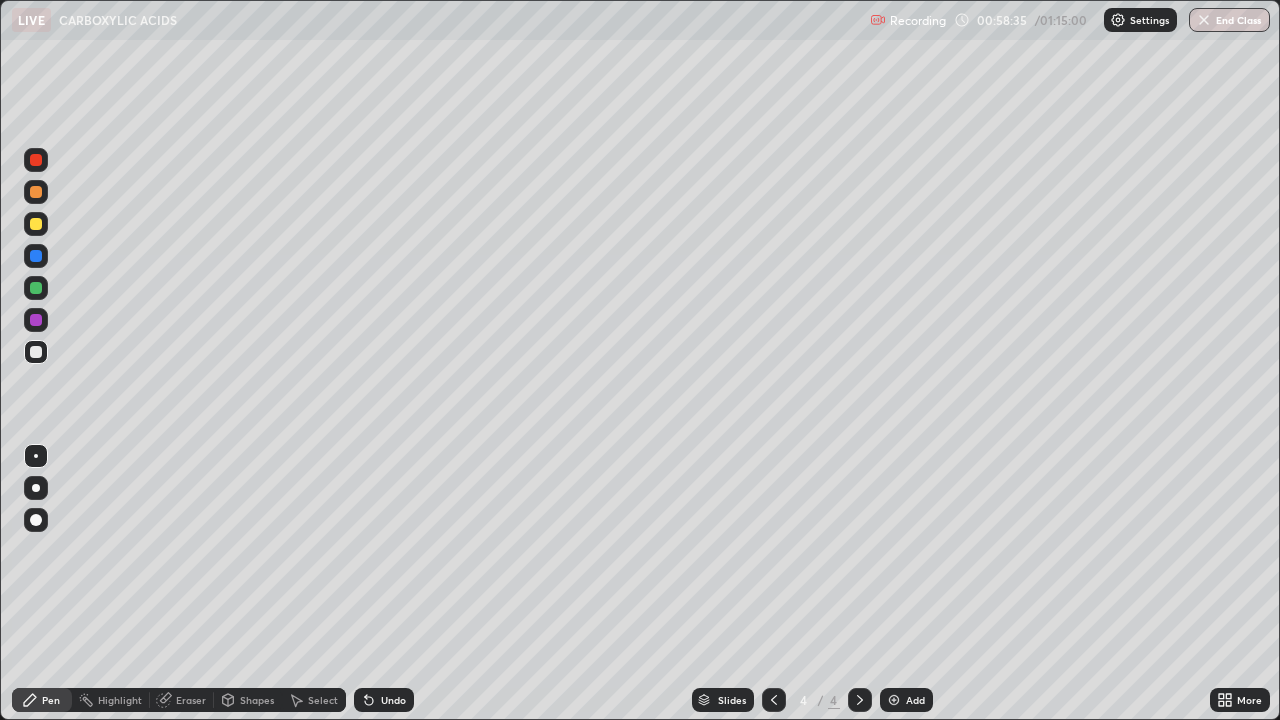 click on "Slides 4 / 4 Add" at bounding box center (812, 700) 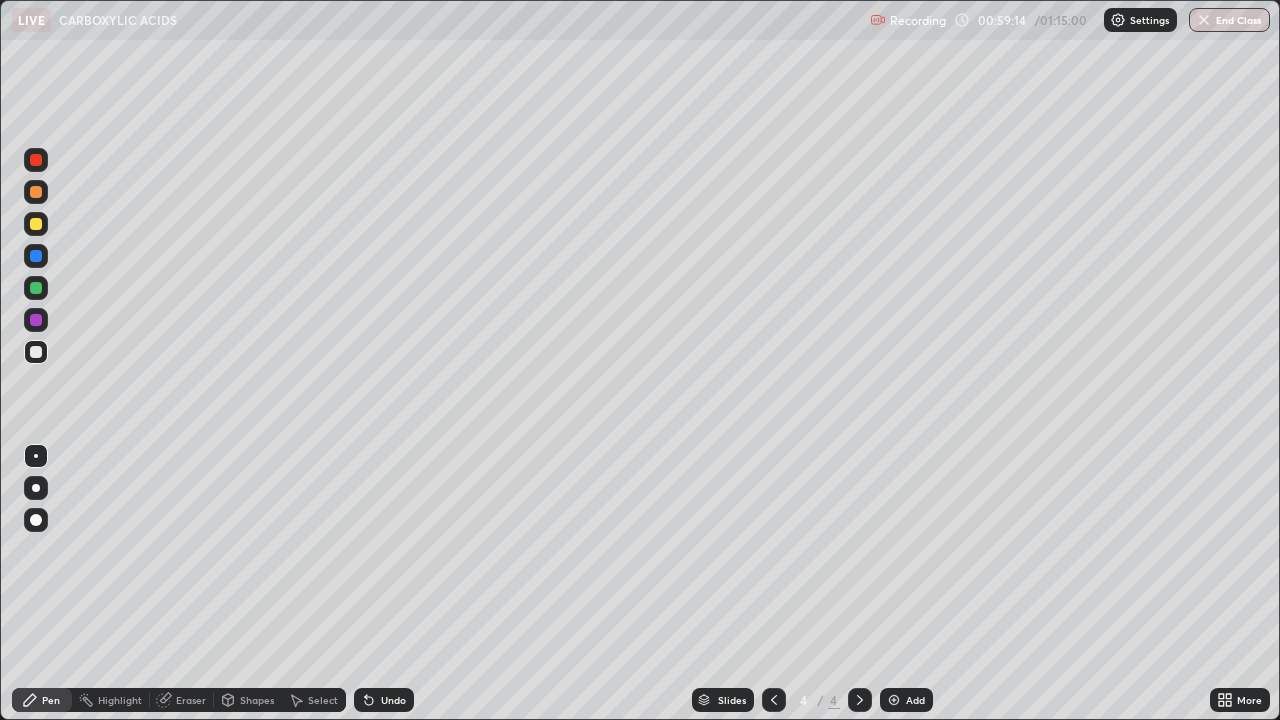 click on "Select" at bounding box center [323, 700] 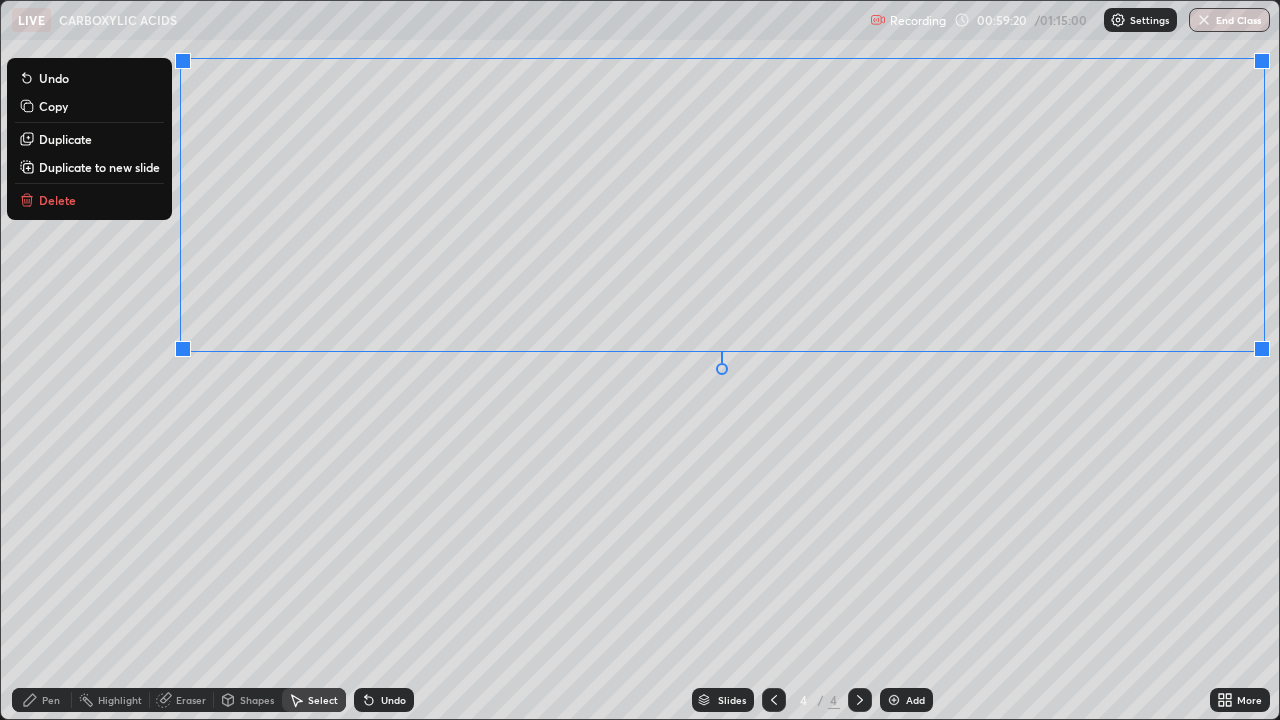 click on "Delete" at bounding box center [57, 200] 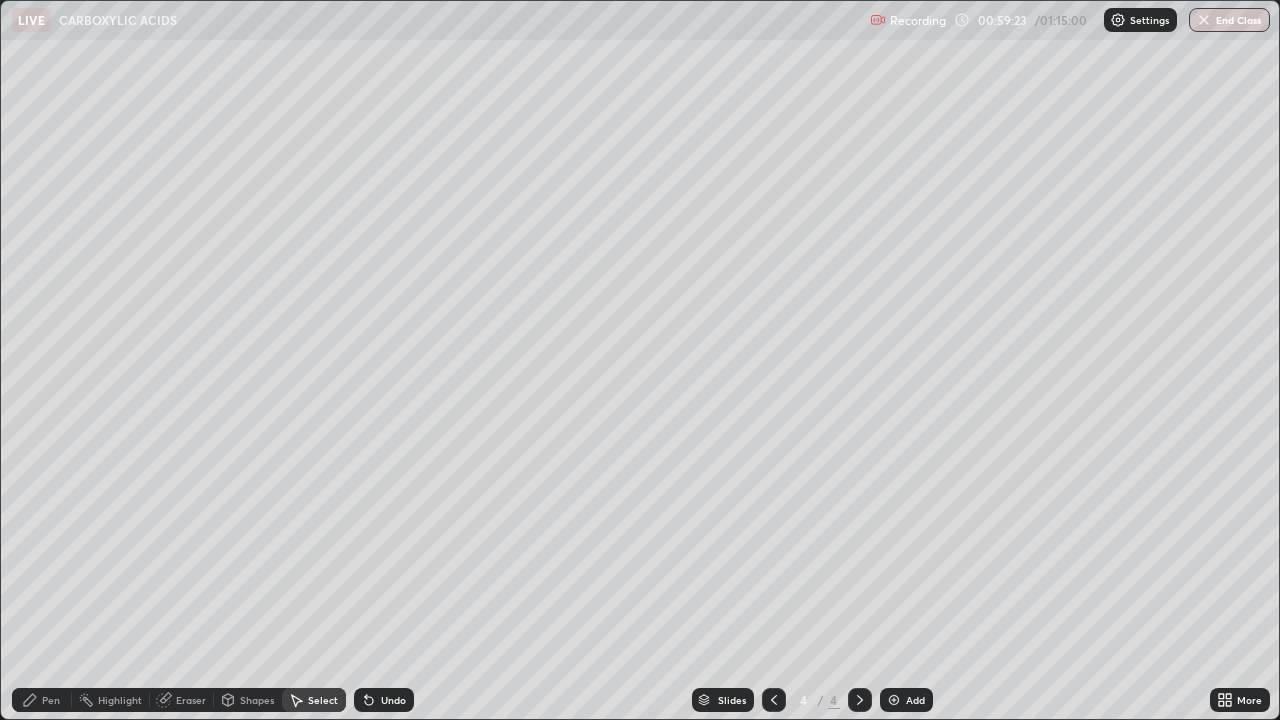 click on "Pen" at bounding box center [51, 700] 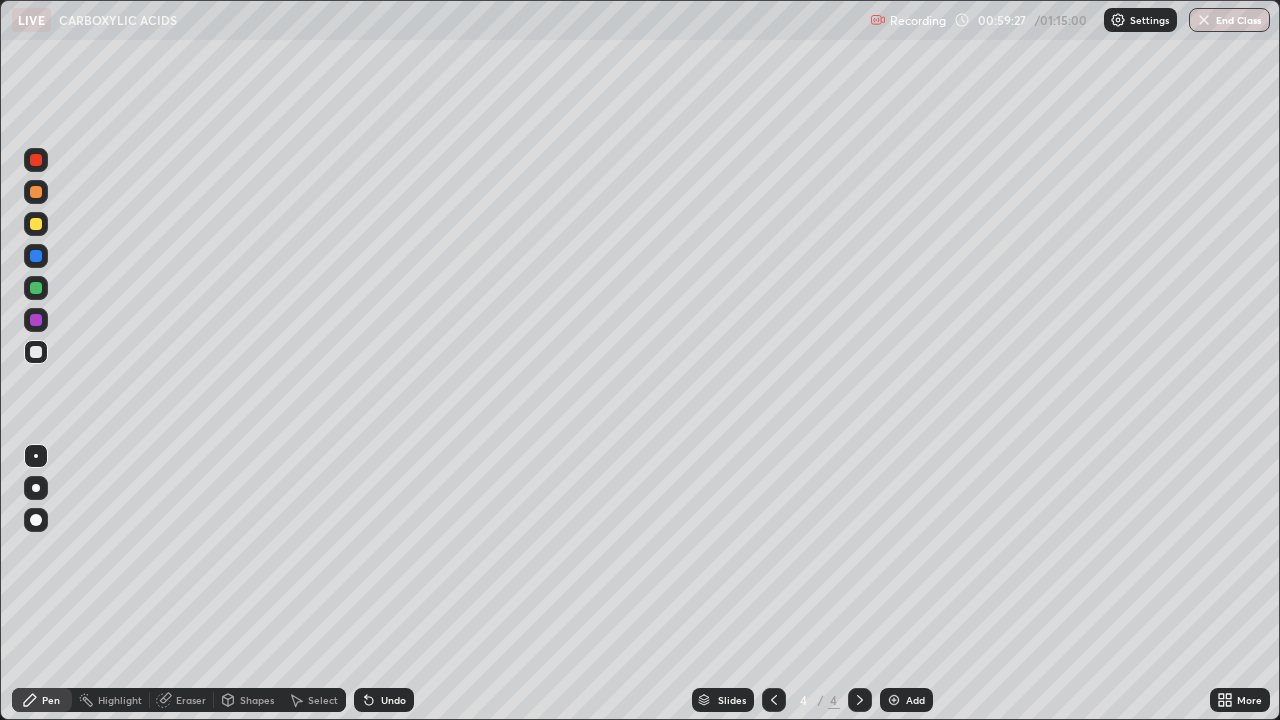 click on "Eraser" at bounding box center [191, 700] 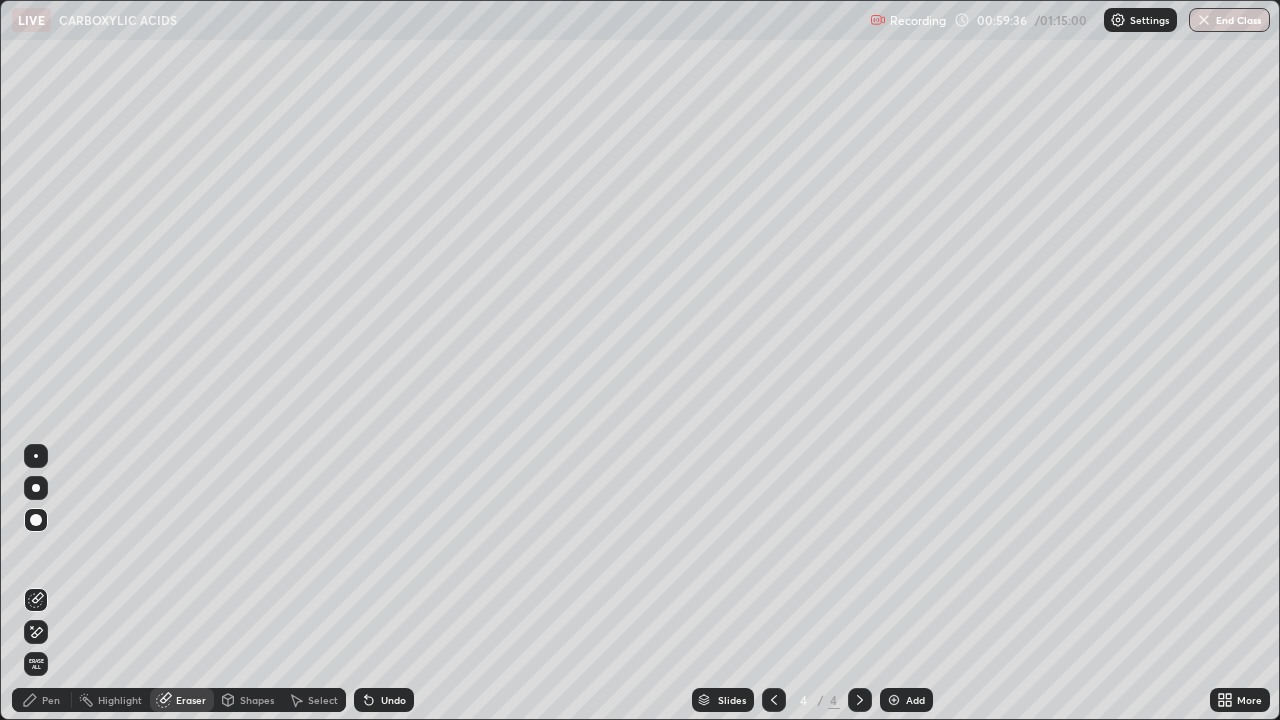 click on "Pen" at bounding box center (51, 700) 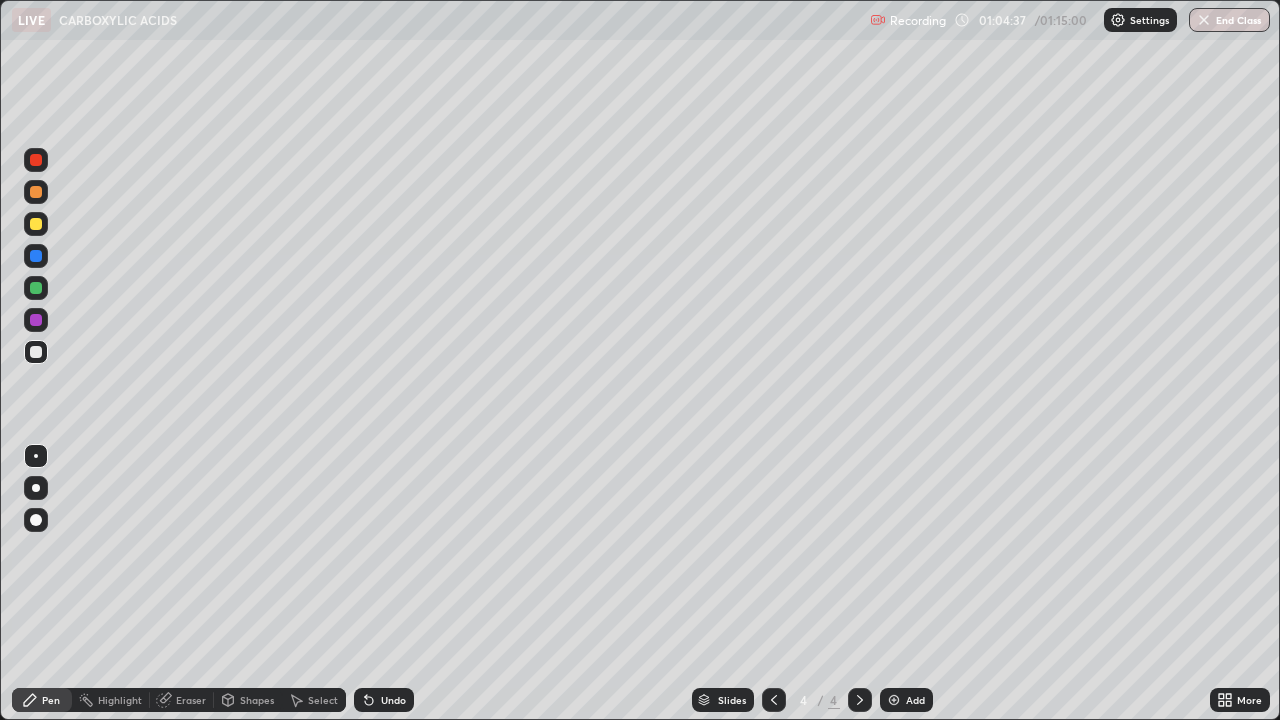 click at bounding box center (36, 224) 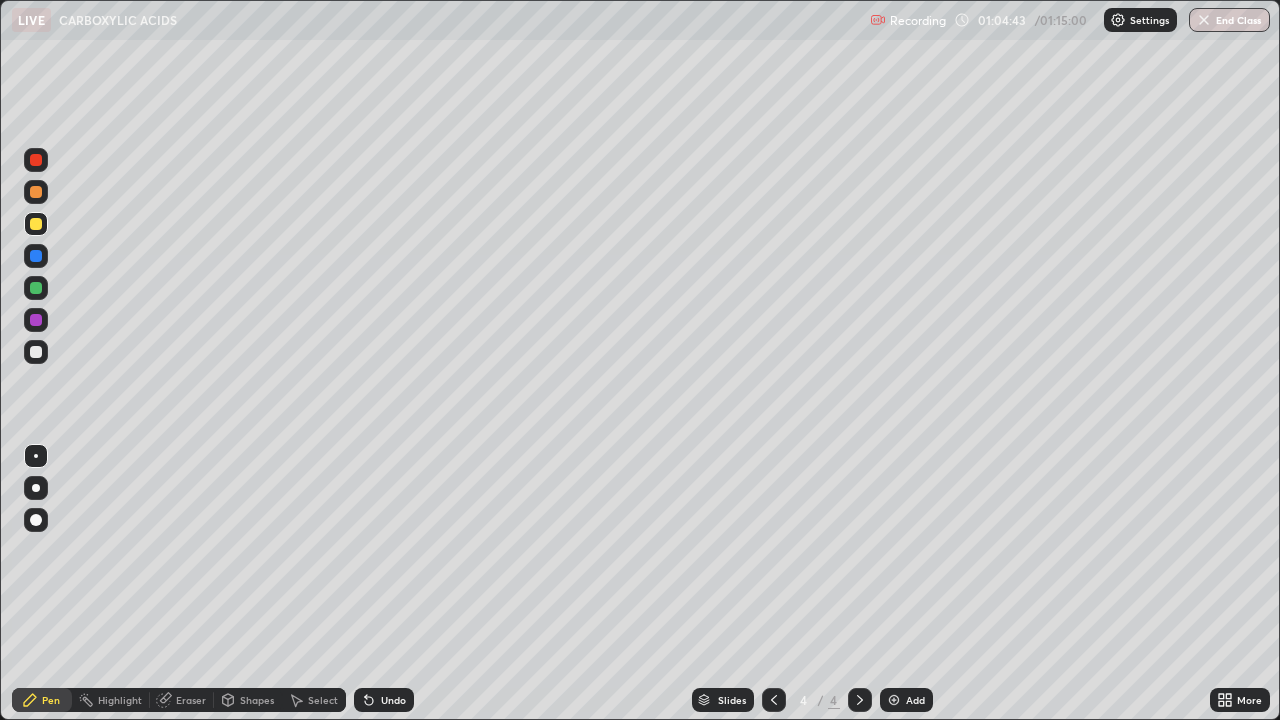 click at bounding box center (36, 352) 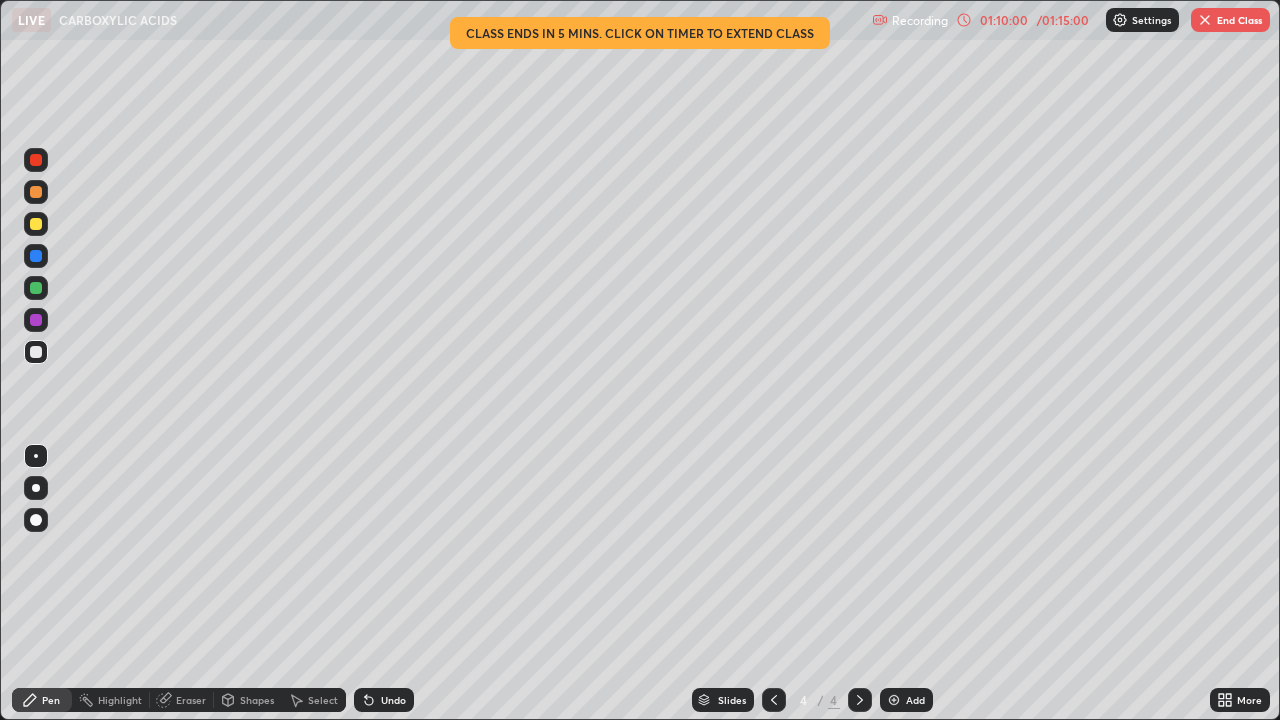 click on "End Class" at bounding box center [1230, 20] 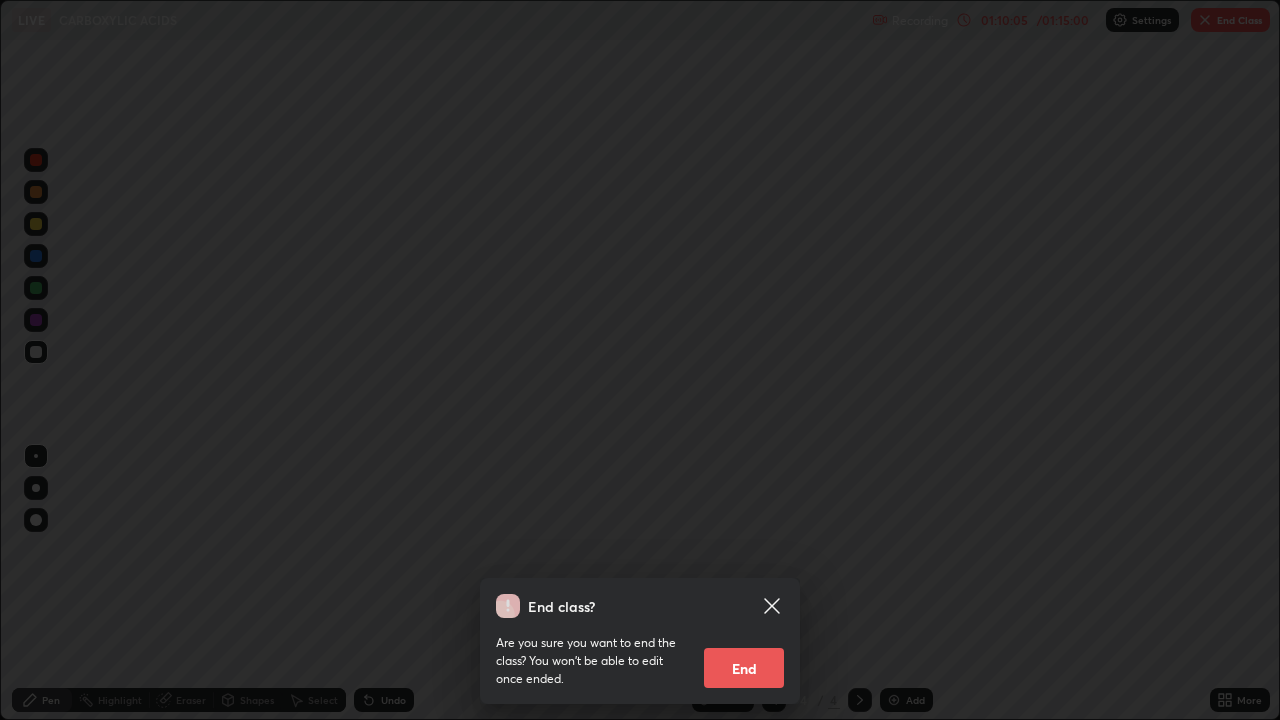 click on "End" at bounding box center (744, 668) 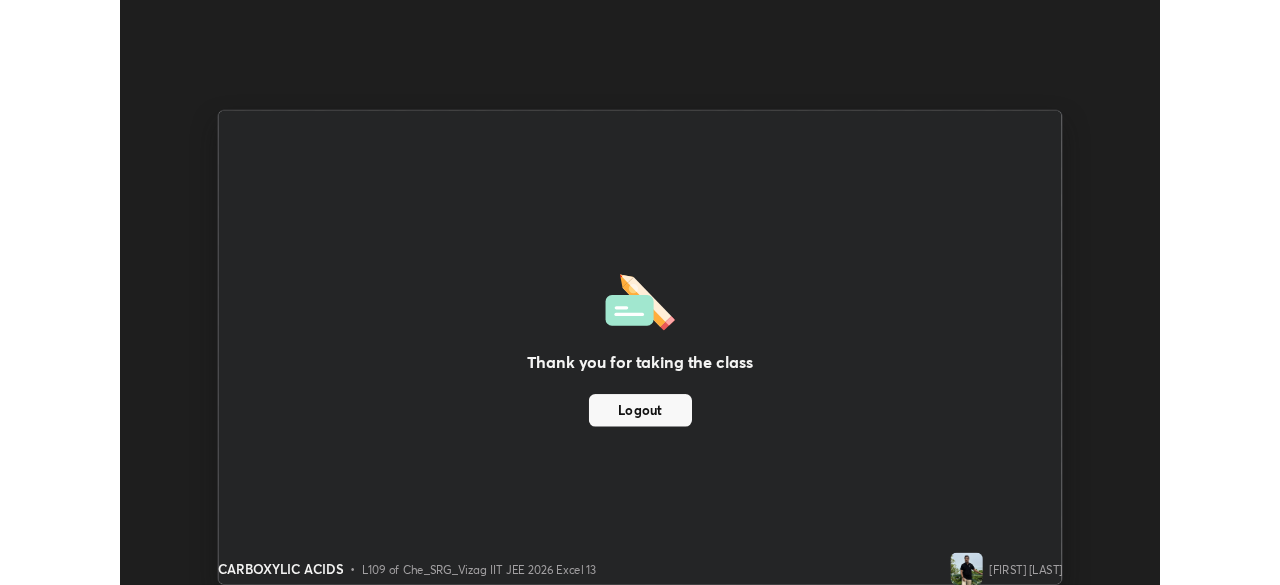 scroll, scrollTop: 585, scrollLeft: 1280, axis: both 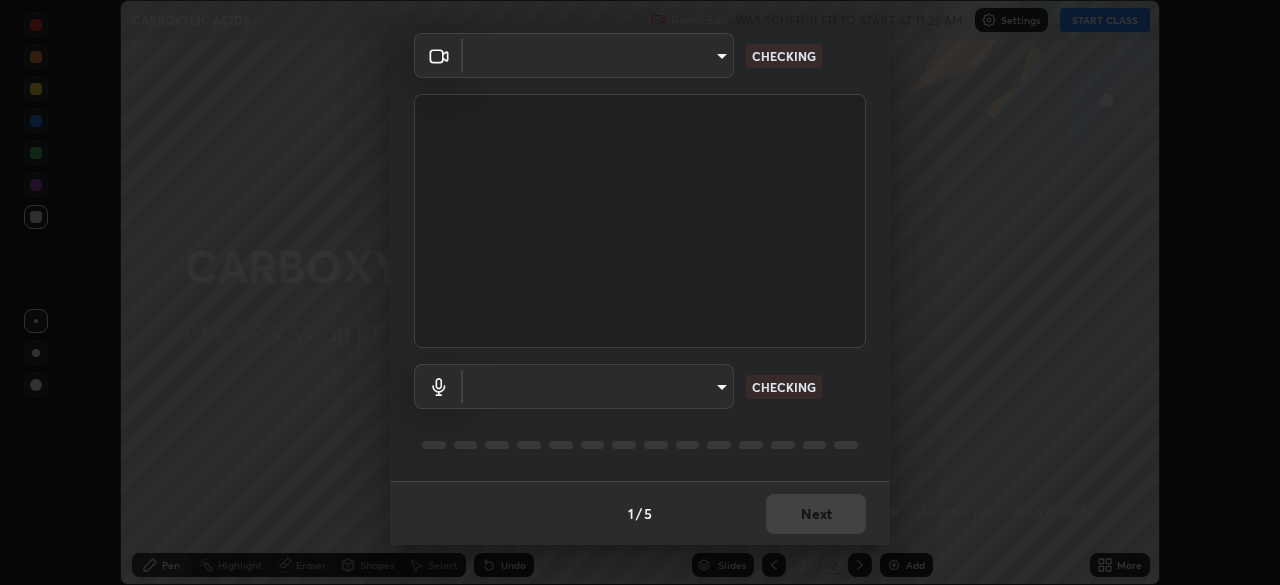 type on "60e4d704cc8f24c1cb46315f93dea7131adeebca537fc4a4d6c1d7a5e743d867" 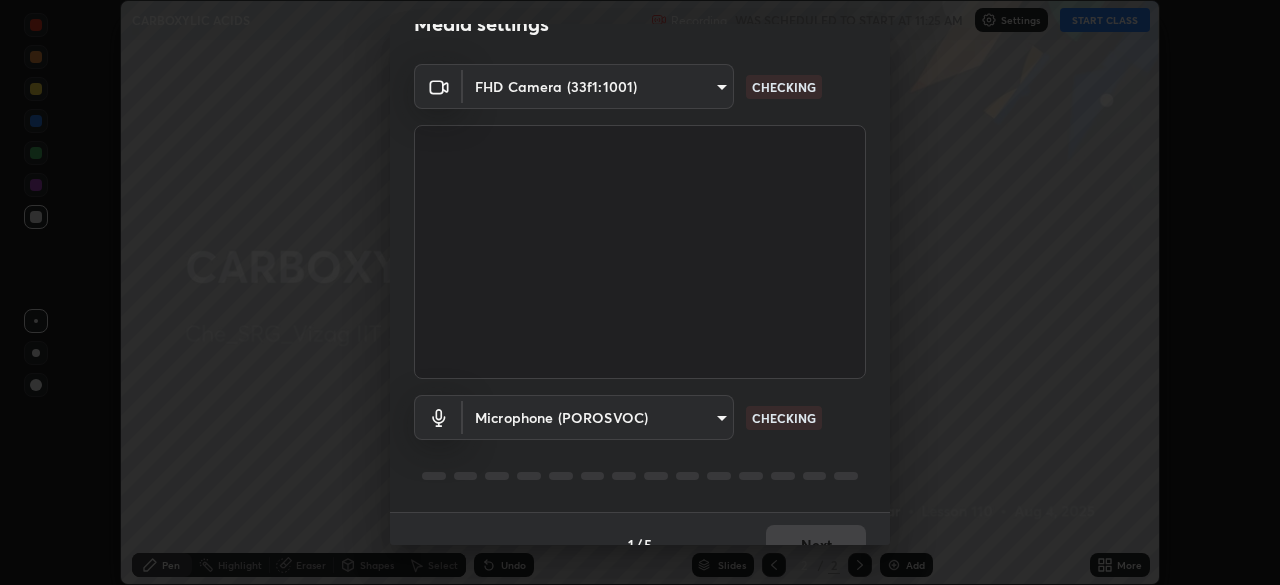 scroll, scrollTop: 47, scrollLeft: 0, axis: vertical 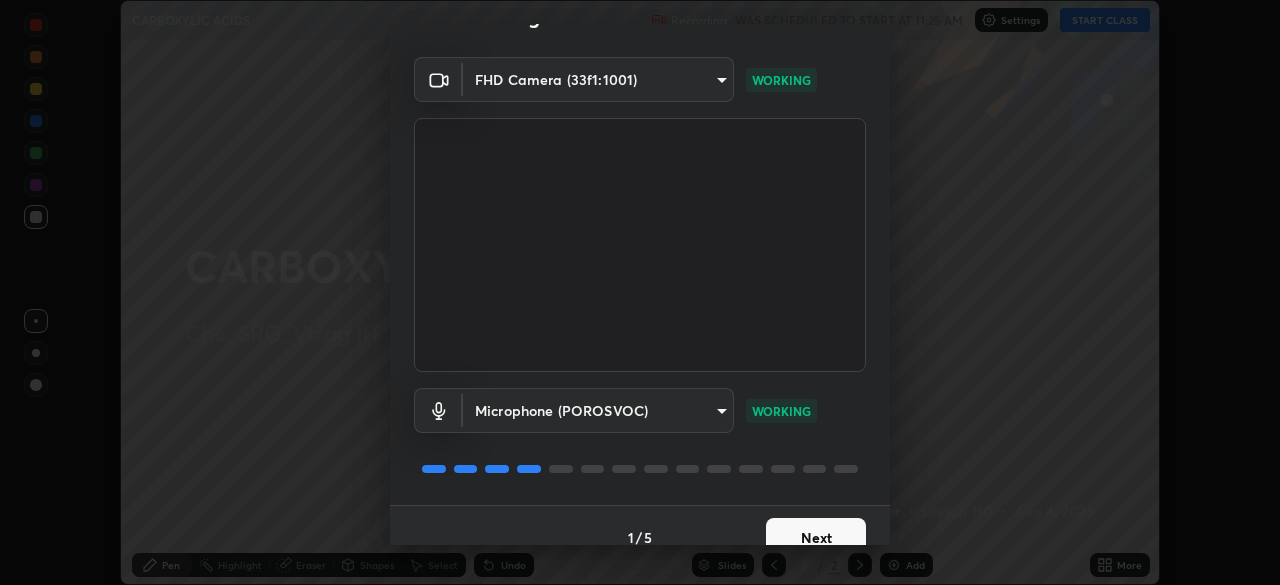 click on "Next" at bounding box center [816, 538] 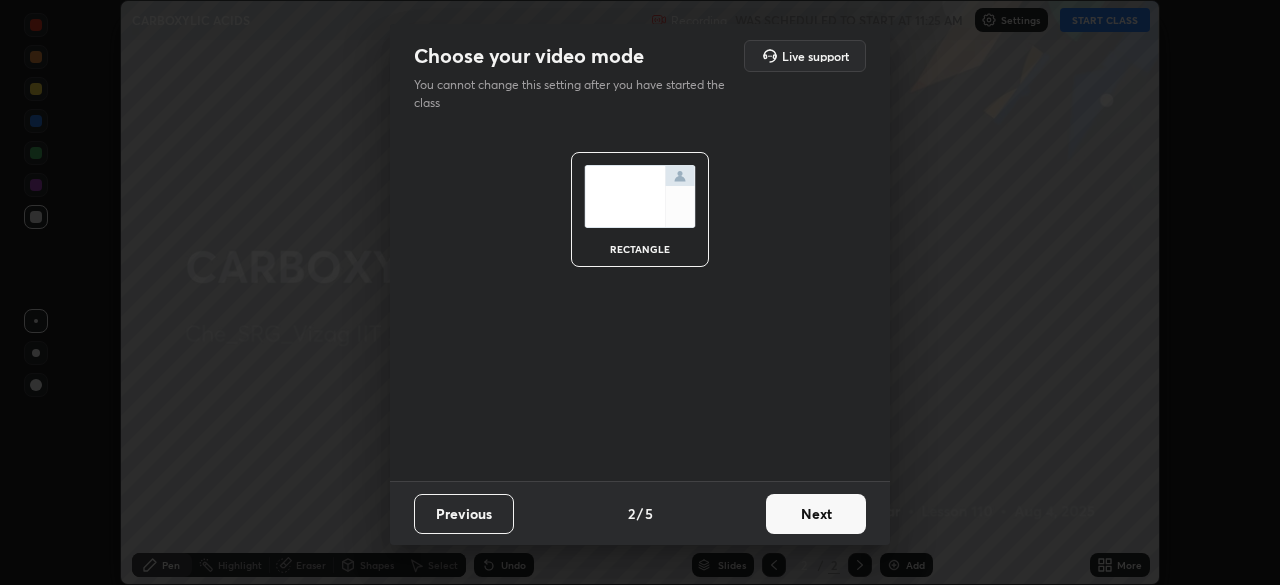 scroll, scrollTop: 0, scrollLeft: 0, axis: both 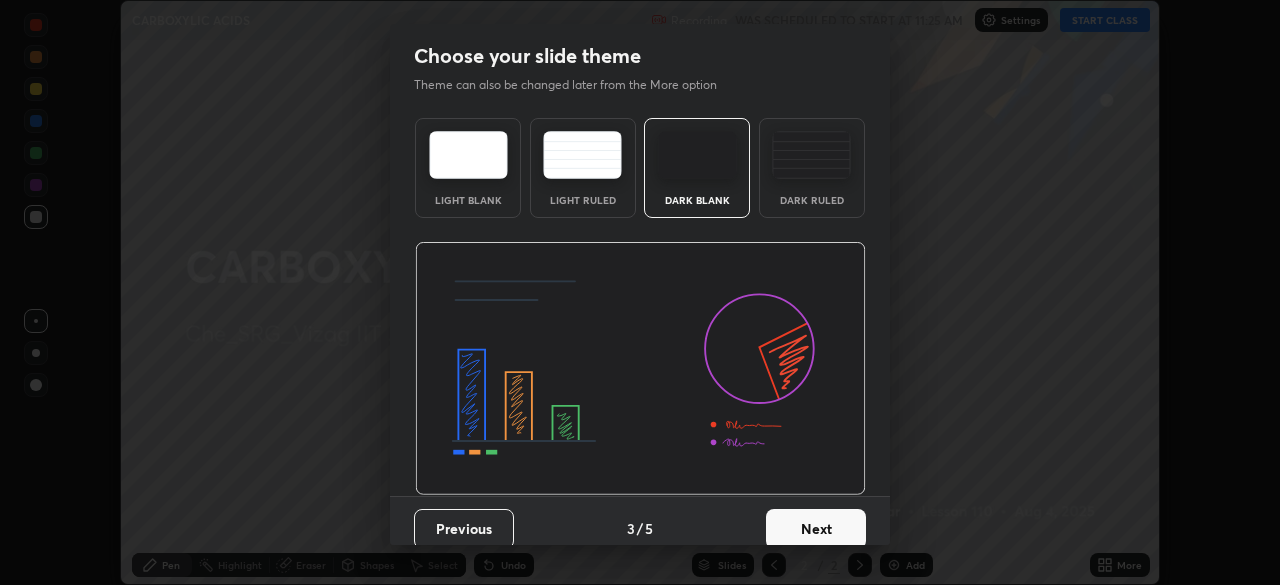 click on "Next" at bounding box center [816, 529] 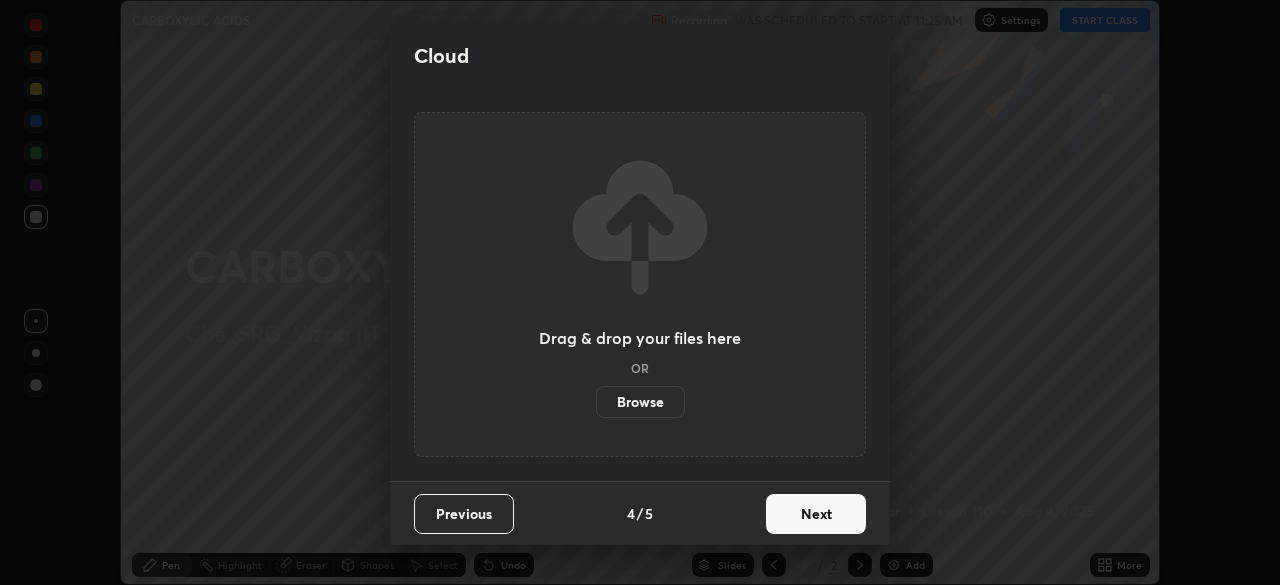 click on "Next" at bounding box center (816, 514) 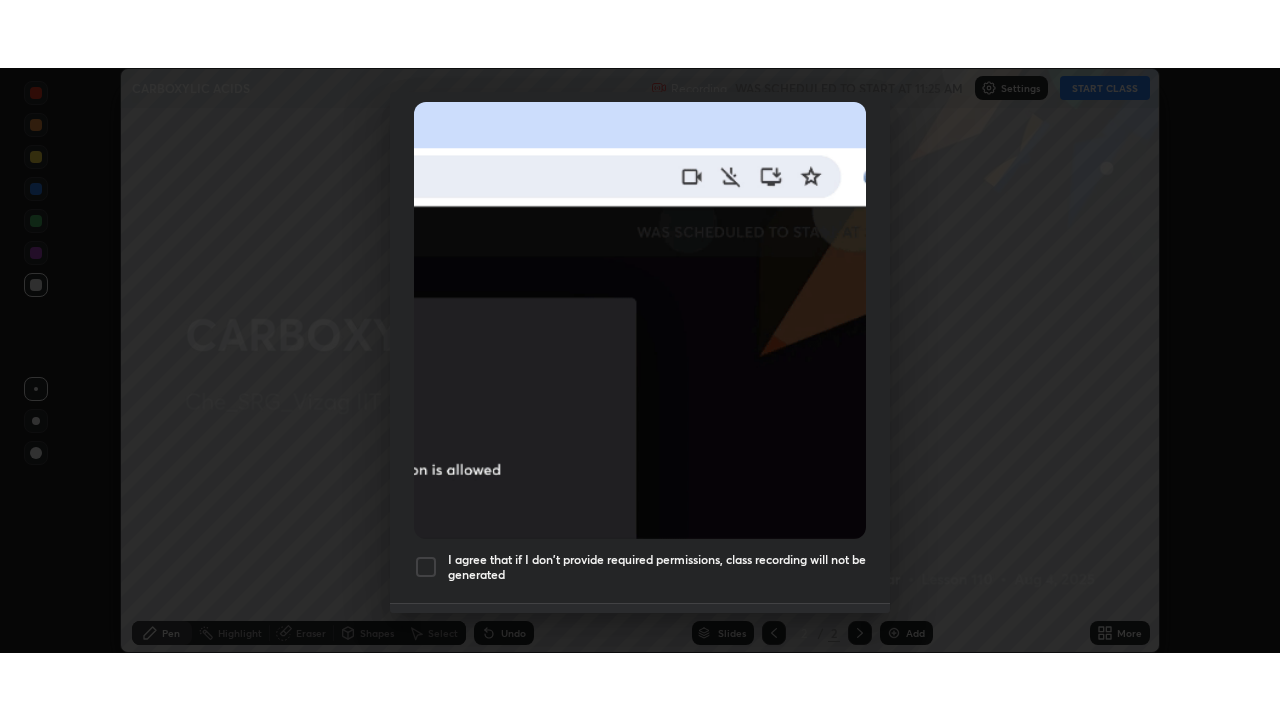 scroll, scrollTop: 479, scrollLeft: 0, axis: vertical 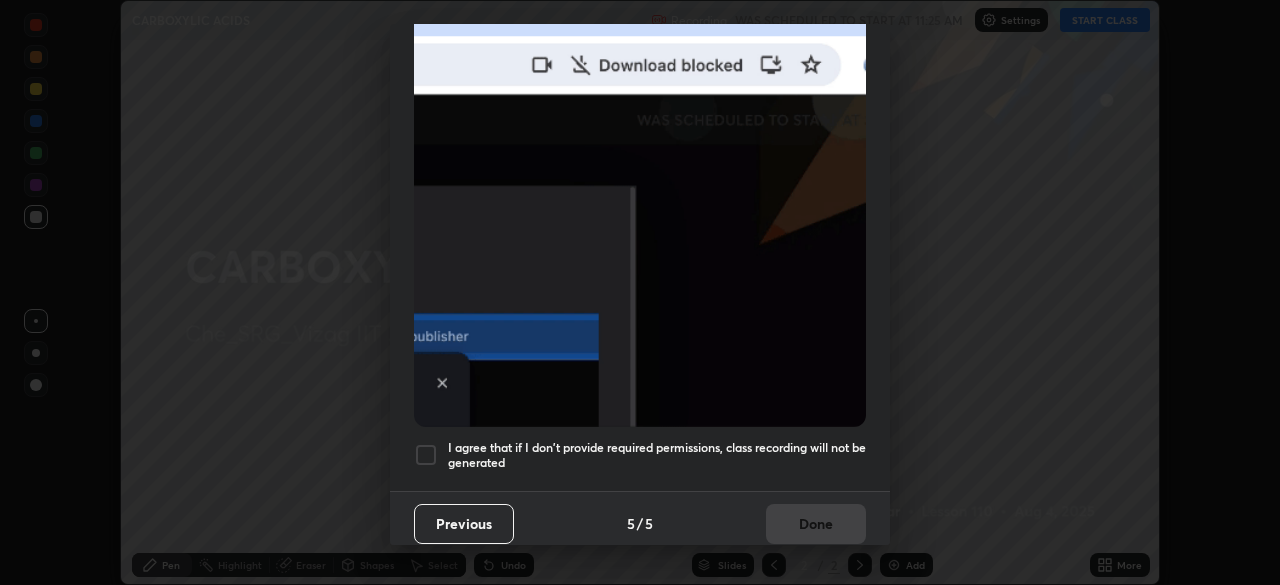 click on "I agree that if I don't provide required permissions, class recording will not be generated" at bounding box center [657, 455] 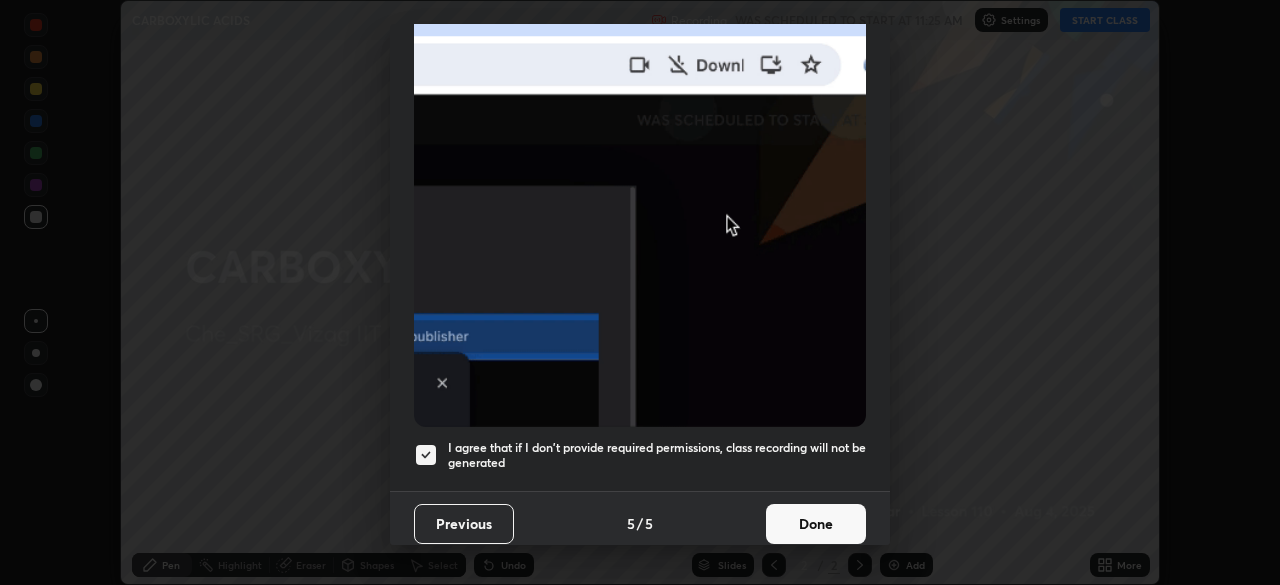 click on "Done" at bounding box center [816, 524] 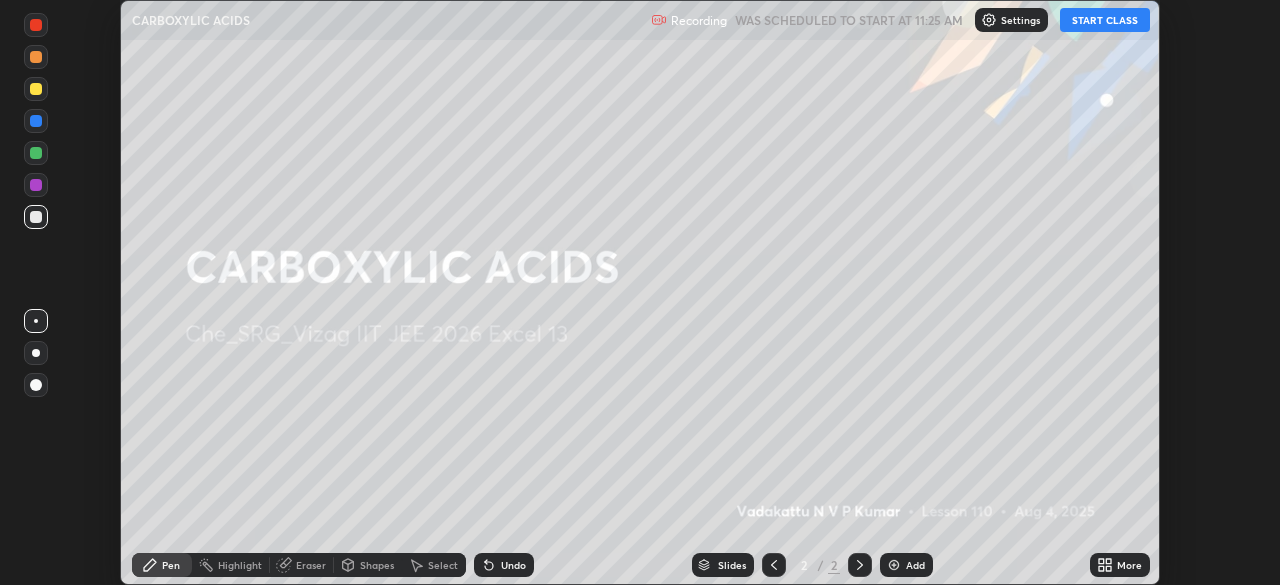 click on "More" at bounding box center [1129, 565] 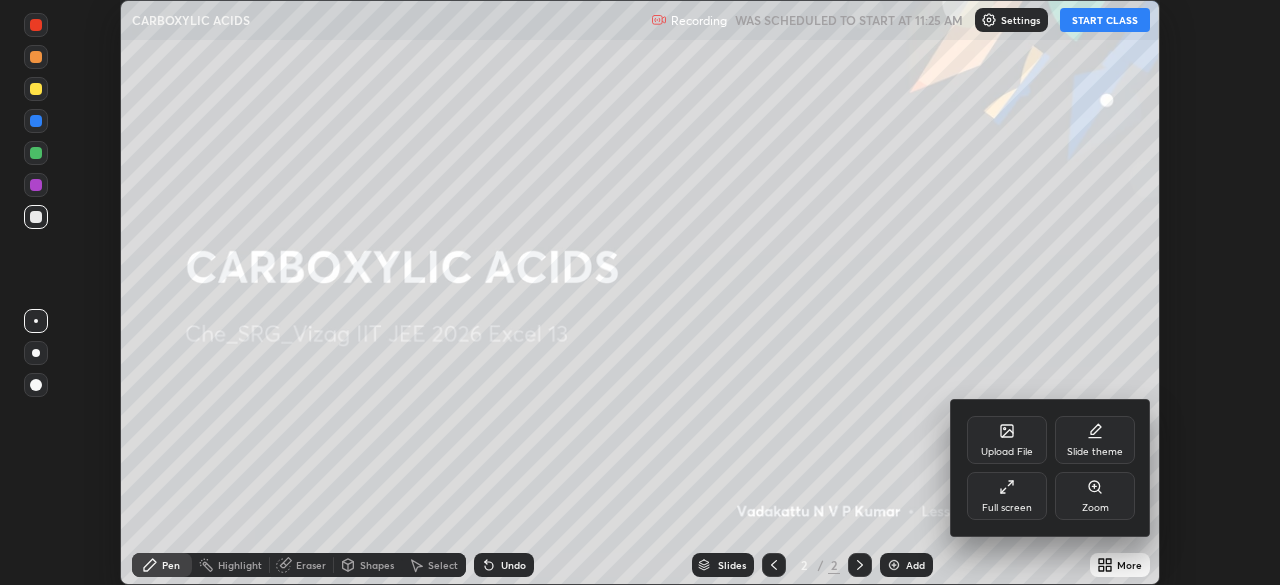 click on "Full screen" at bounding box center (1007, 508) 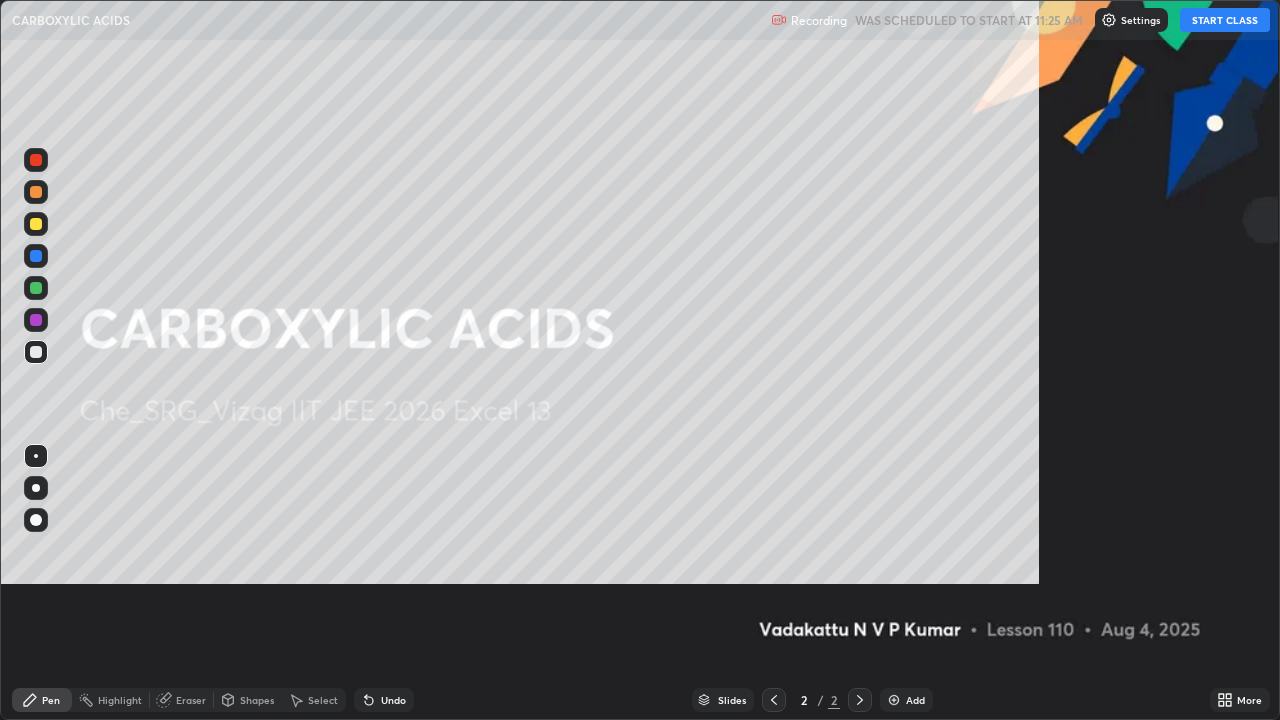 scroll, scrollTop: 99280, scrollLeft: 98720, axis: both 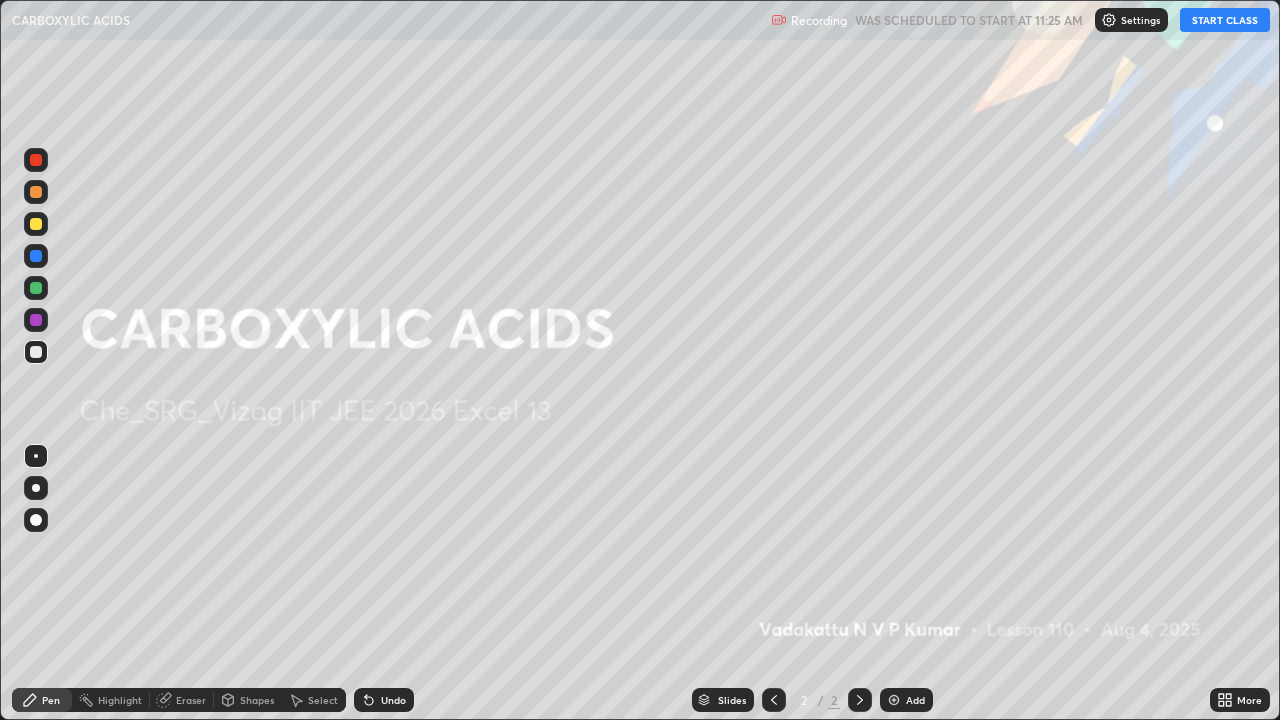 click on "Add" at bounding box center [915, 700] 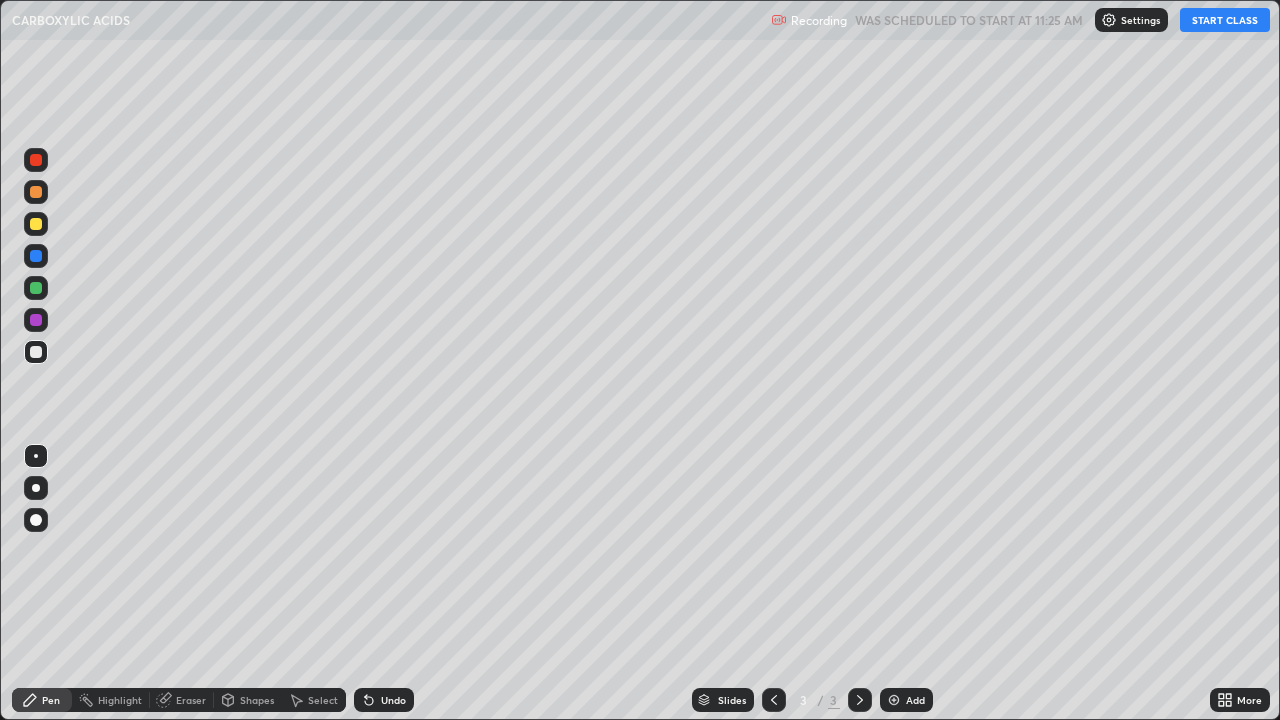 click at bounding box center (894, 700) 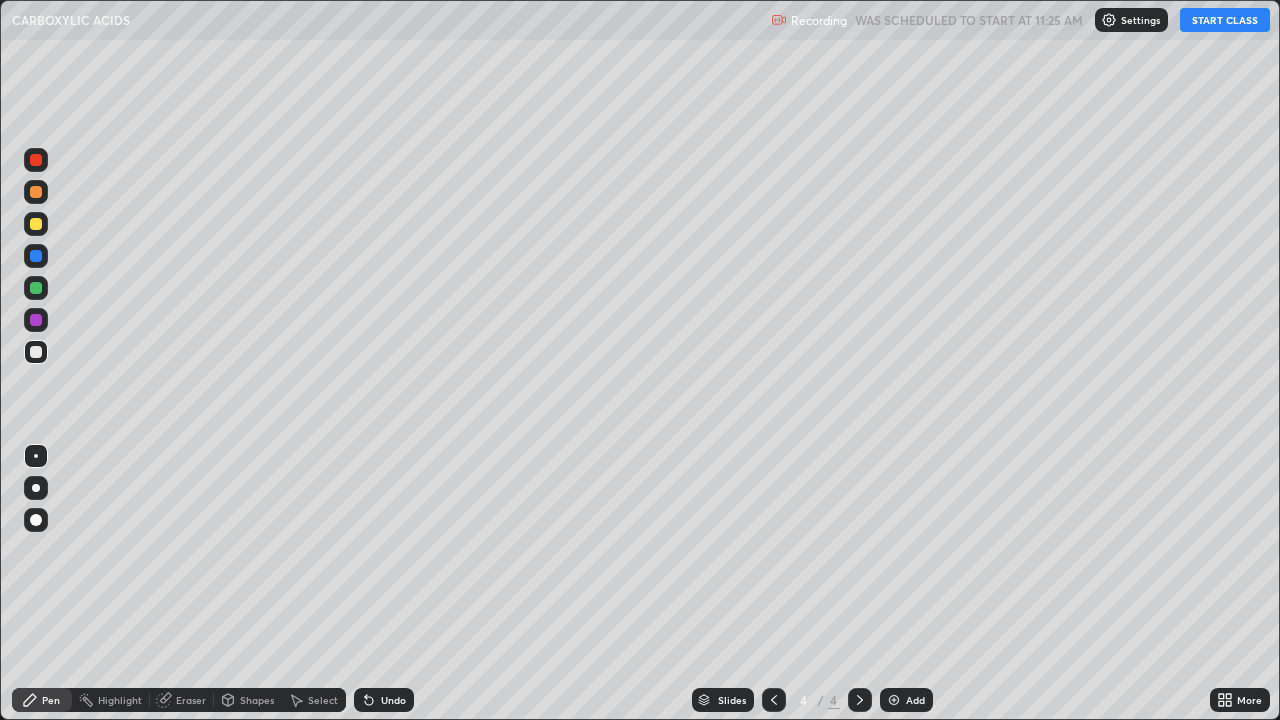 click at bounding box center (894, 700) 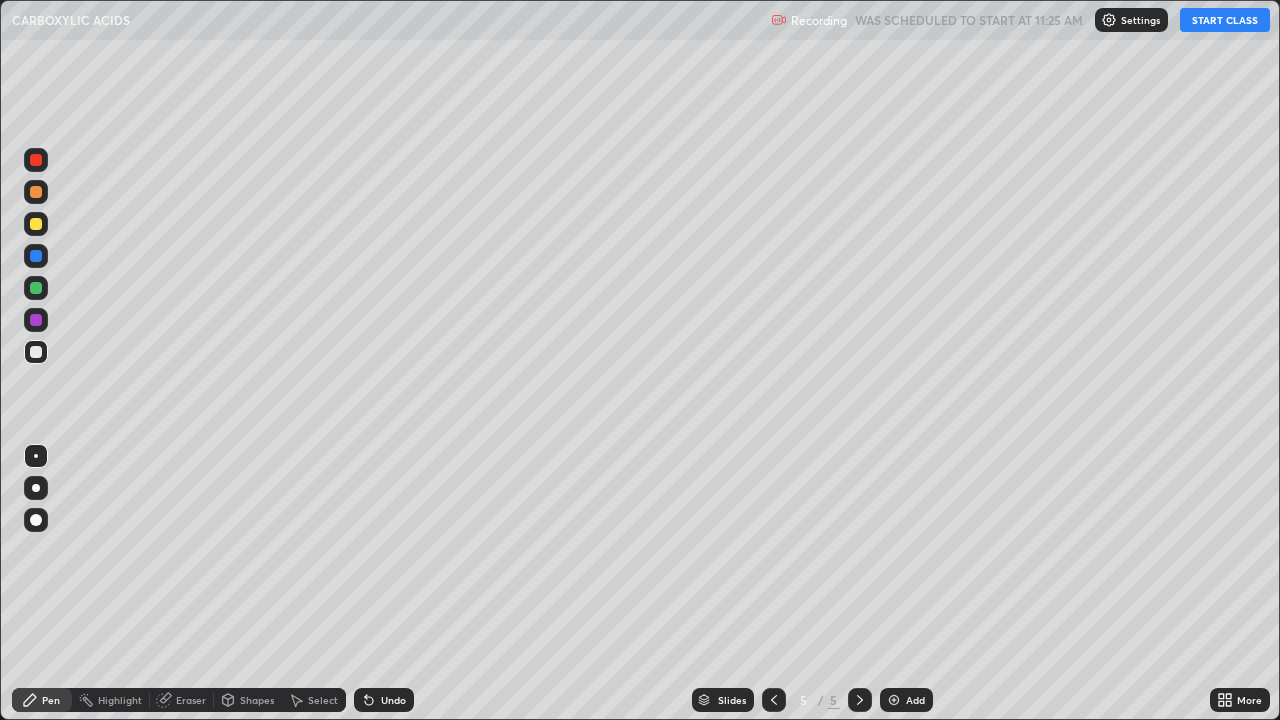 click at bounding box center (894, 700) 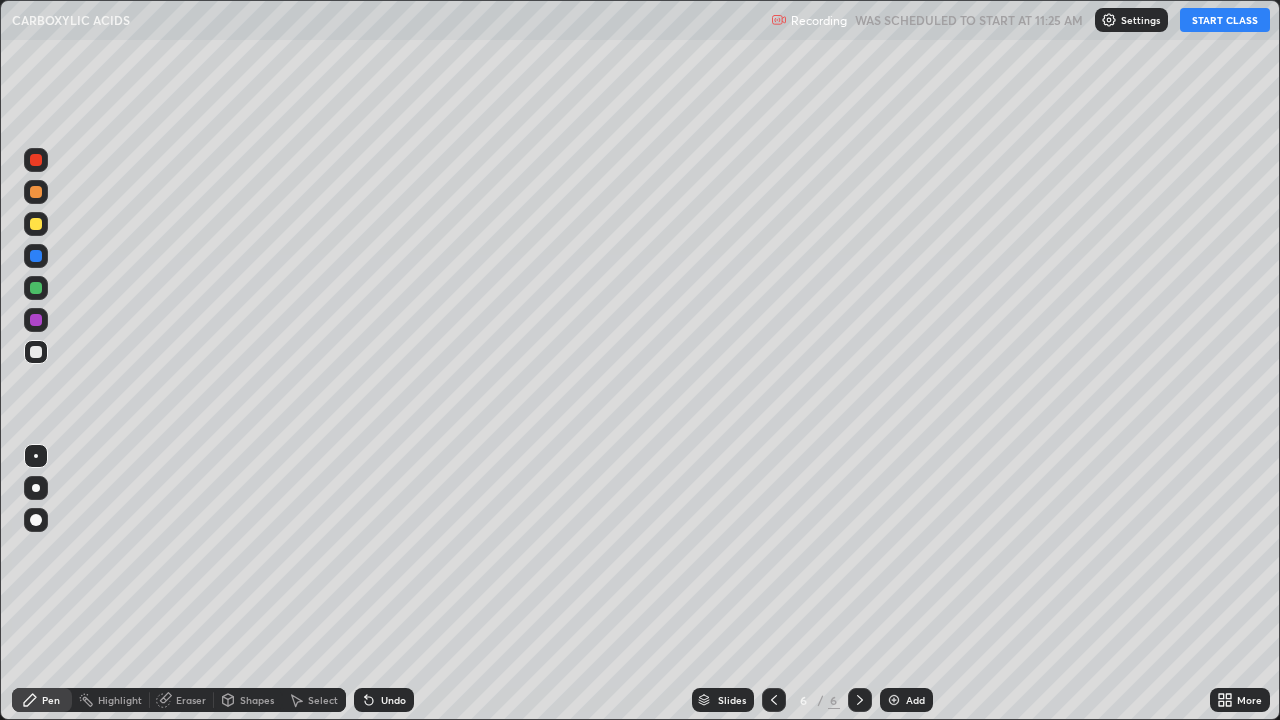 click on "Add" at bounding box center [906, 700] 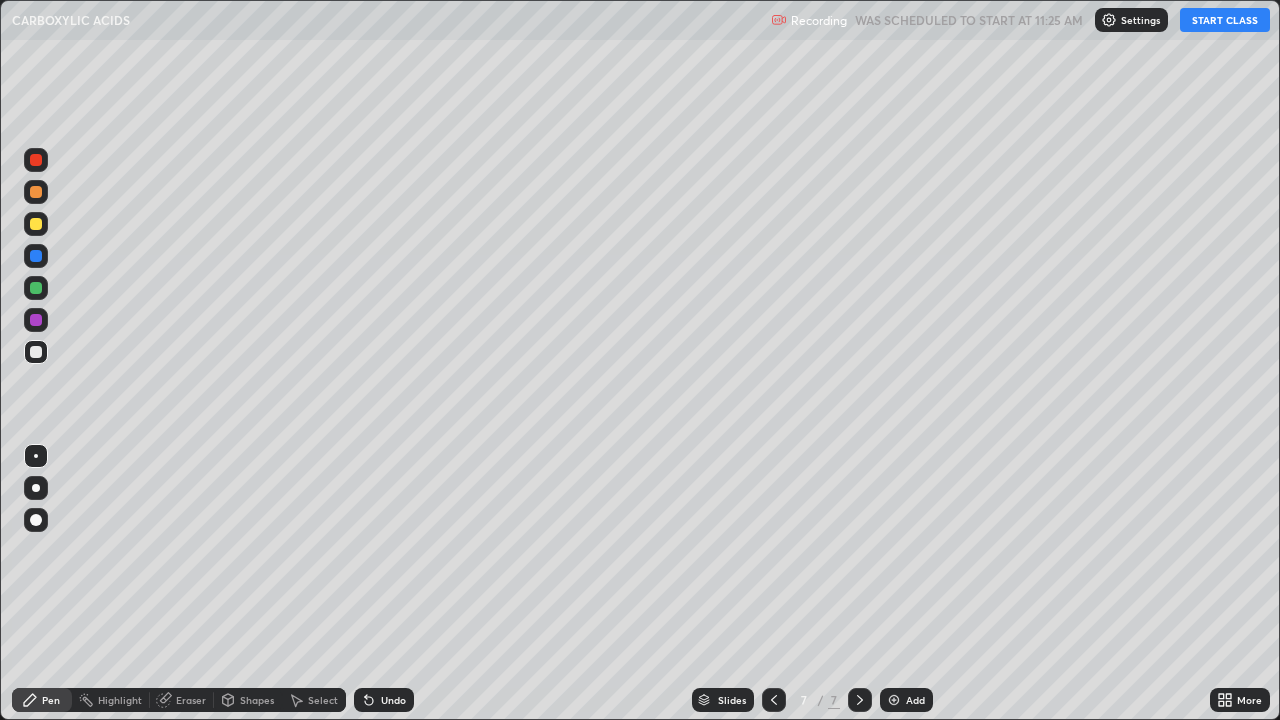click on "Add" at bounding box center [906, 700] 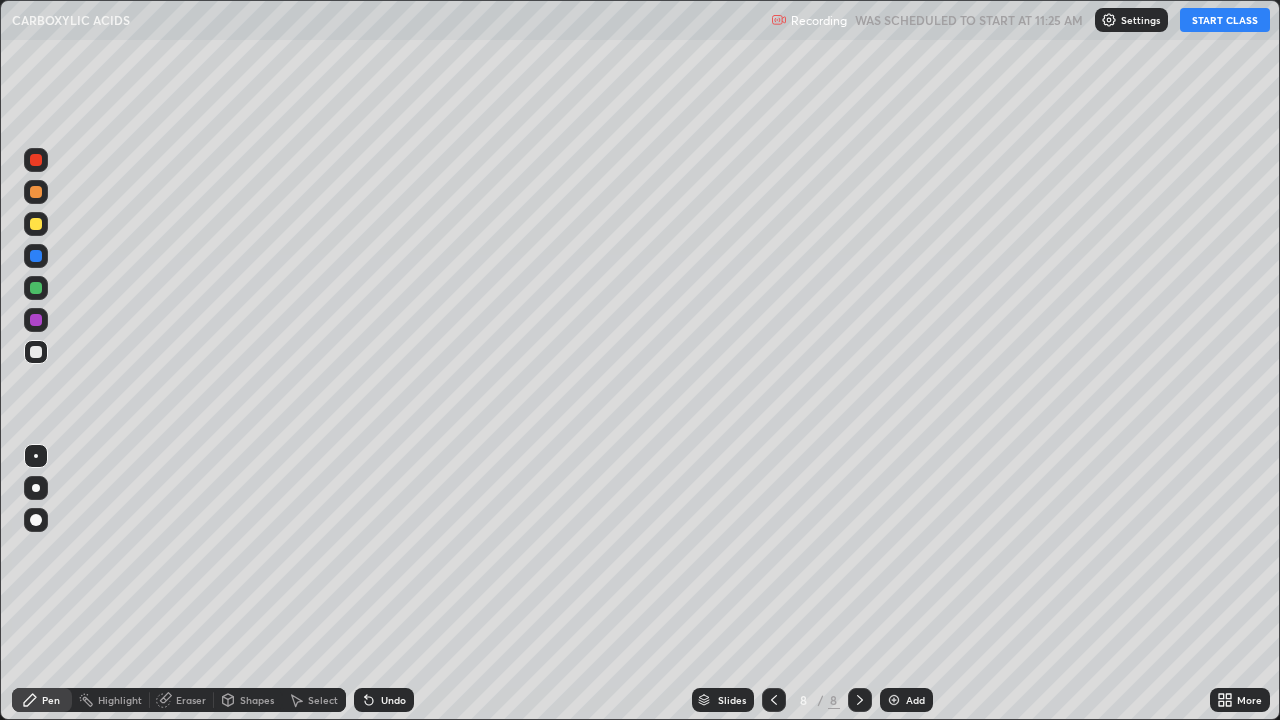 click 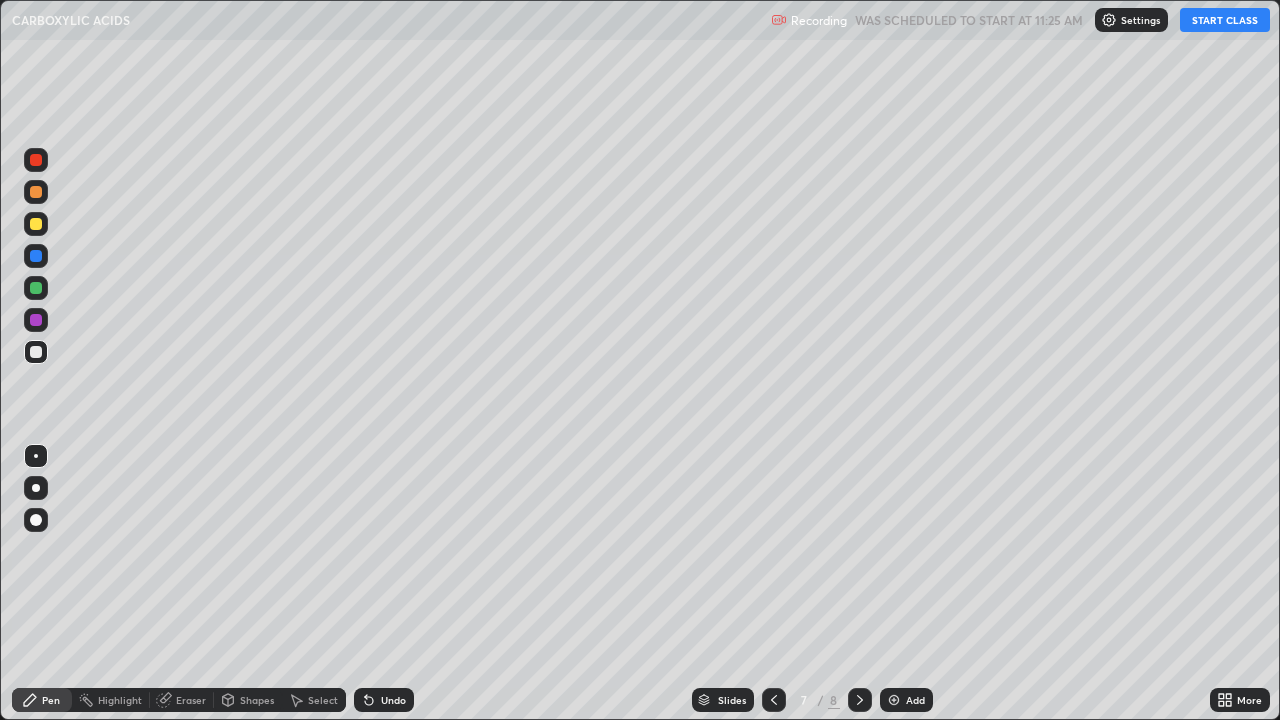 click 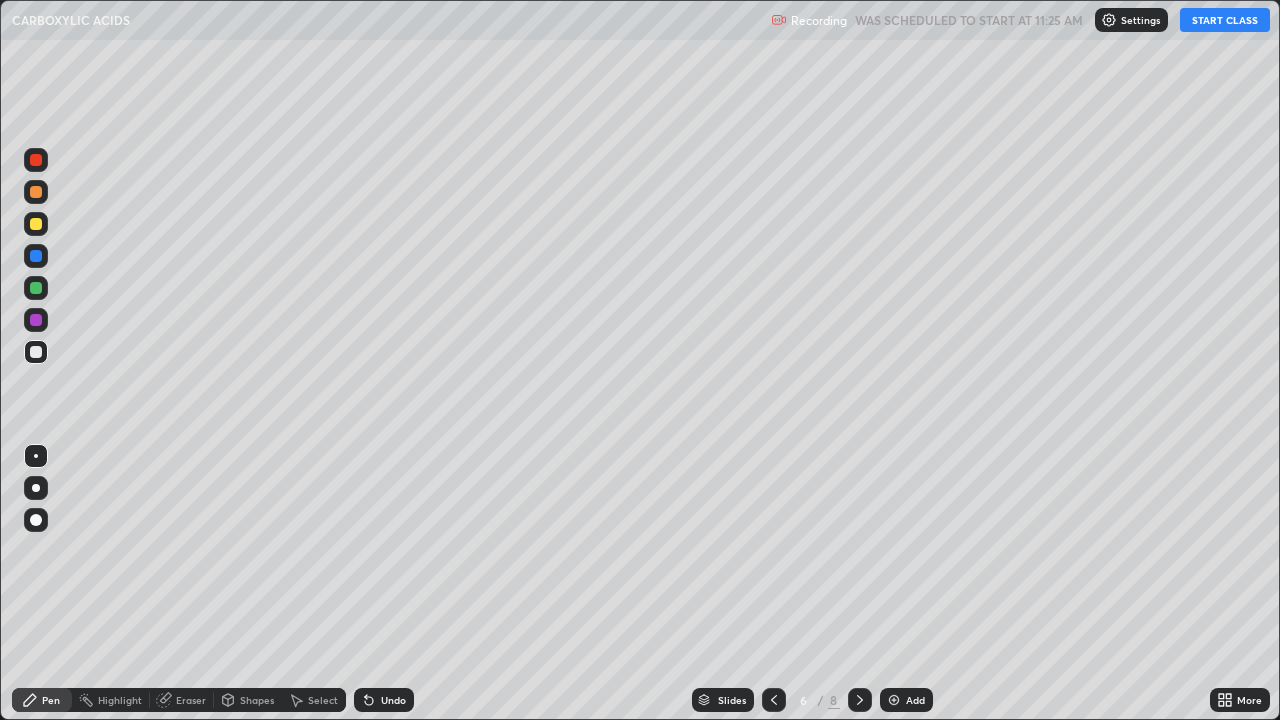 click 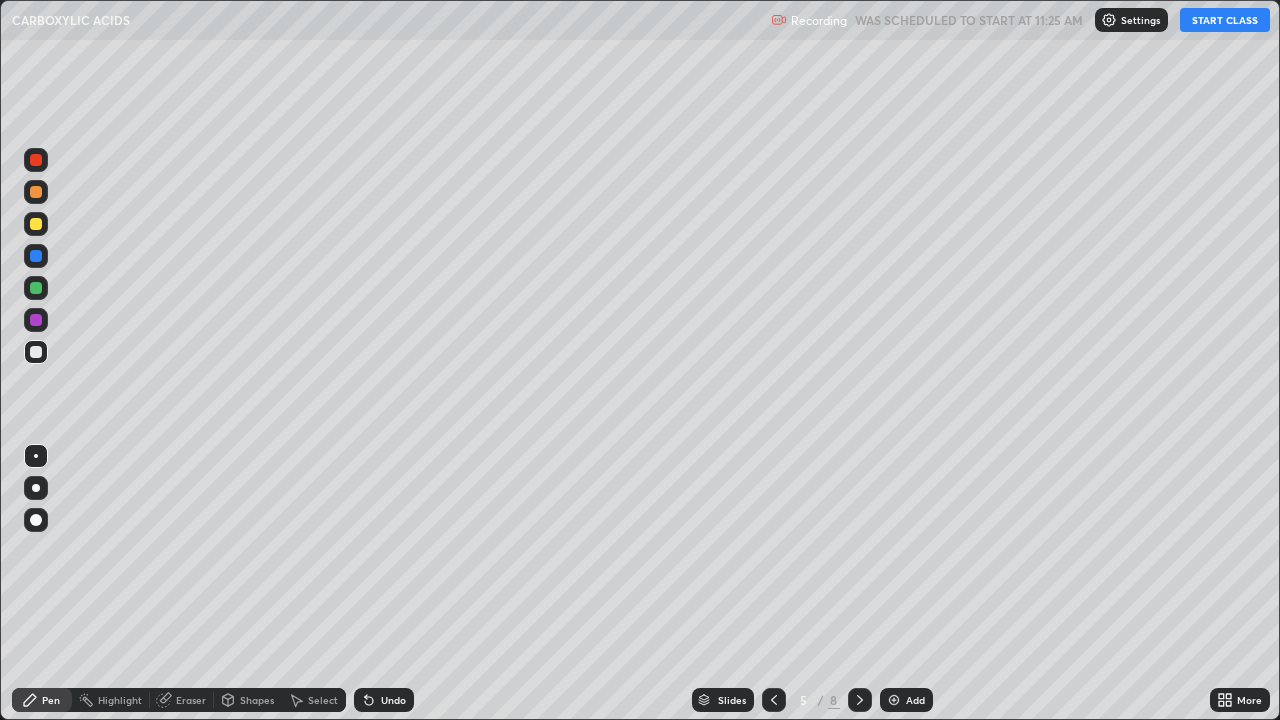click 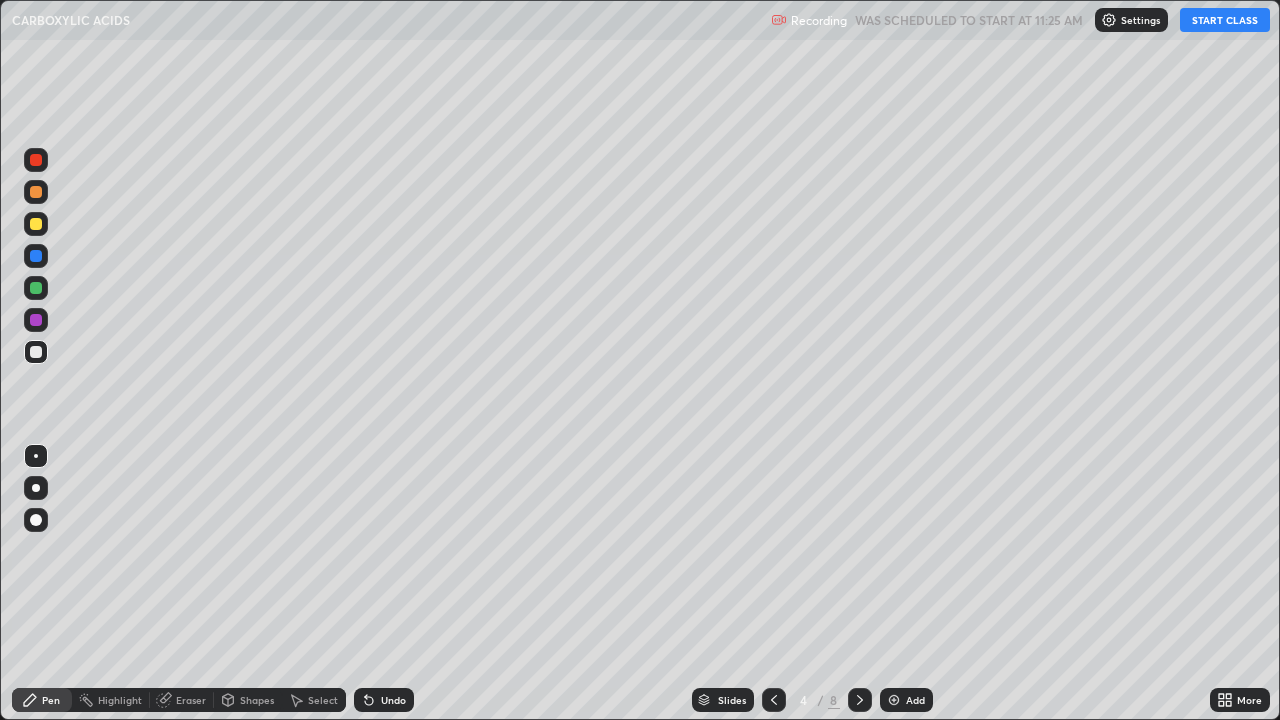 click 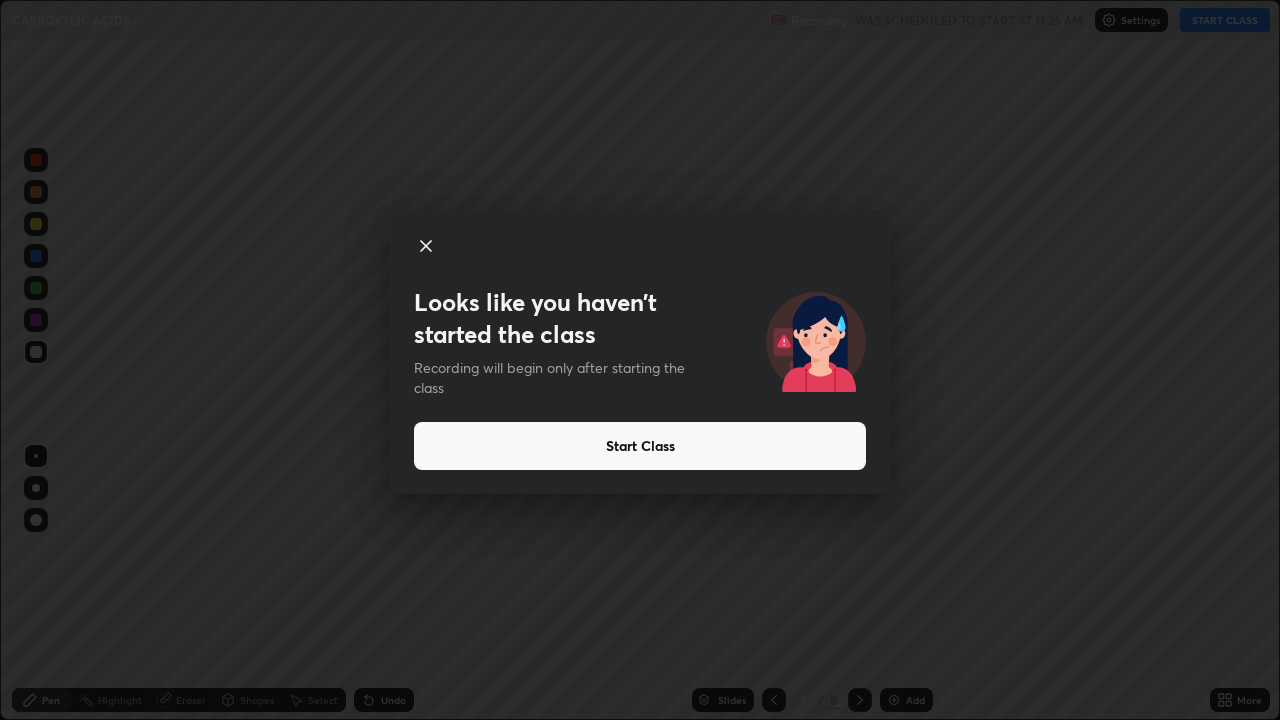 click 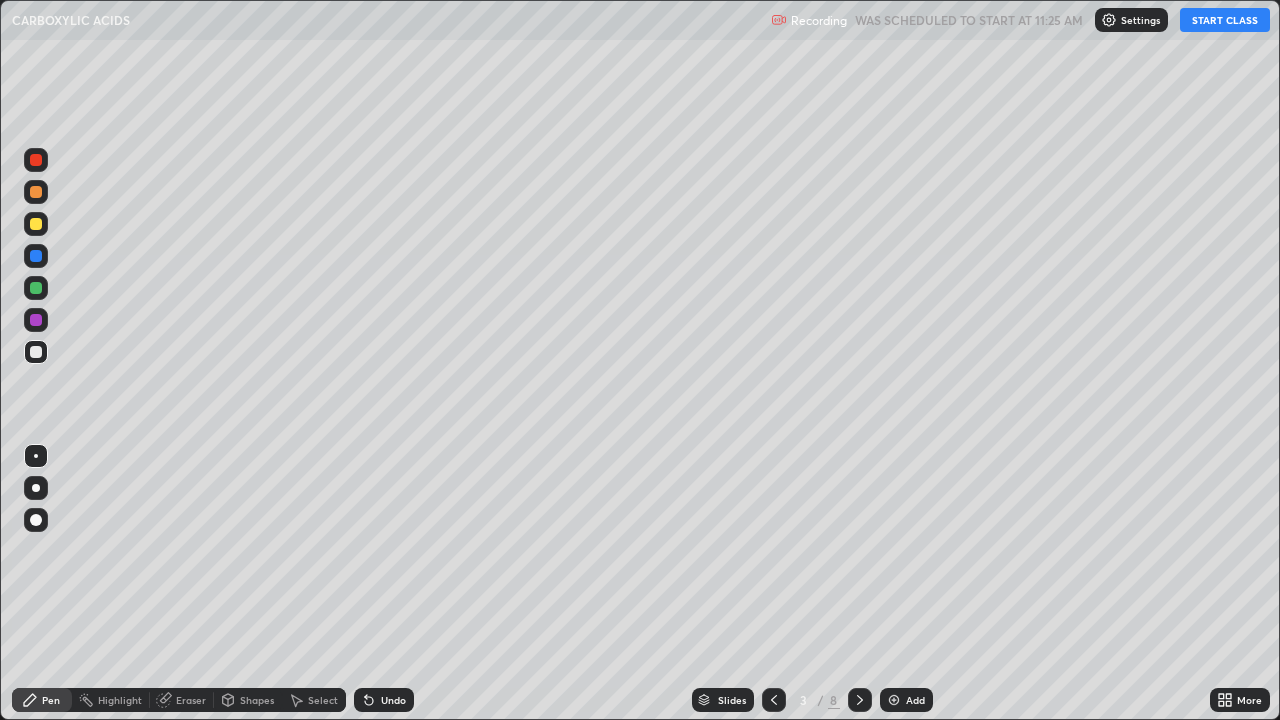 click on "START CLASS" at bounding box center [1225, 20] 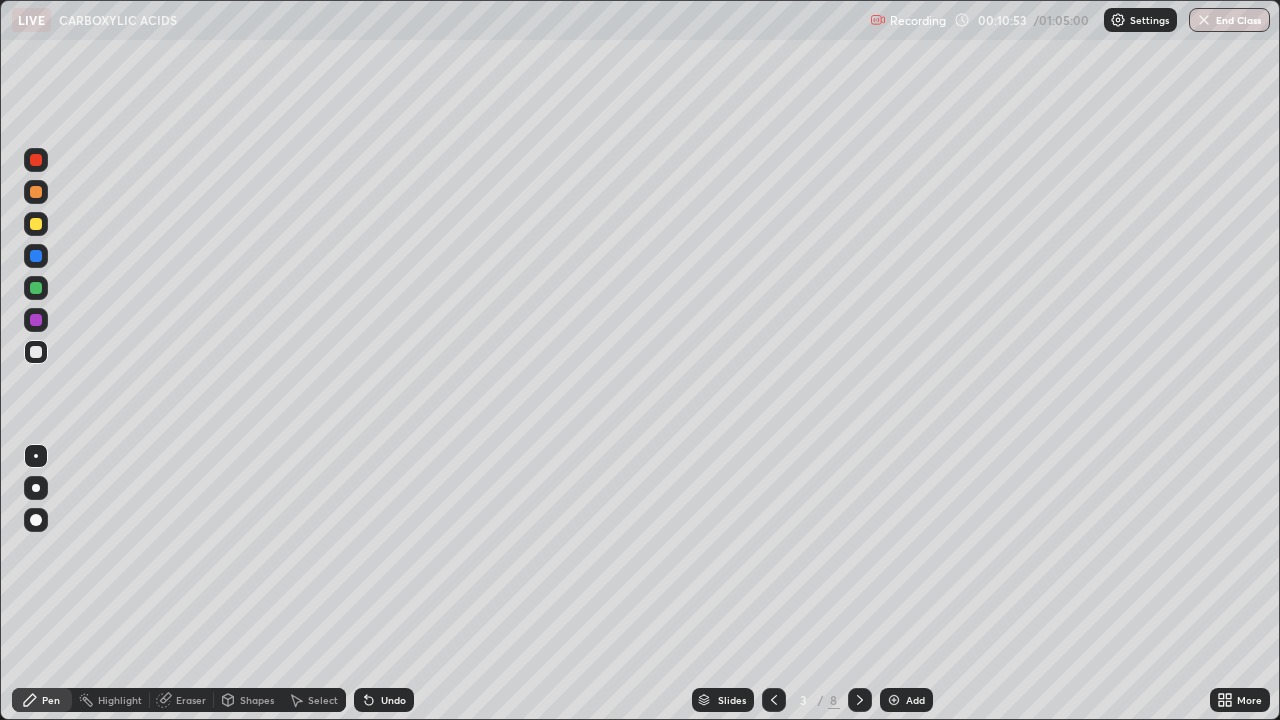 click on "Select" at bounding box center (323, 700) 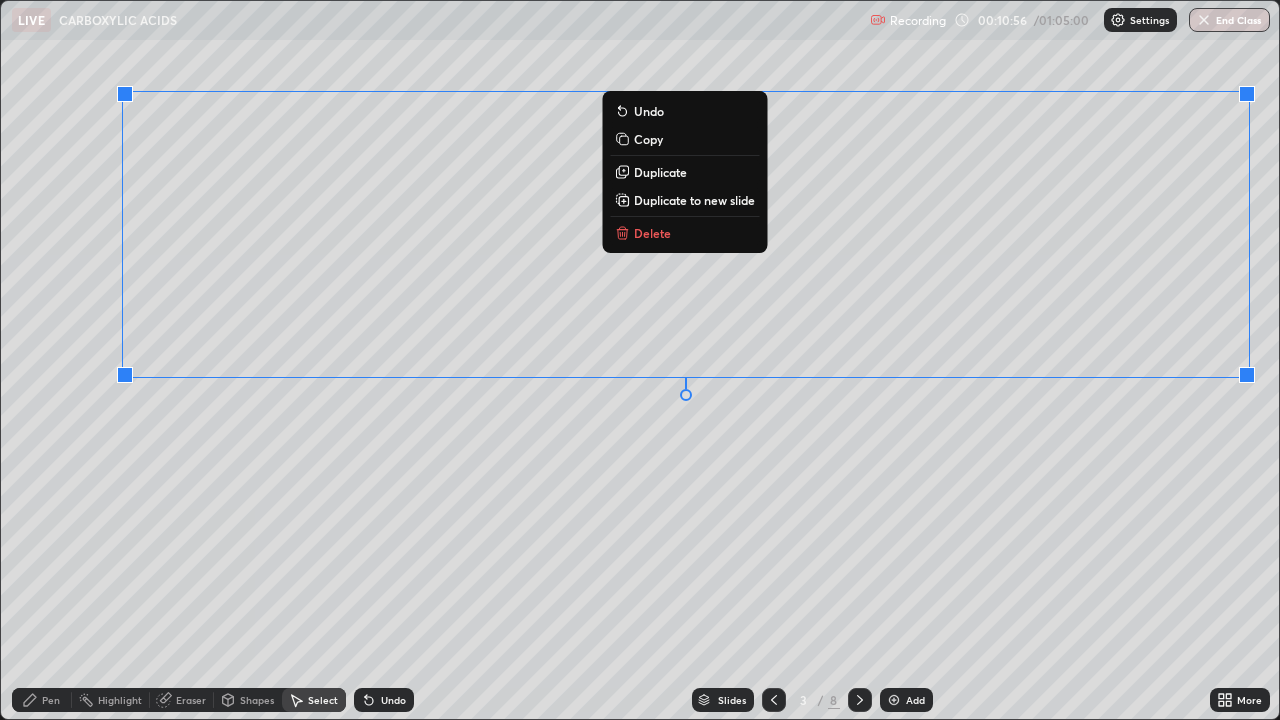 click on "Delete" at bounding box center [652, 233] 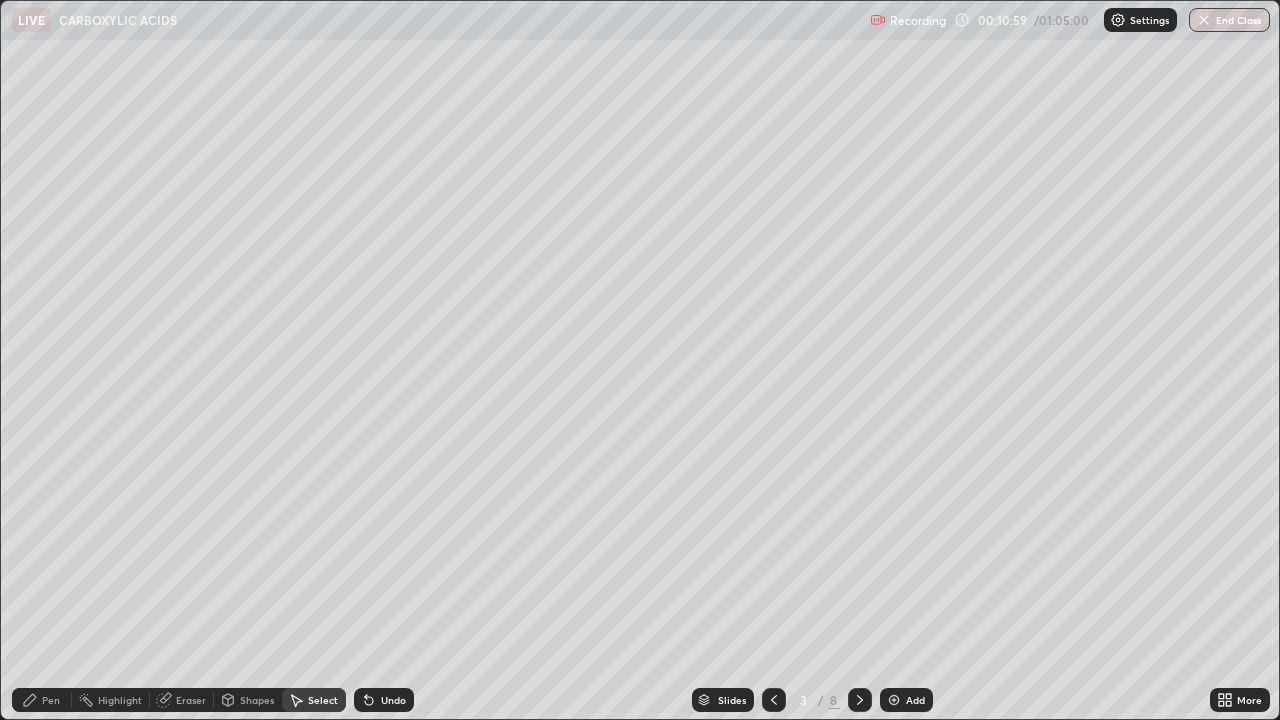 click on "Pen" at bounding box center [51, 700] 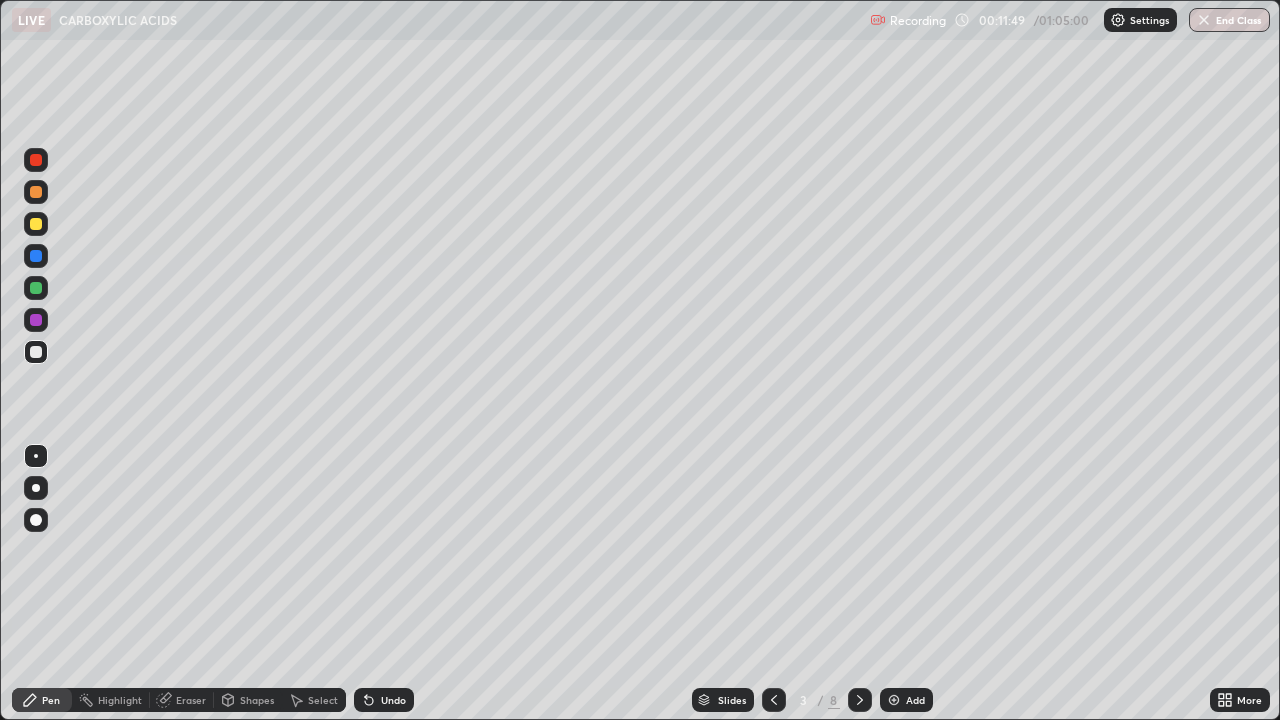 click on "Eraser" at bounding box center (191, 700) 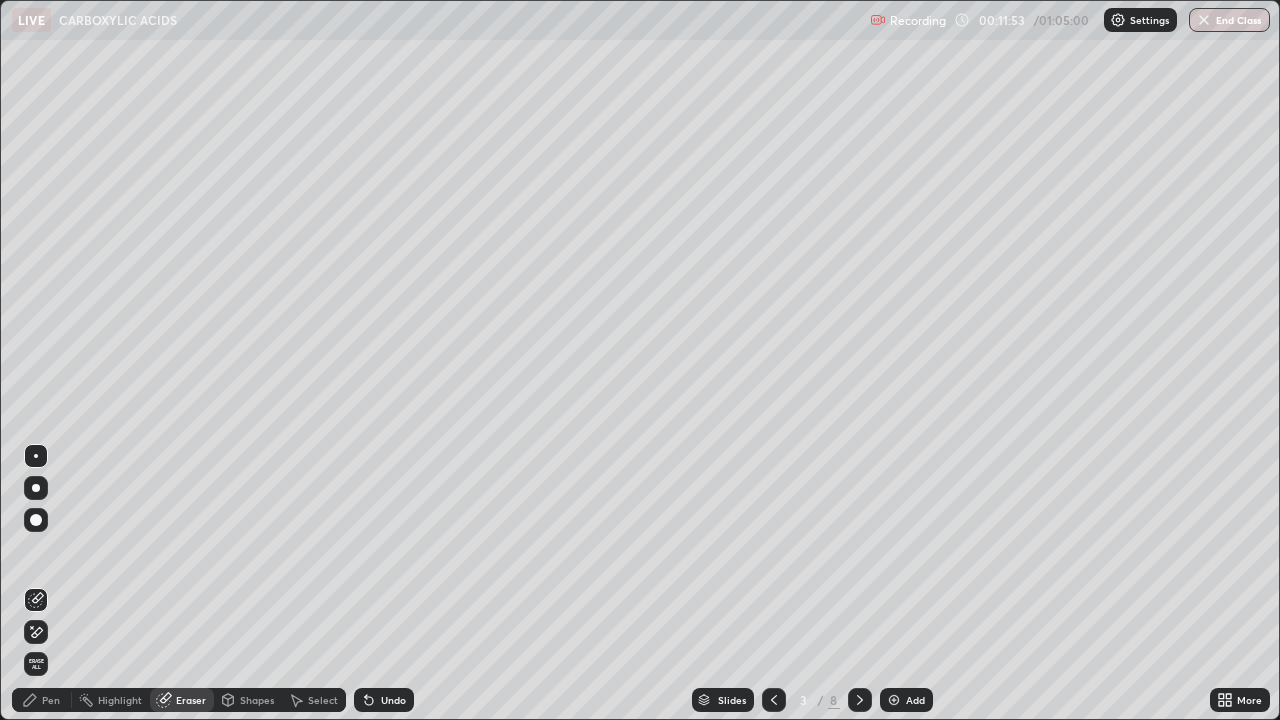 click on "Pen" at bounding box center (51, 700) 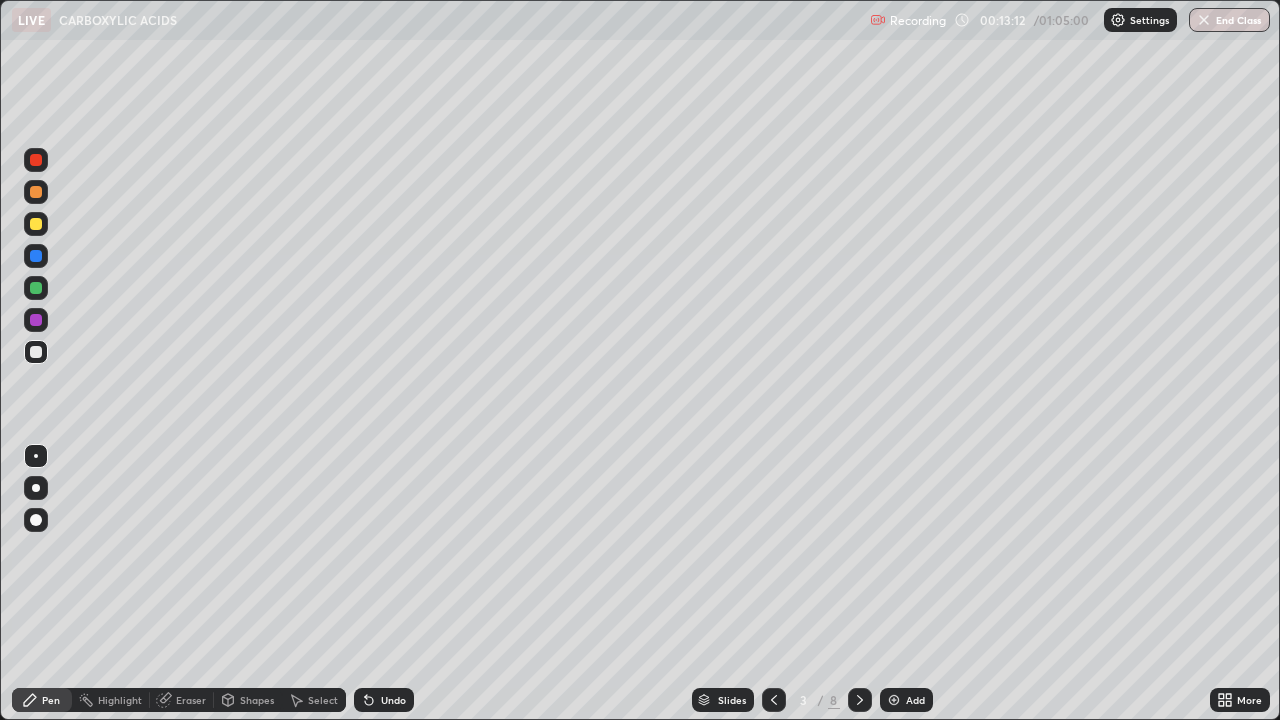 click at bounding box center [36, 192] 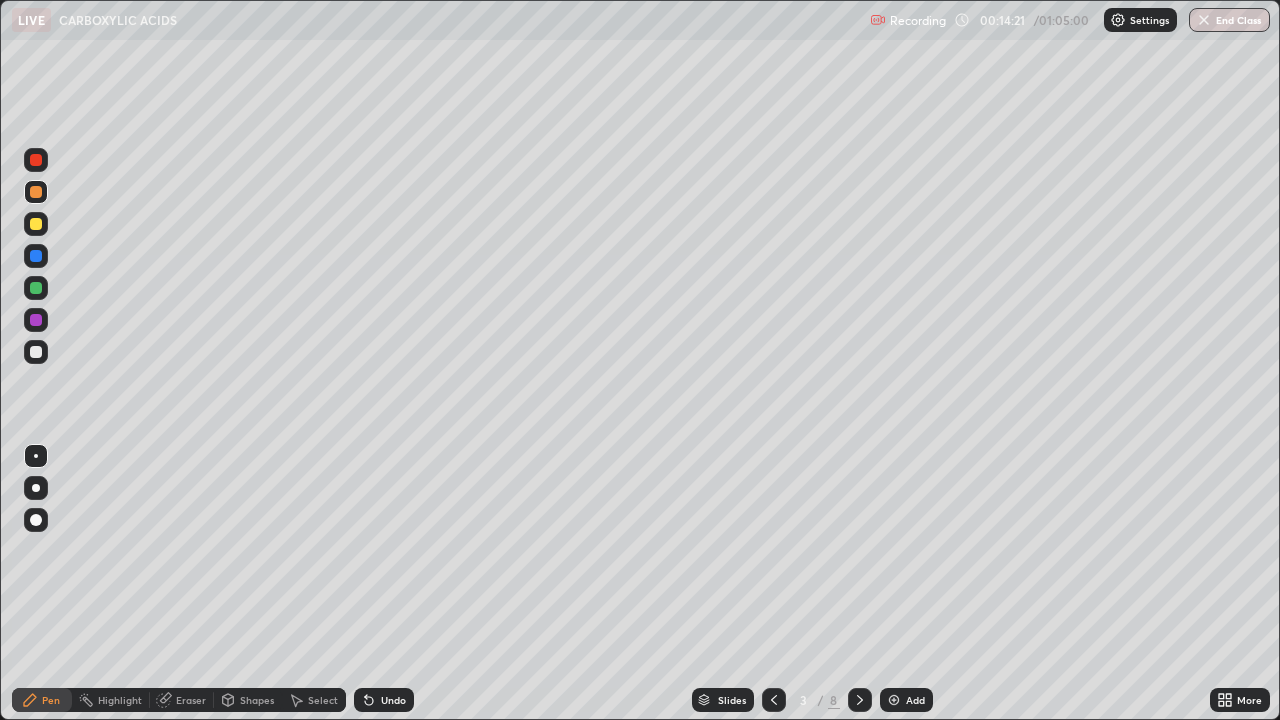 click on "Select" at bounding box center (323, 700) 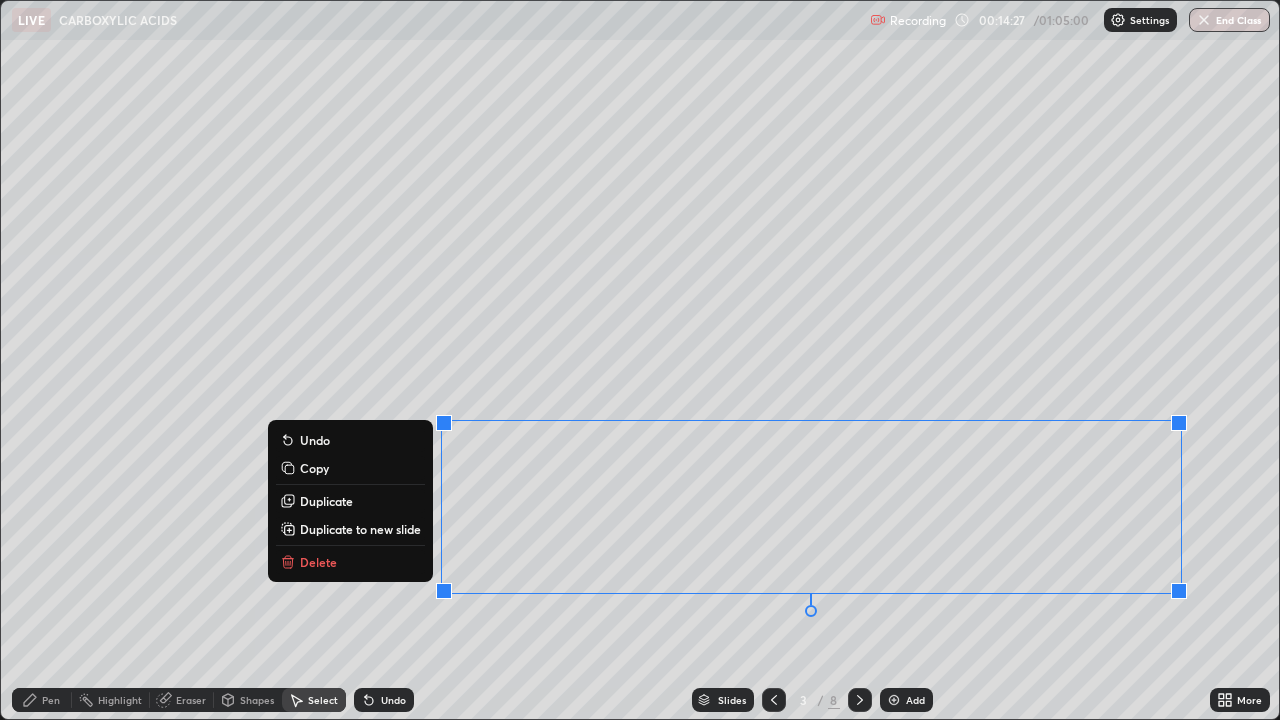 click on "Delete" at bounding box center (350, 562) 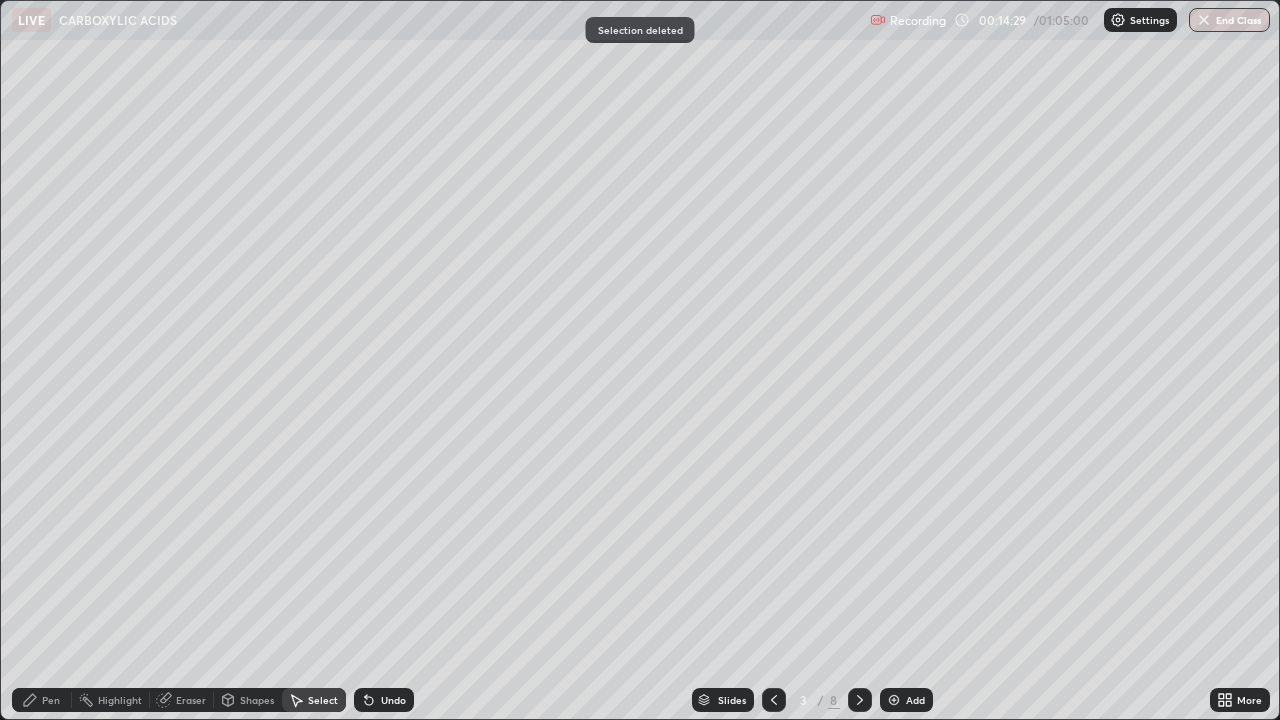 click on "Pen" at bounding box center (42, 700) 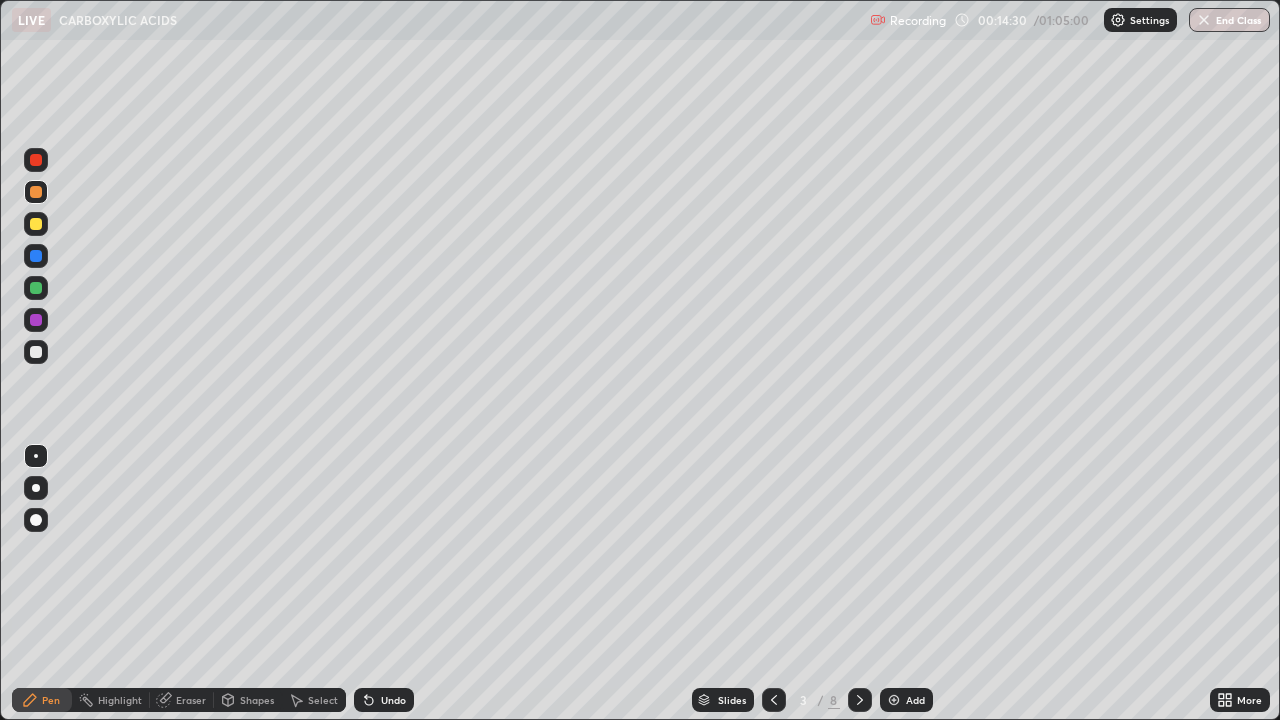 click at bounding box center [36, 352] 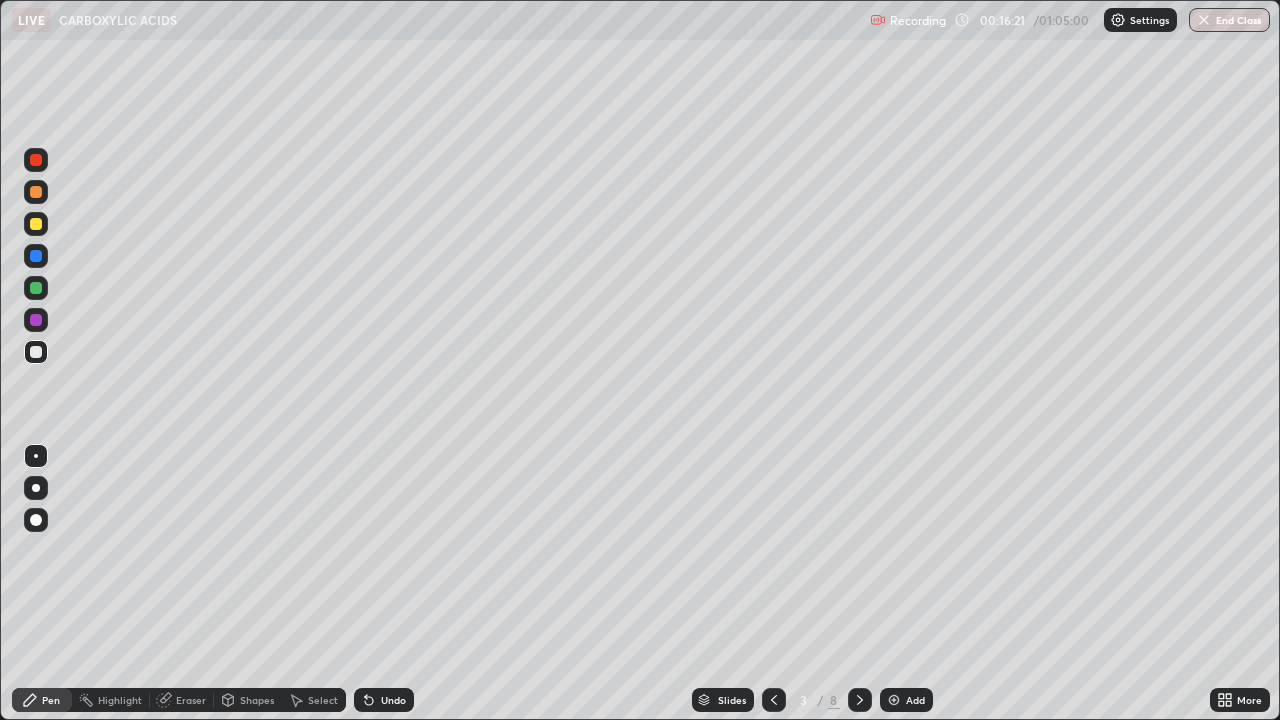 click on "Eraser" at bounding box center [191, 700] 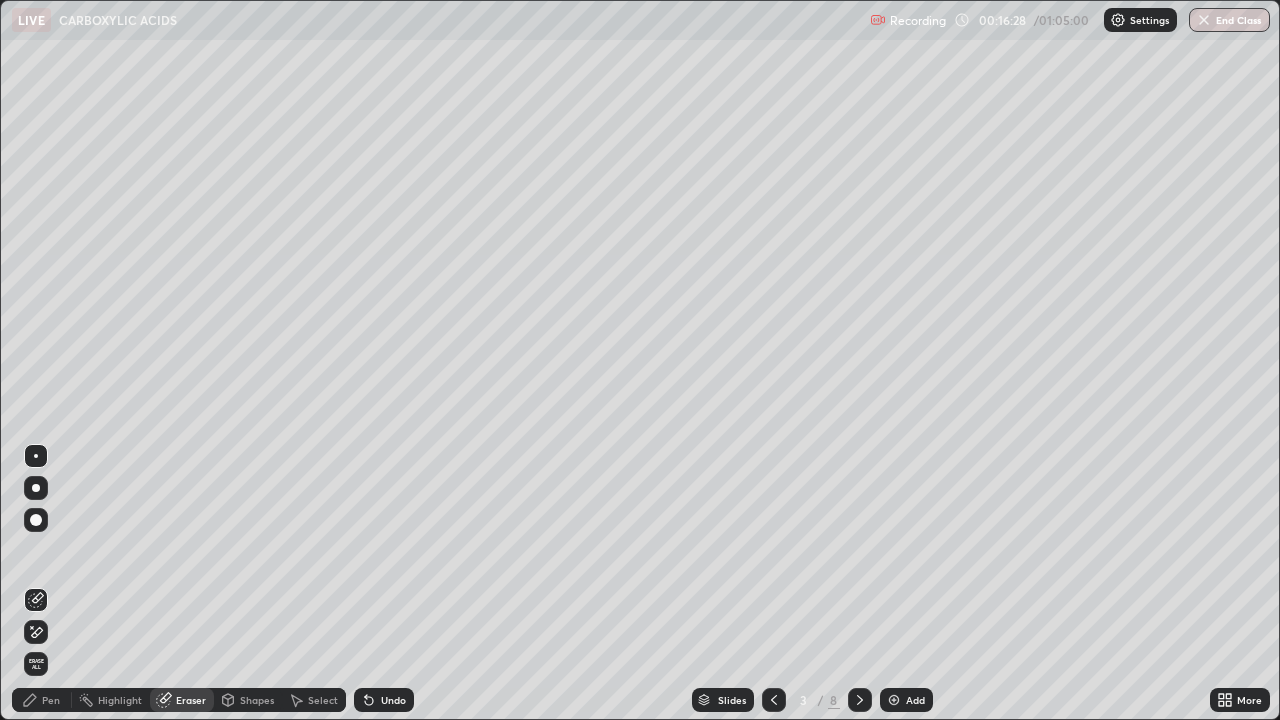click at bounding box center [36, 520] 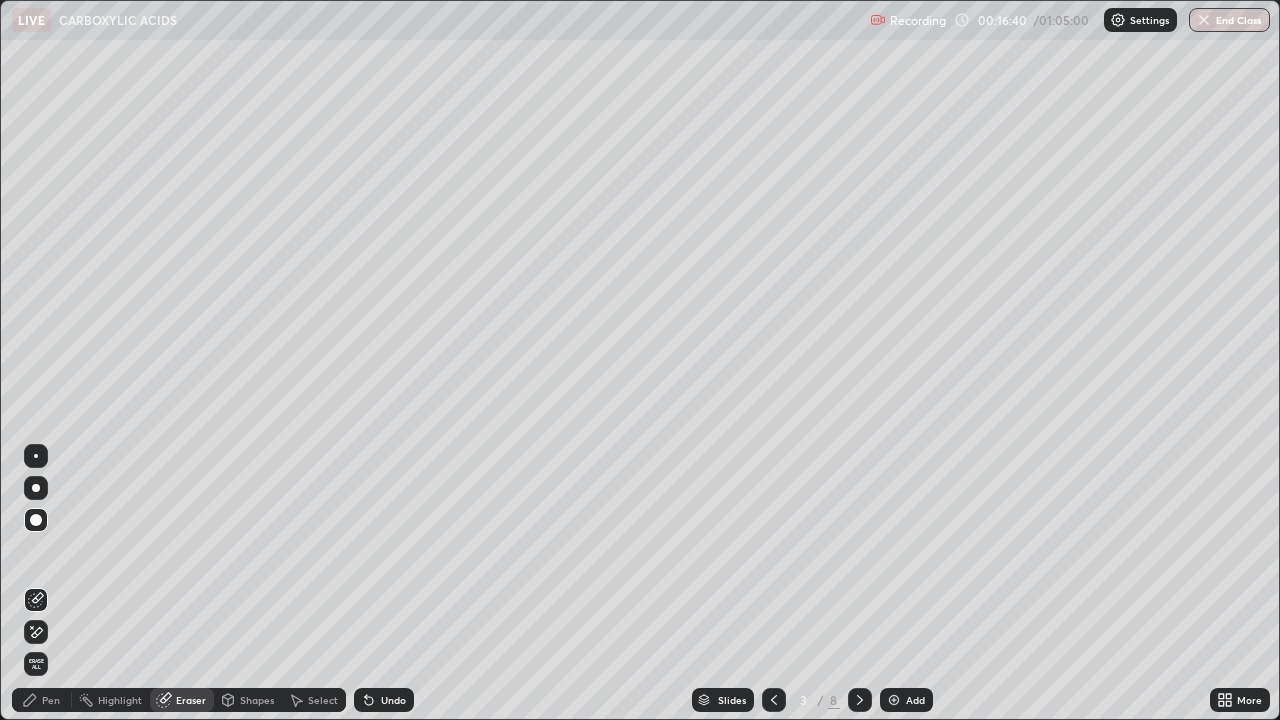 click on "Pen" at bounding box center (42, 700) 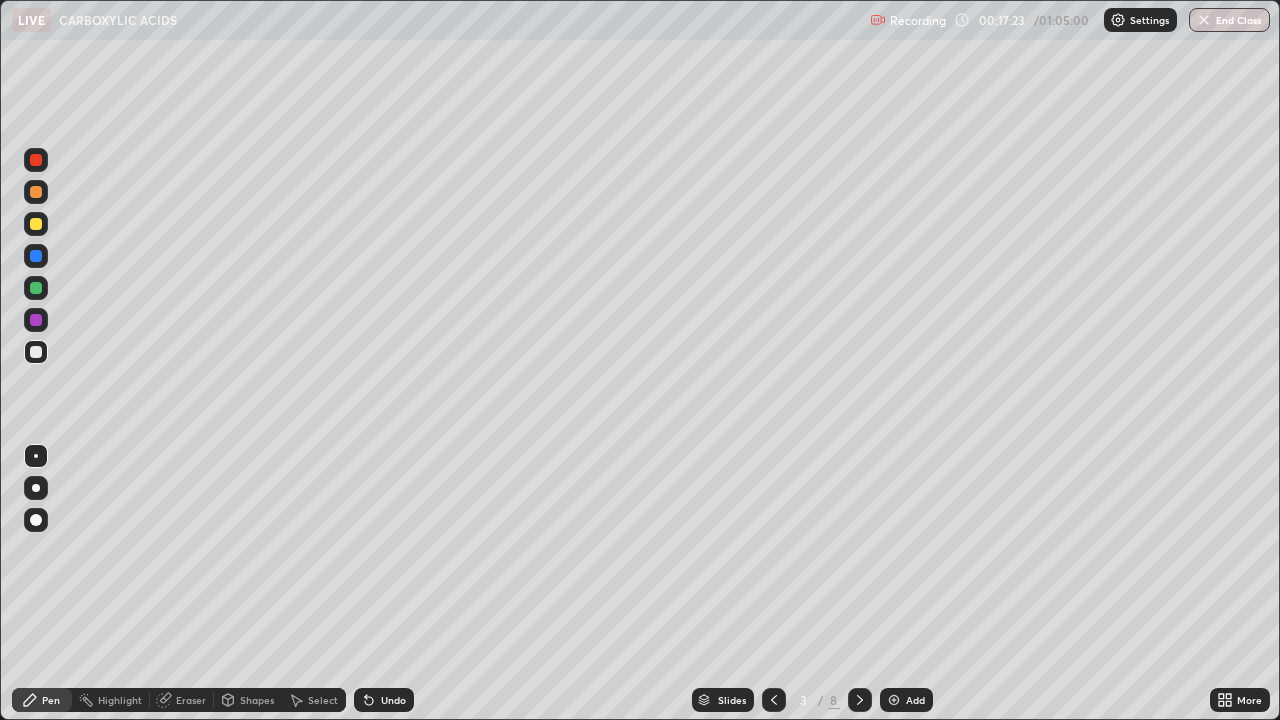 click on "Select" at bounding box center (323, 700) 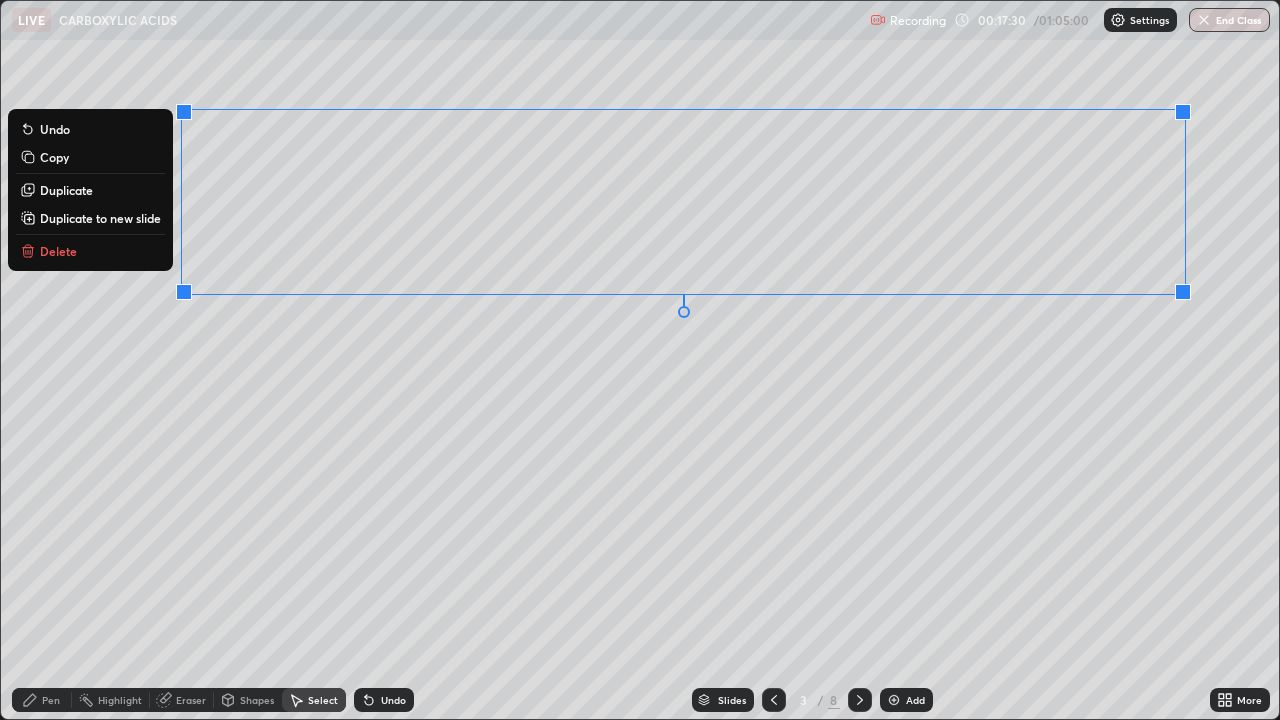 click on "Delete" at bounding box center [58, 251] 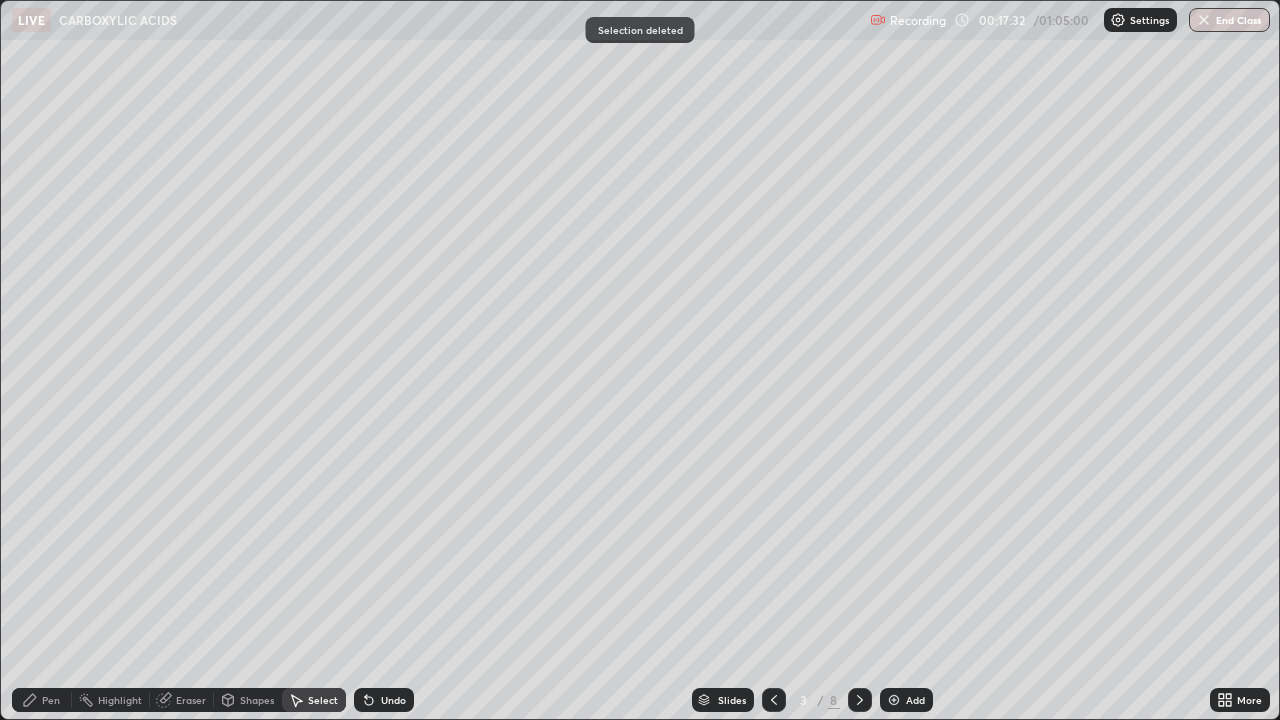 click on "Pen" at bounding box center [51, 700] 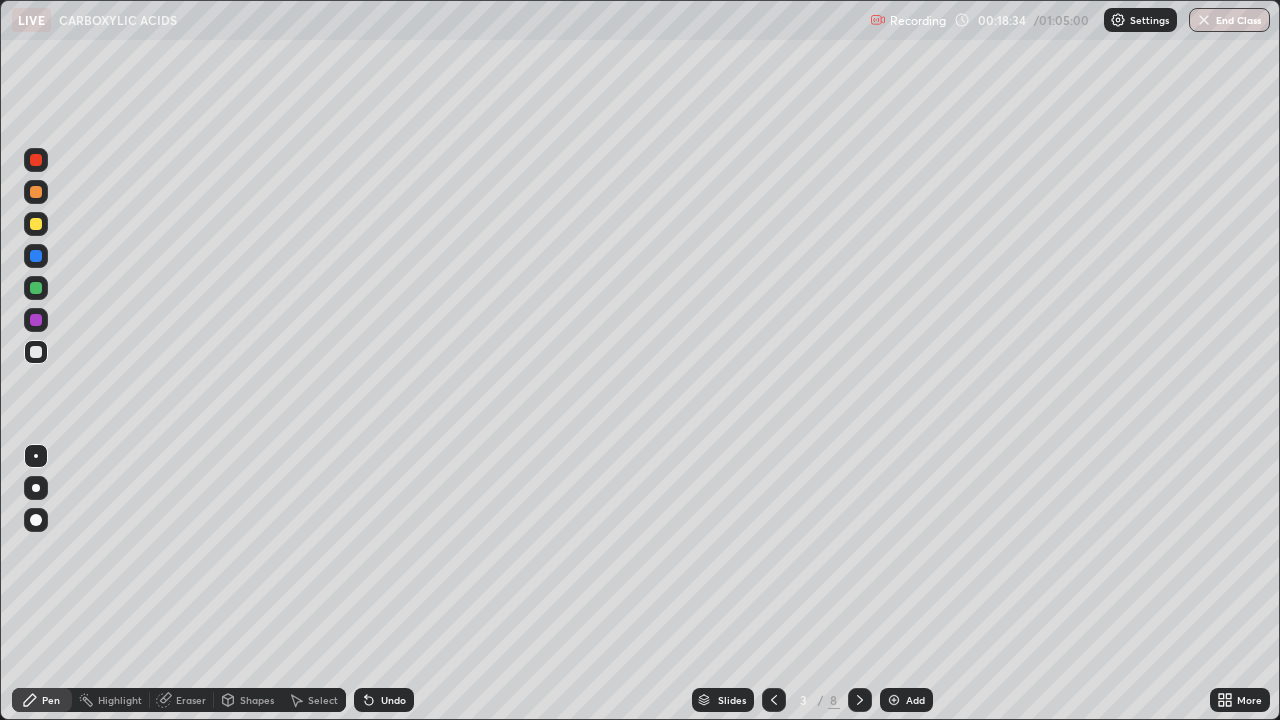click on "Select" at bounding box center (323, 700) 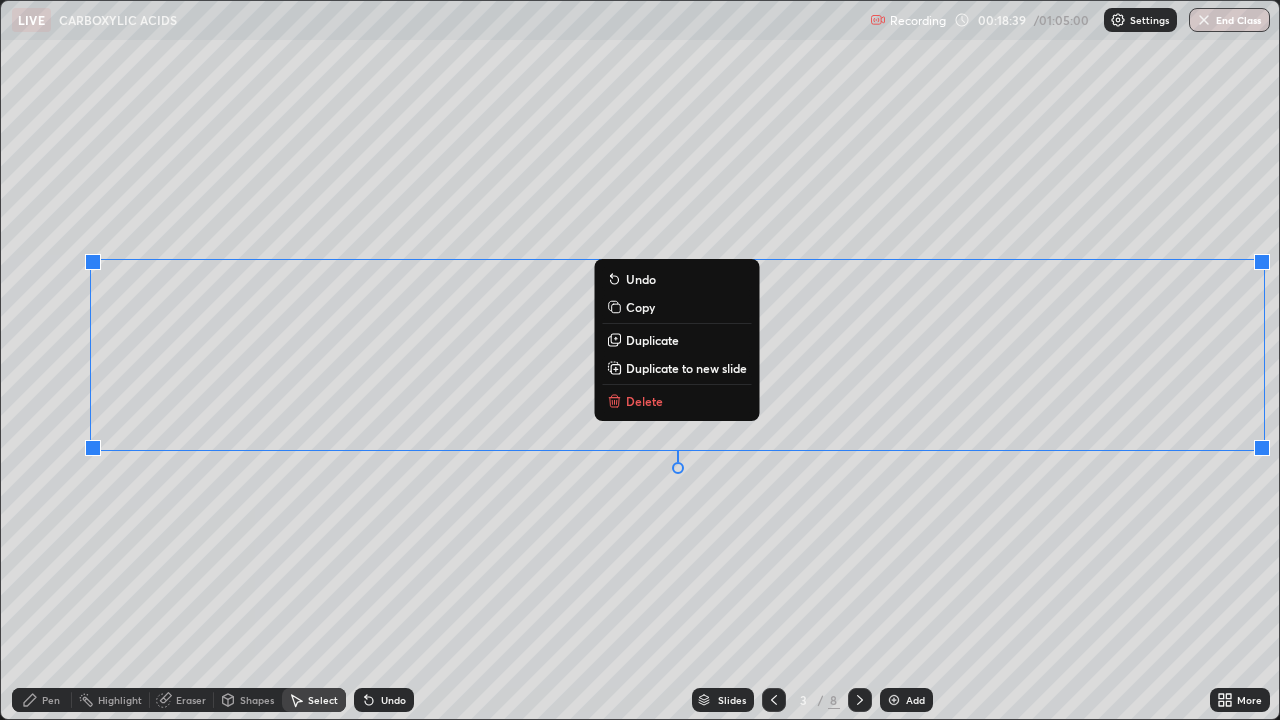 click on "Delete" at bounding box center [644, 401] 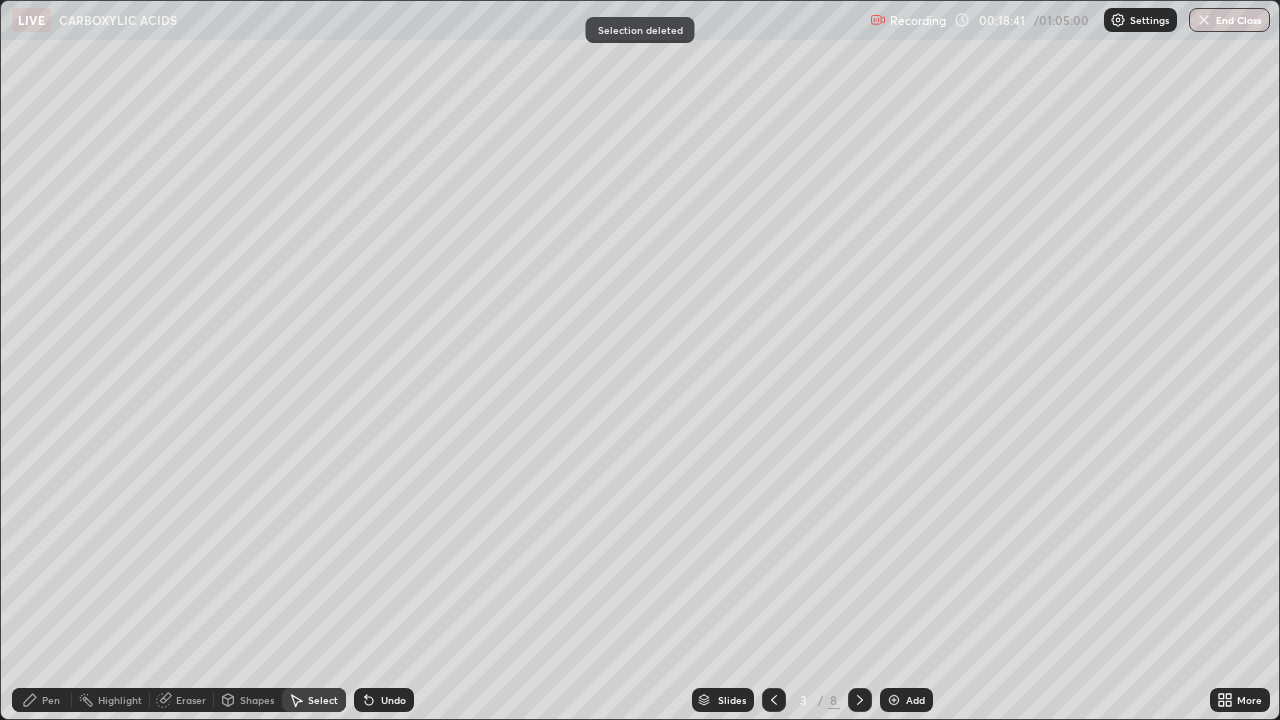 click on "Pen" at bounding box center [51, 700] 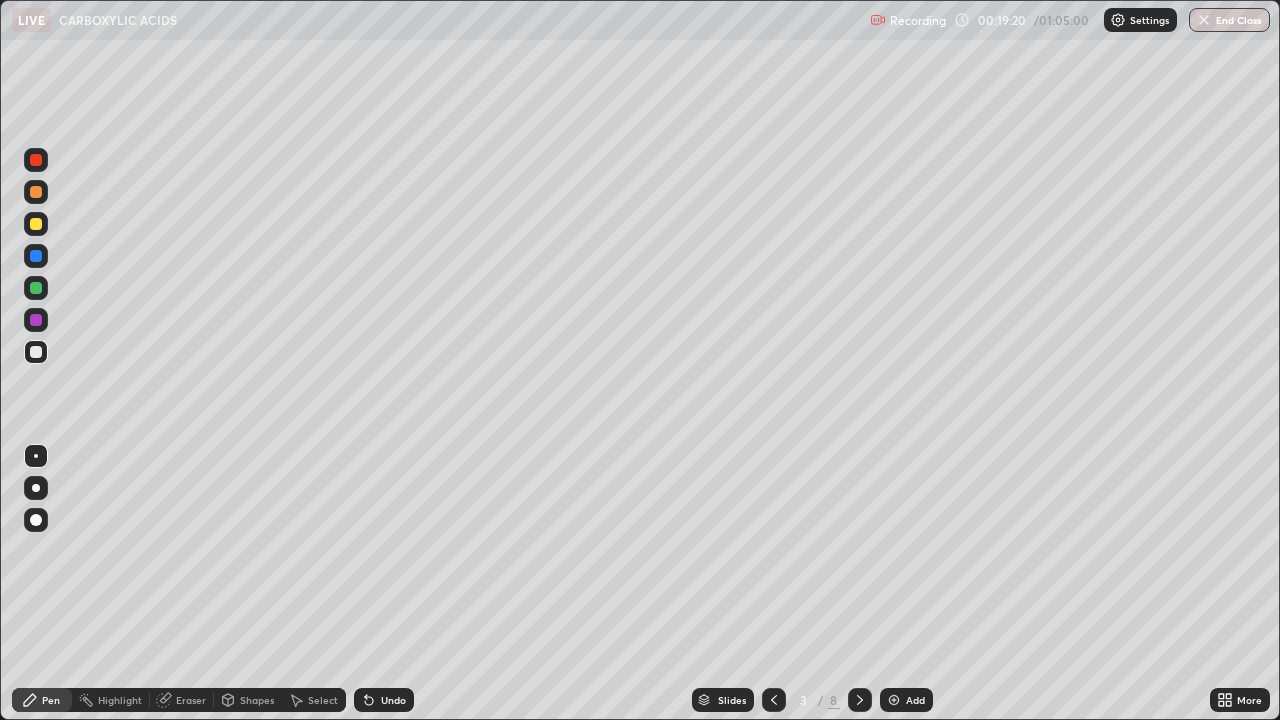 click on "Eraser" at bounding box center (191, 700) 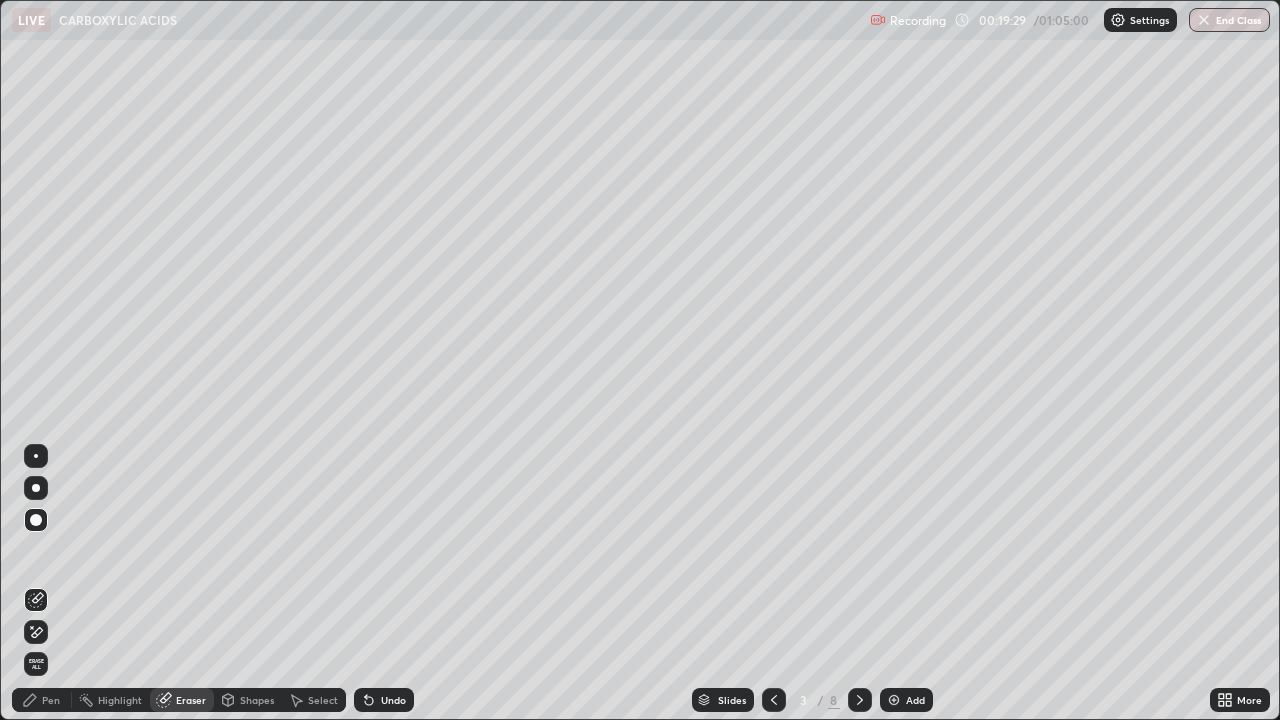 click on "Pen" at bounding box center [51, 700] 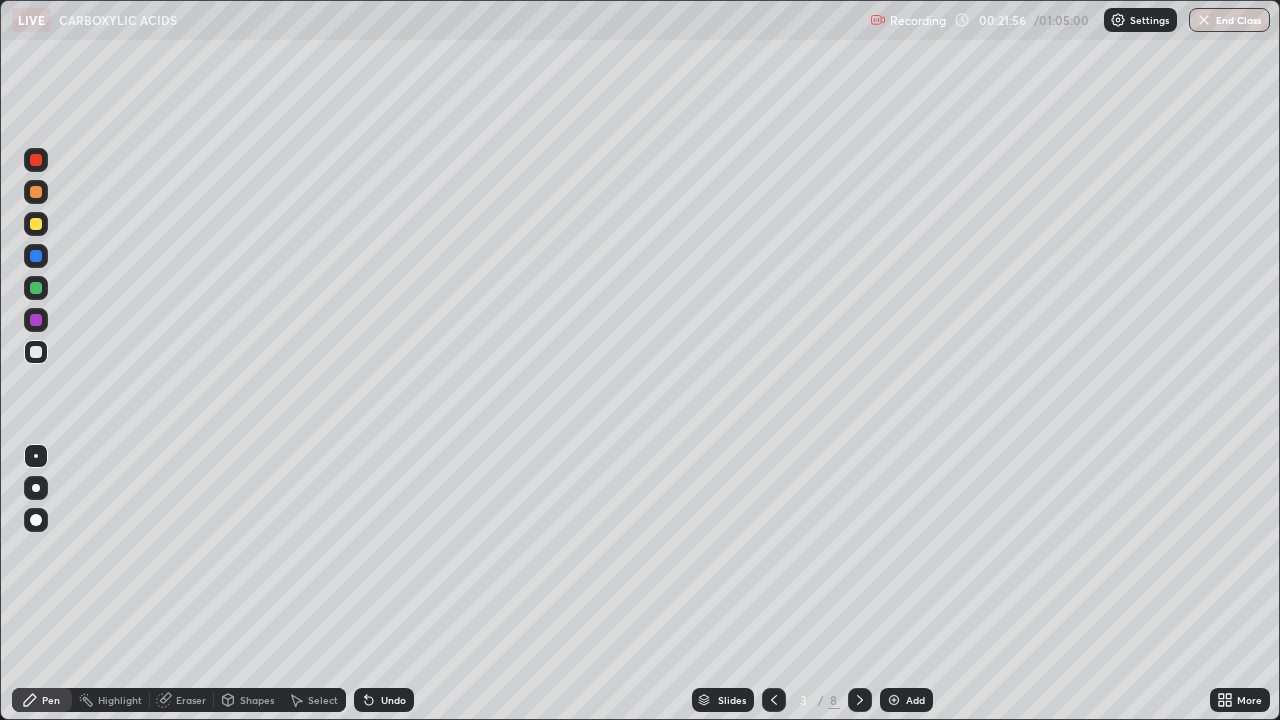 click on "Select" at bounding box center (323, 700) 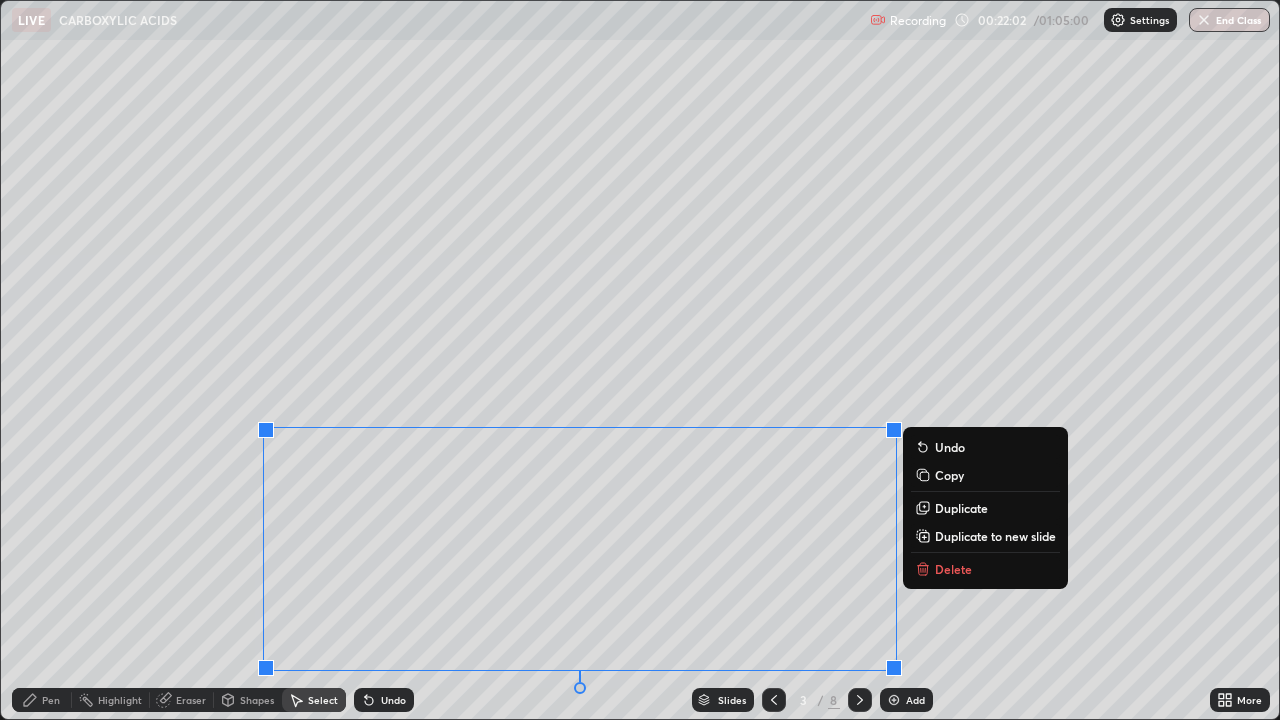 click on "Delete" at bounding box center [985, 569] 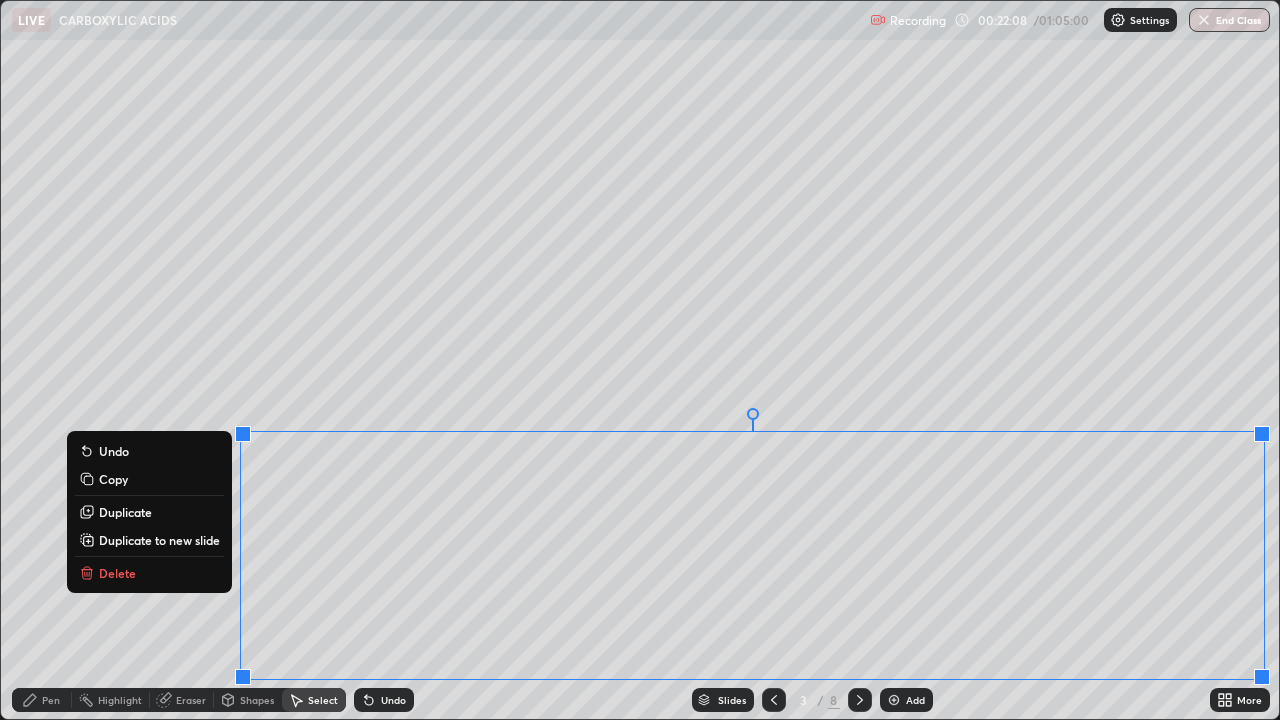 click on "Delete" at bounding box center (117, 573) 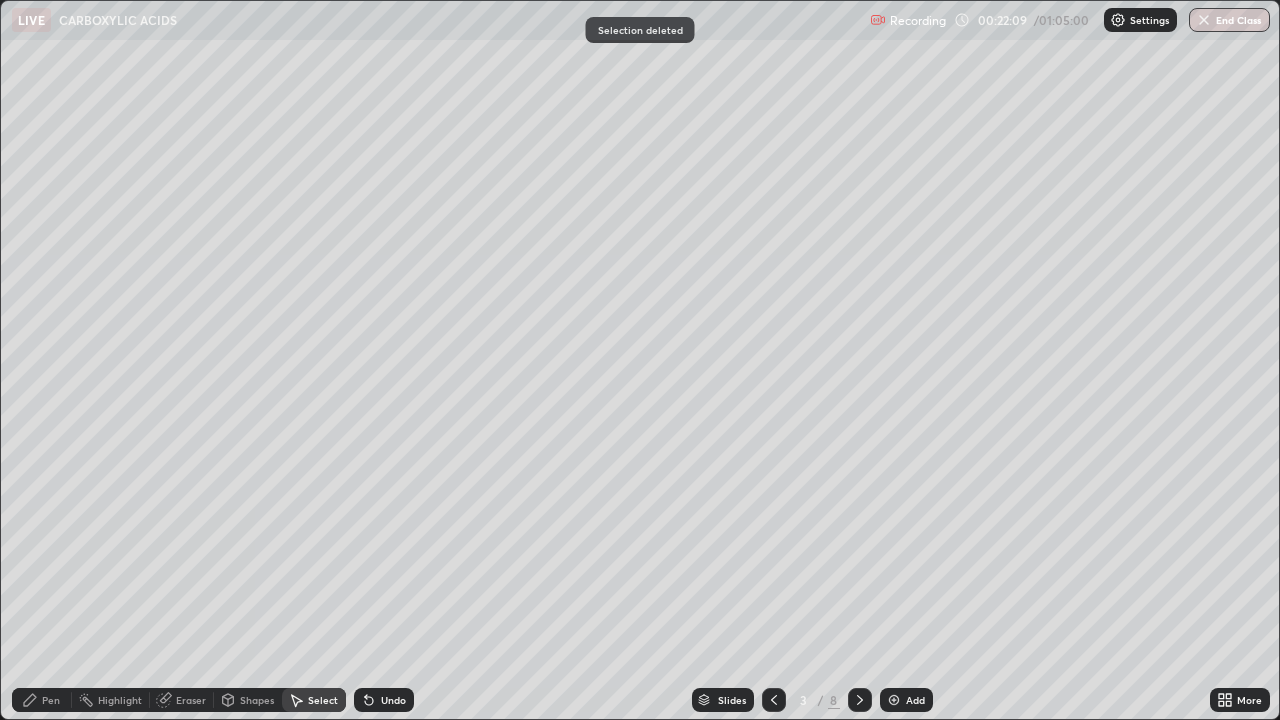 click on "Pen" at bounding box center (51, 700) 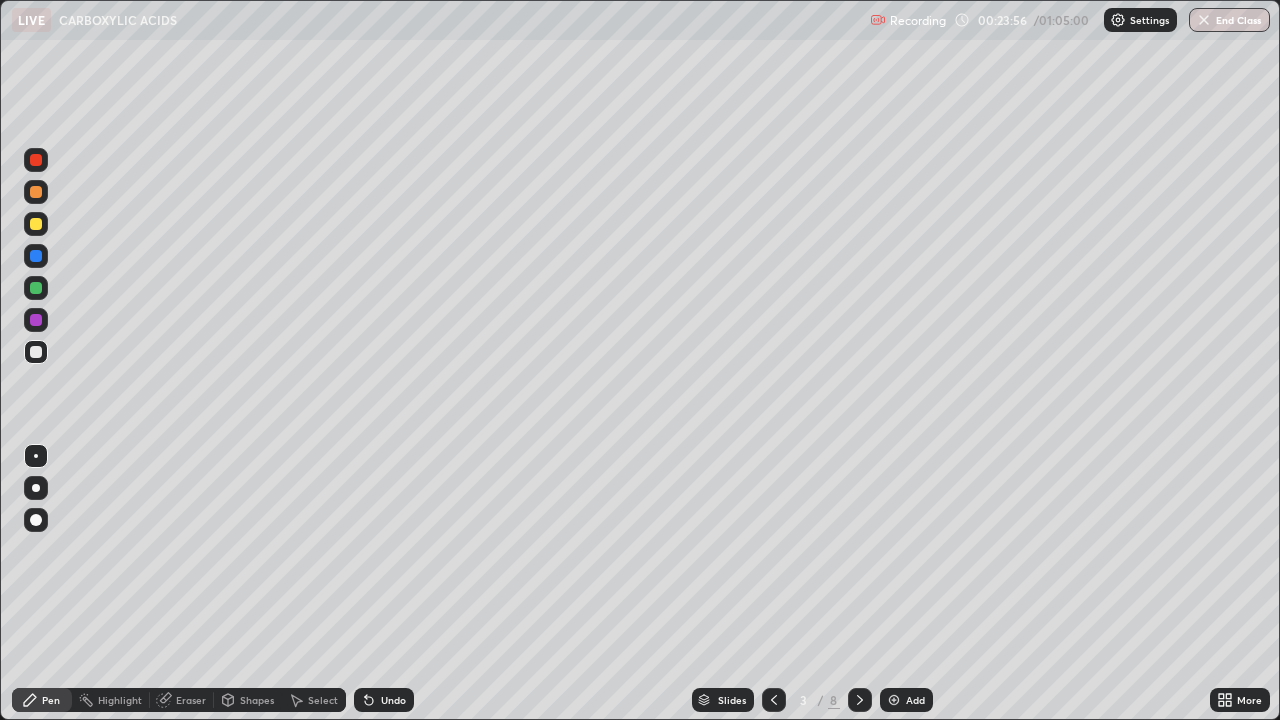 click on "Eraser" at bounding box center [191, 700] 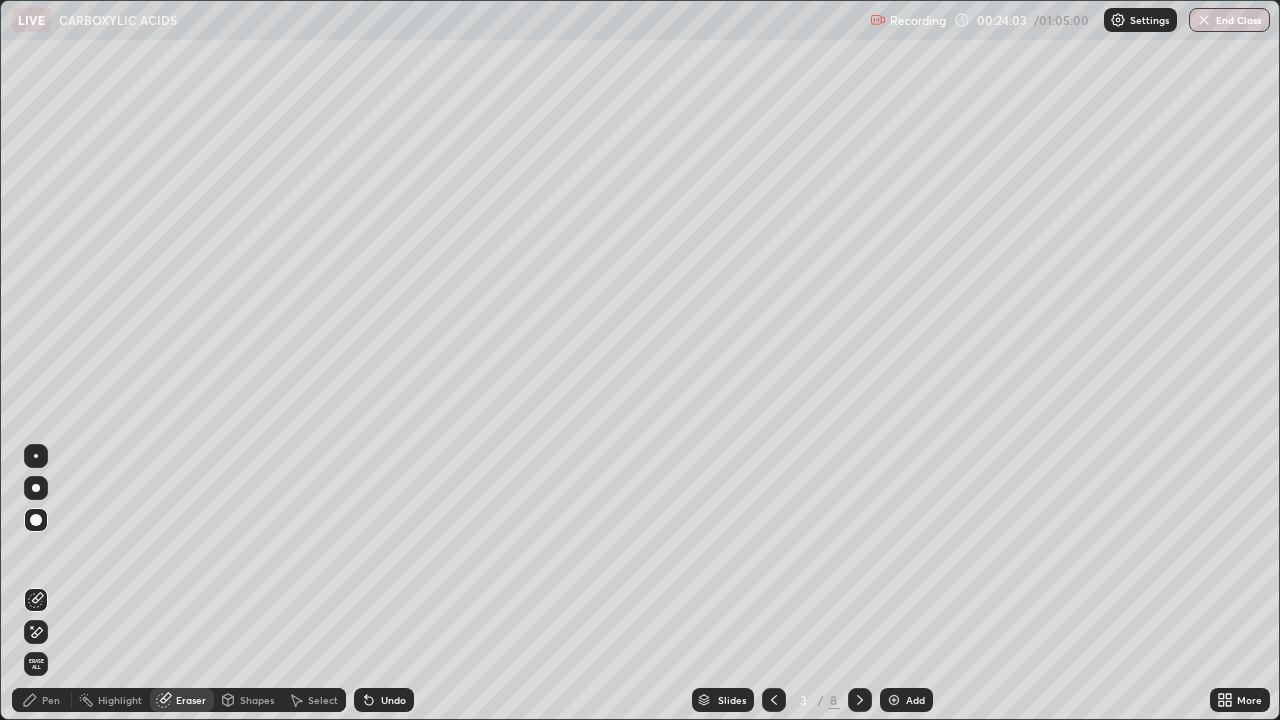 click on "Pen" at bounding box center (51, 700) 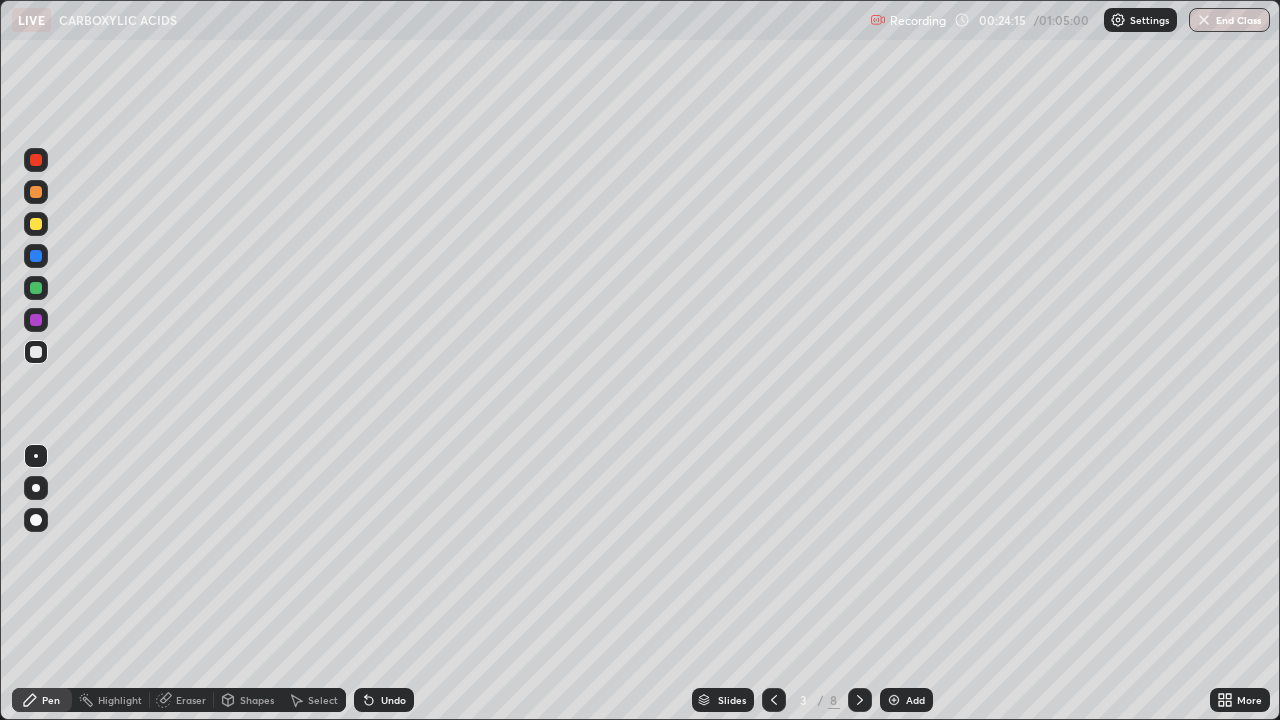 click at bounding box center (36, 288) 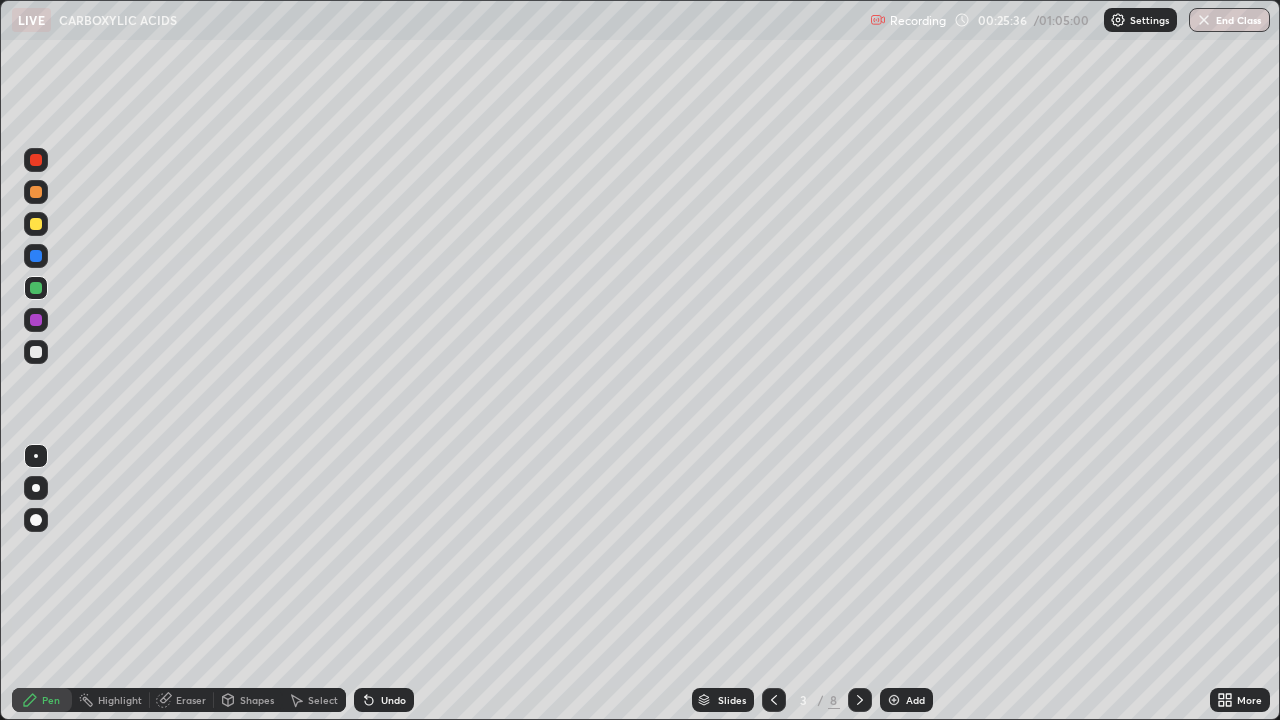 click on "Select" at bounding box center (323, 700) 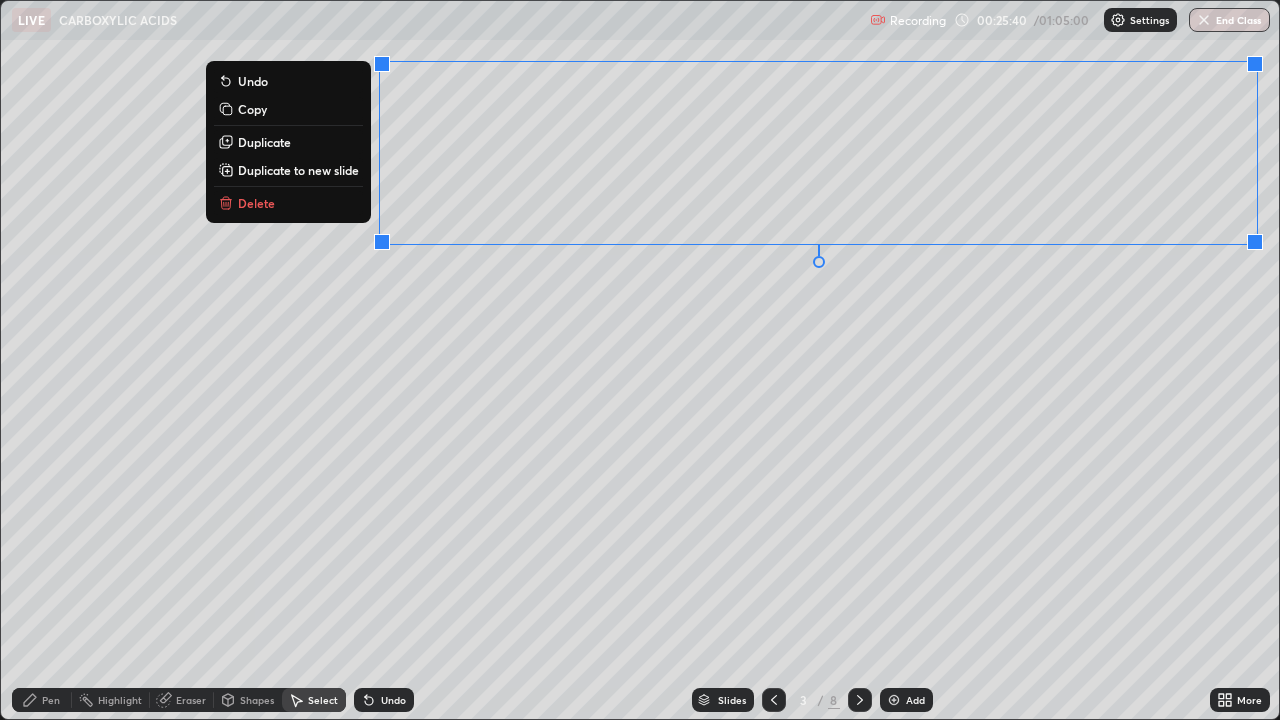 click on "Delete" at bounding box center (288, 203) 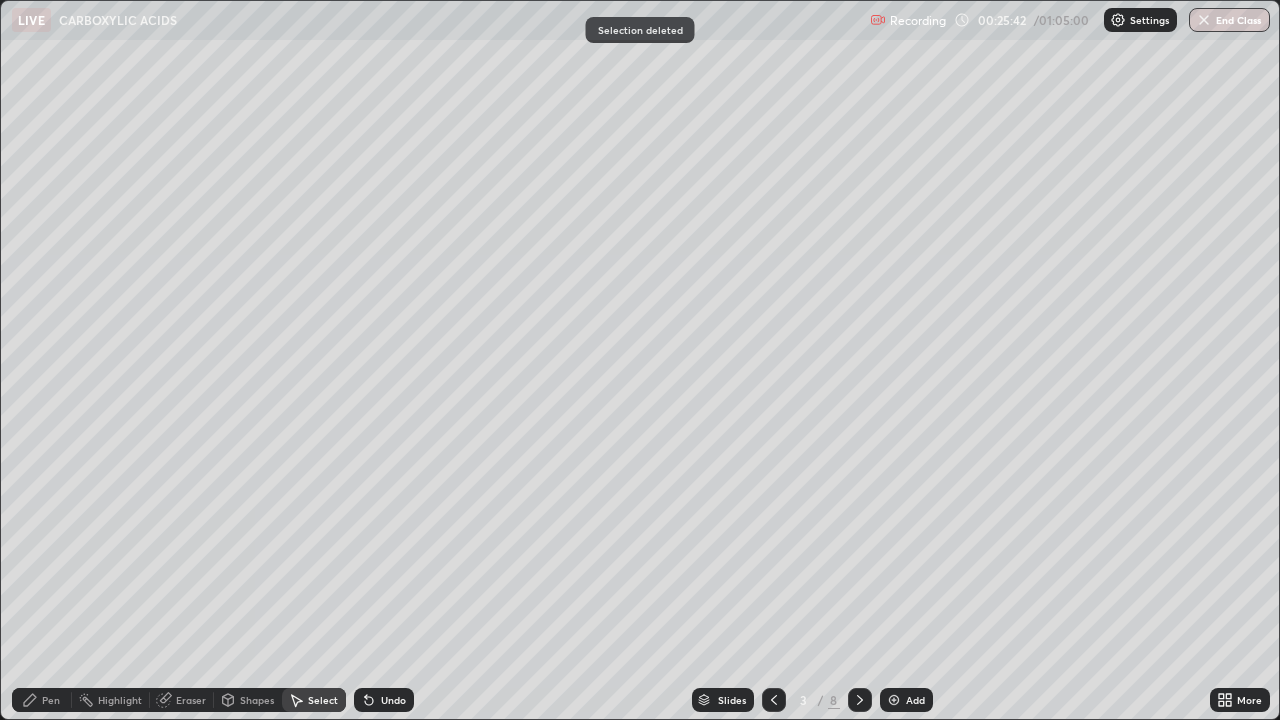 click on "Pen" at bounding box center (42, 700) 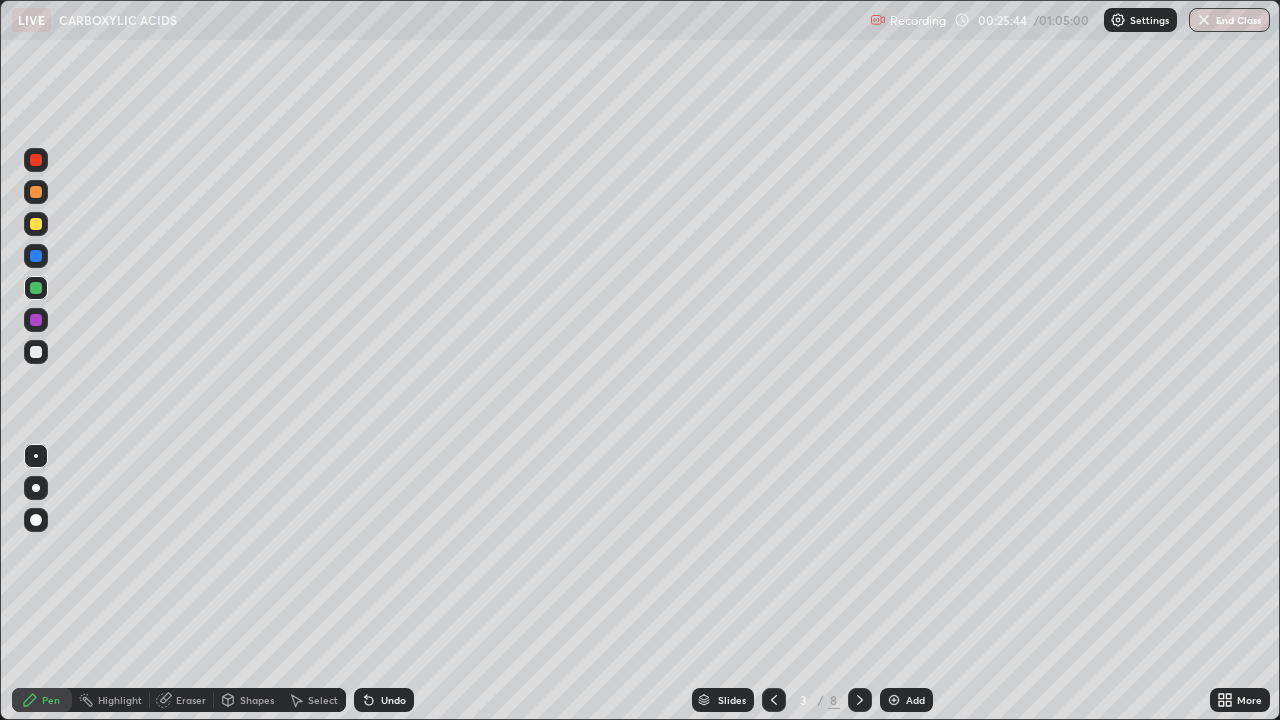 click at bounding box center [36, 352] 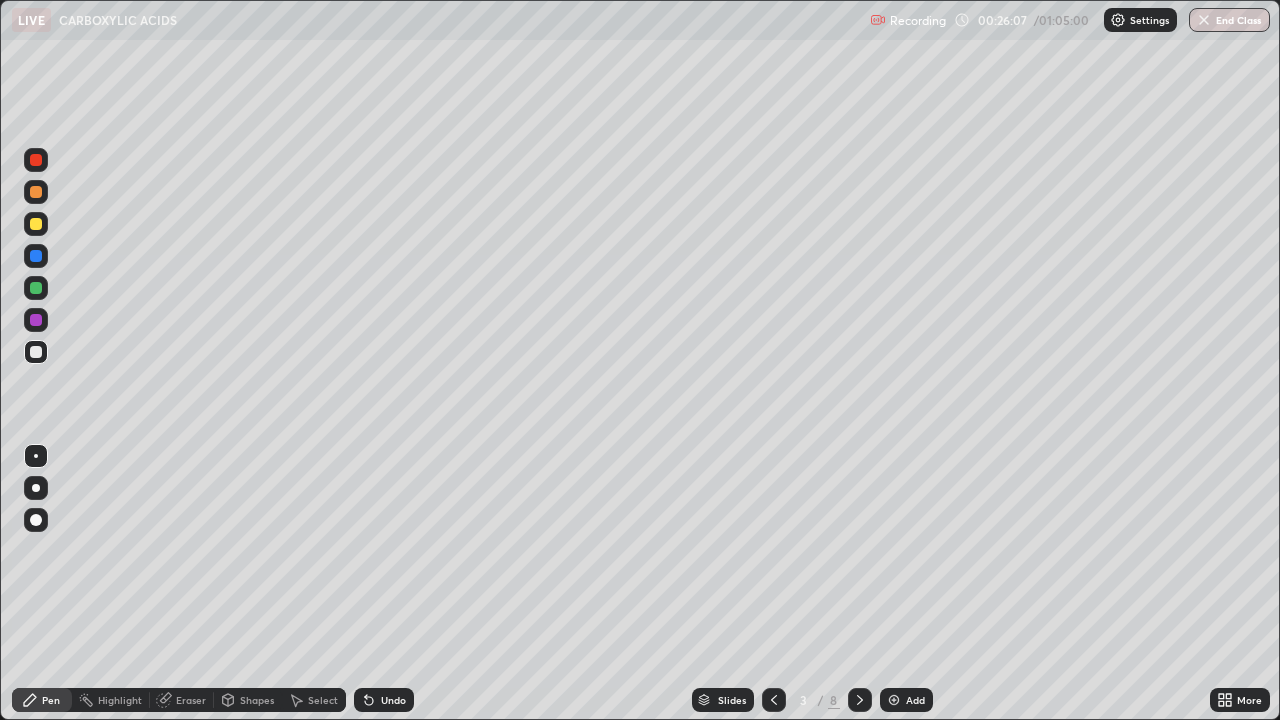 click on "Eraser" at bounding box center [191, 700] 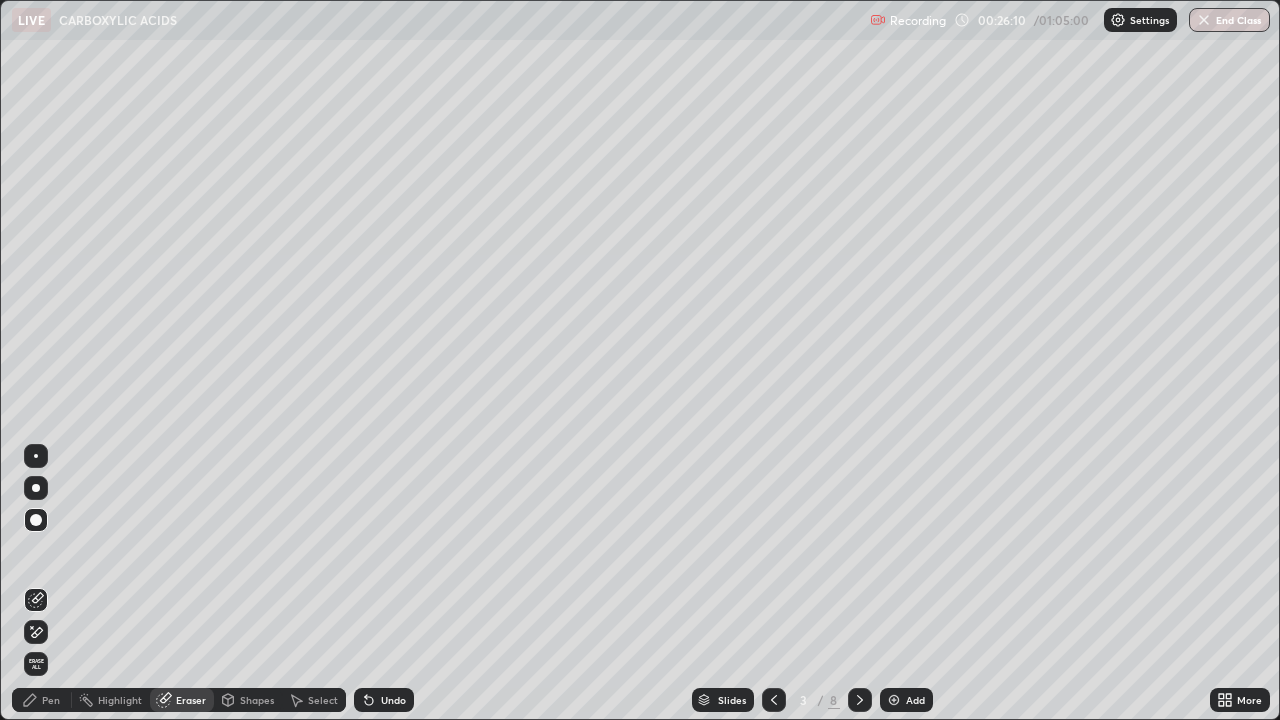 click on "Pen" at bounding box center (51, 700) 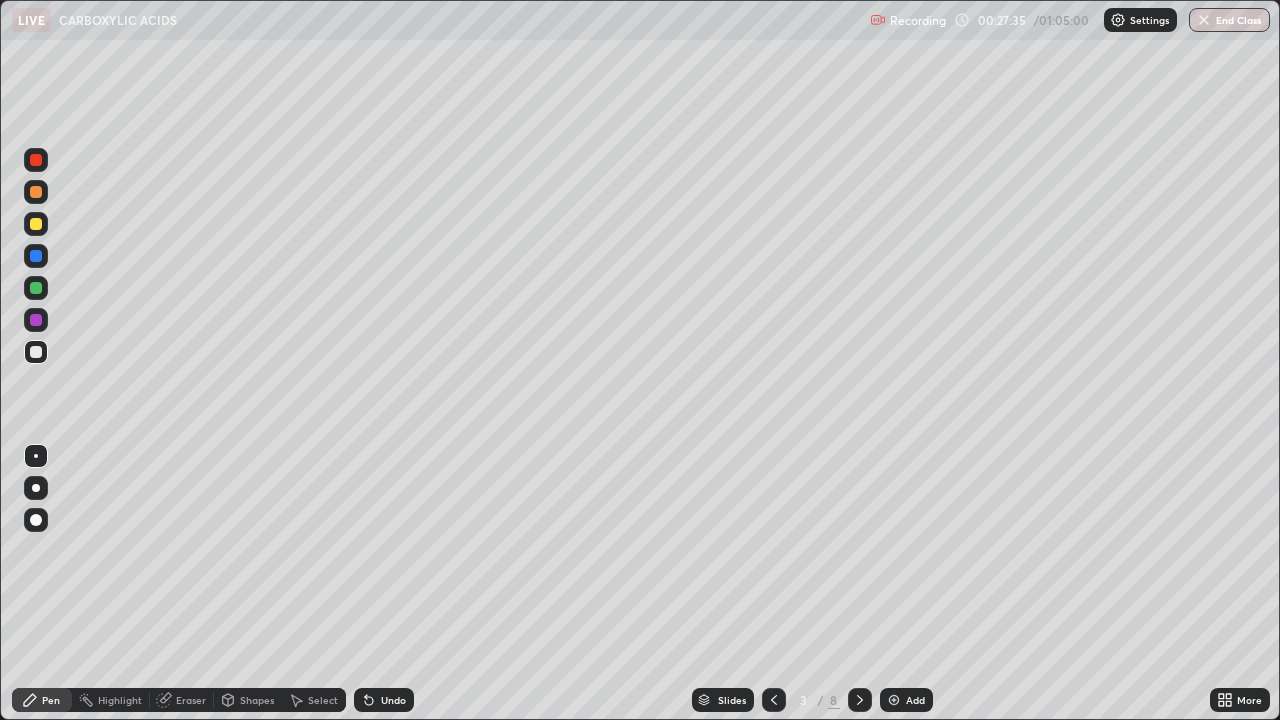 click 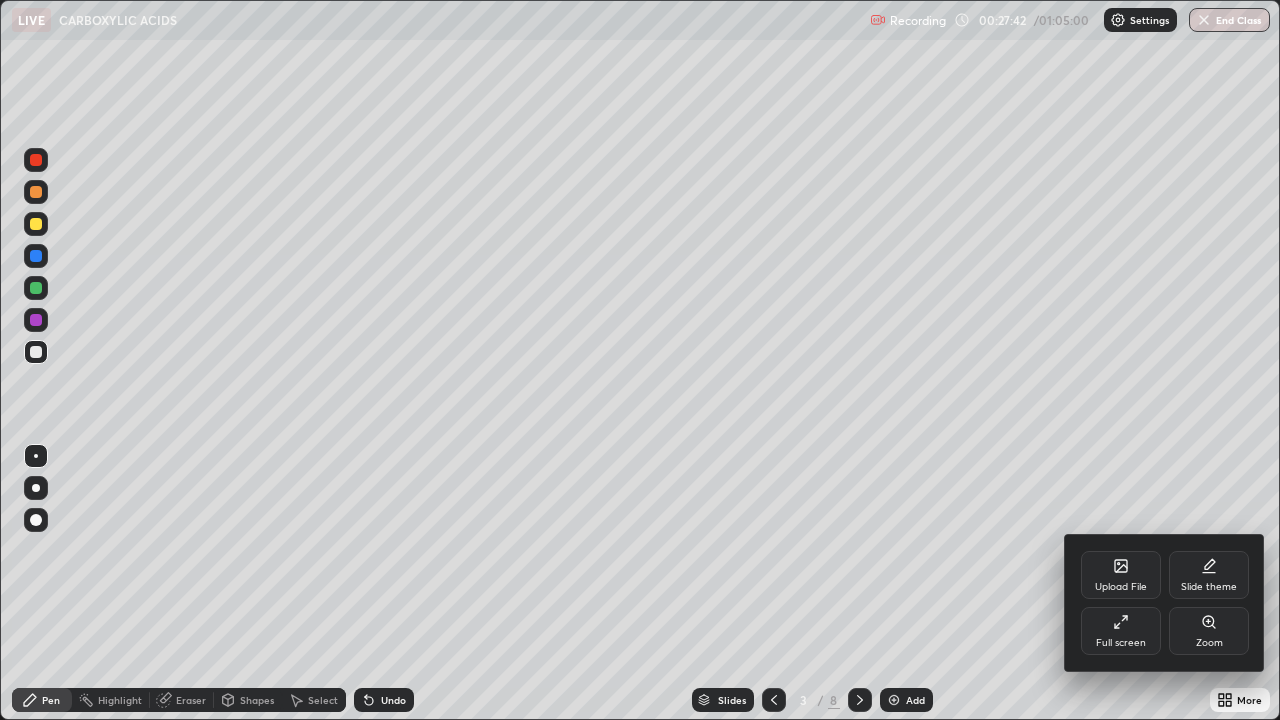 click 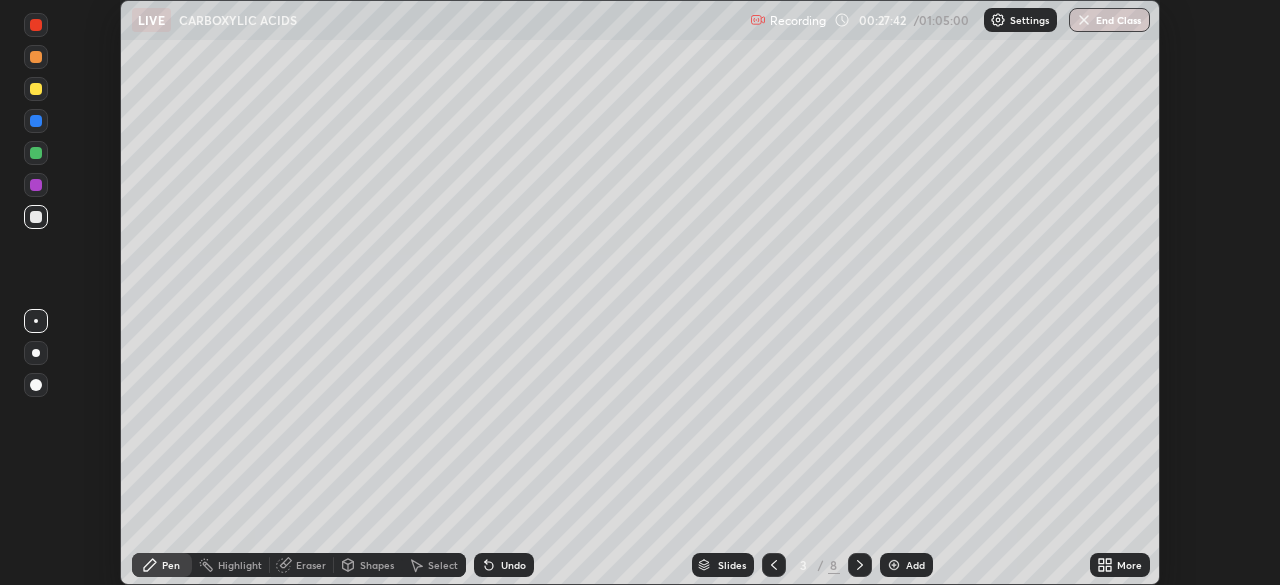 scroll, scrollTop: 585, scrollLeft: 1280, axis: both 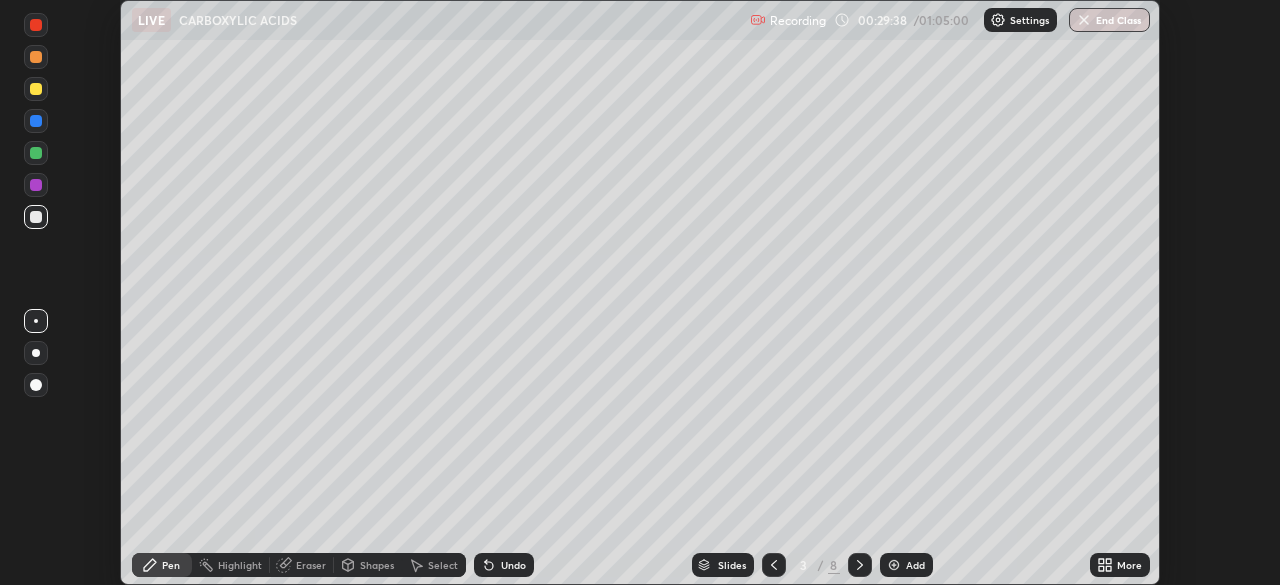 click 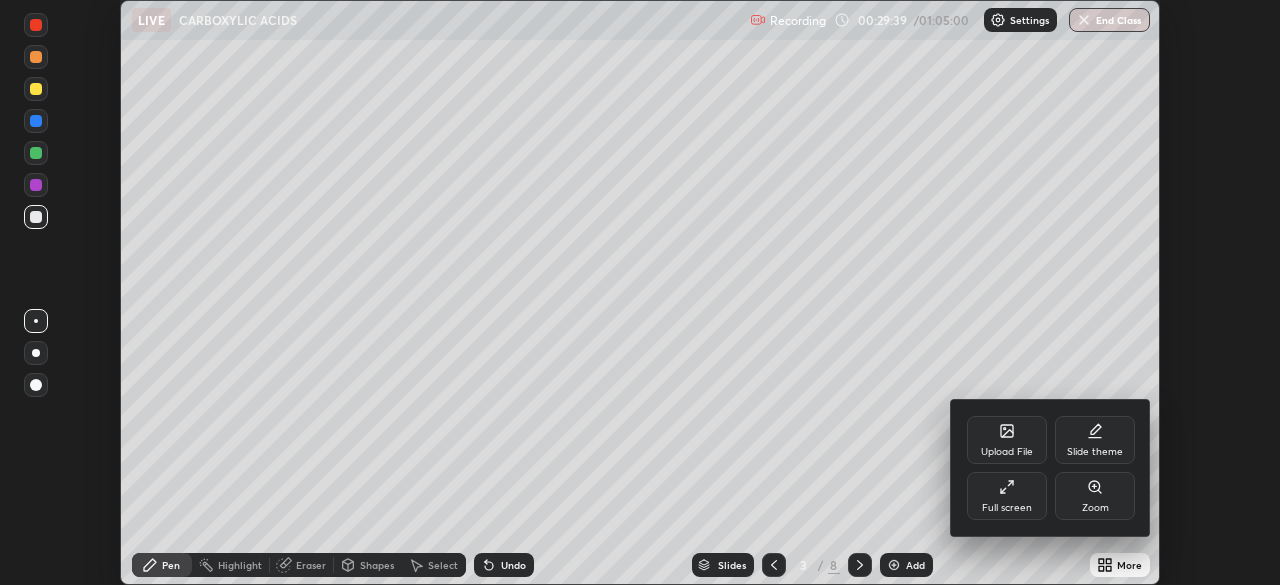 click on "Full screen" at bounding box center (1007, 496) 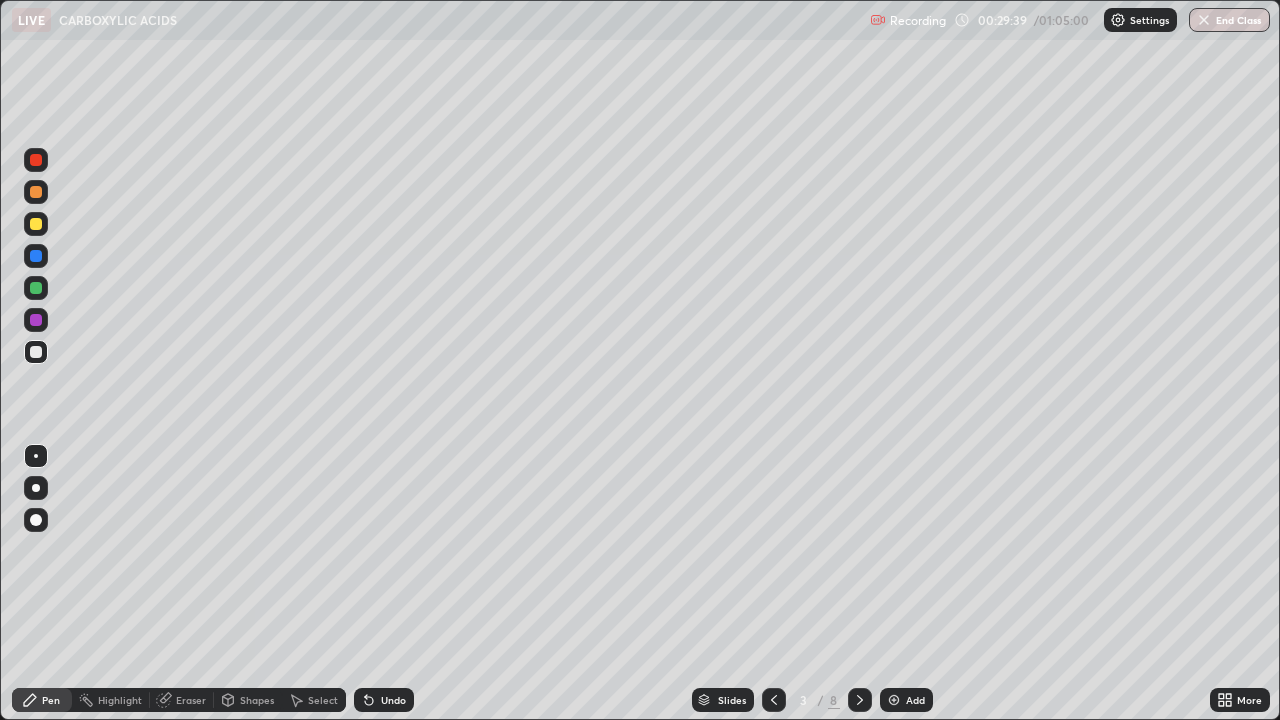 scroll, scrollTop: 99280, scrollLeft: 98720, axis: both 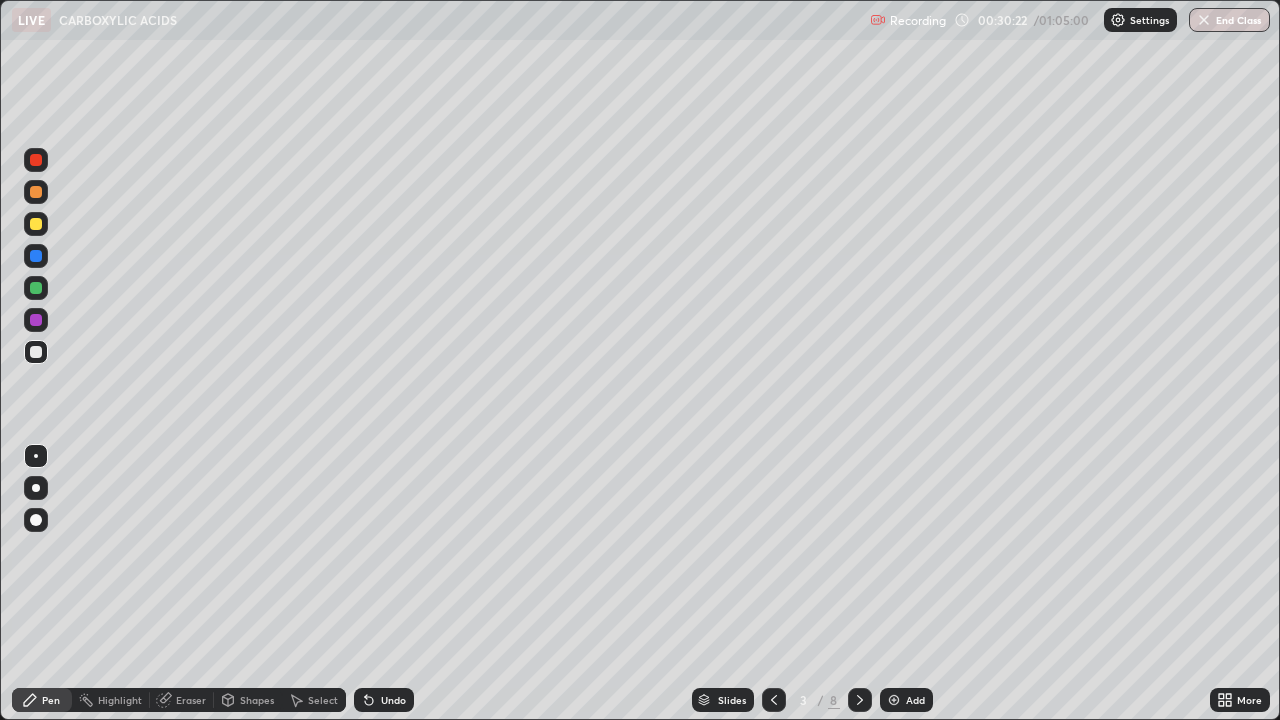 click on "Select" at bounding box center [323, 700] 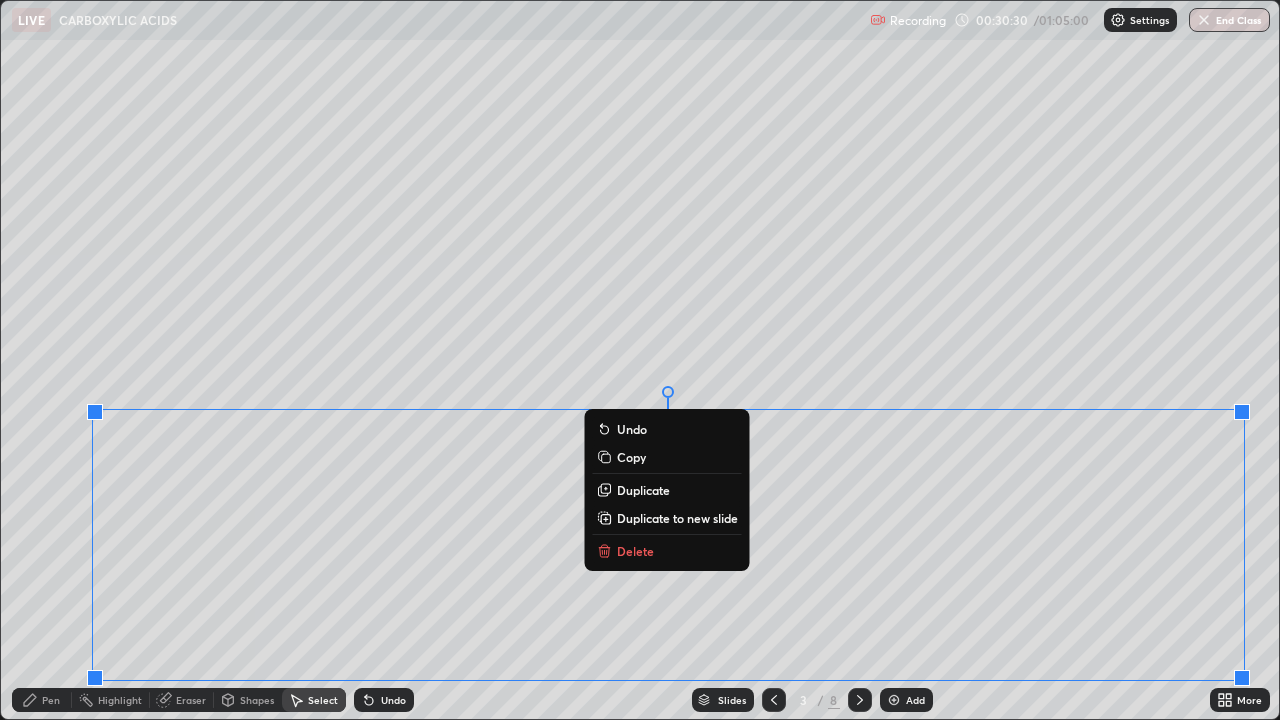 click on "Delete" at bounding box center (635, 551) 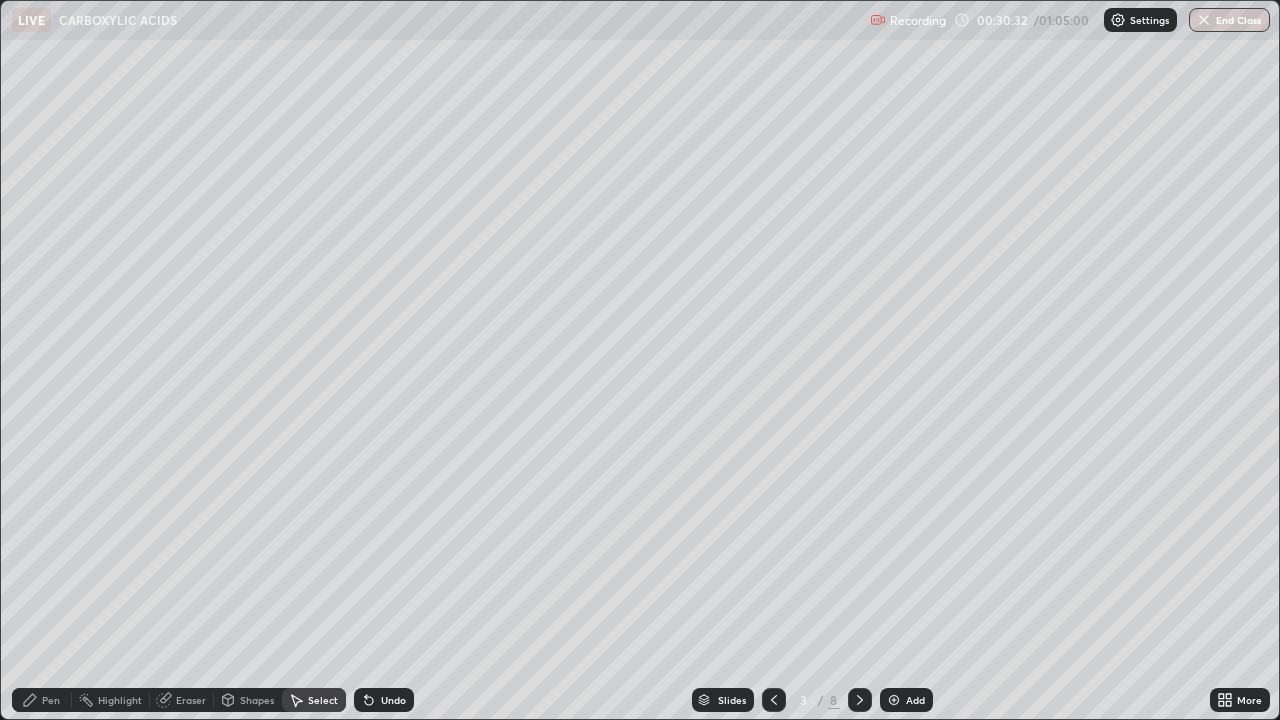 click on "Eraser" at bounding box center (191, 700) 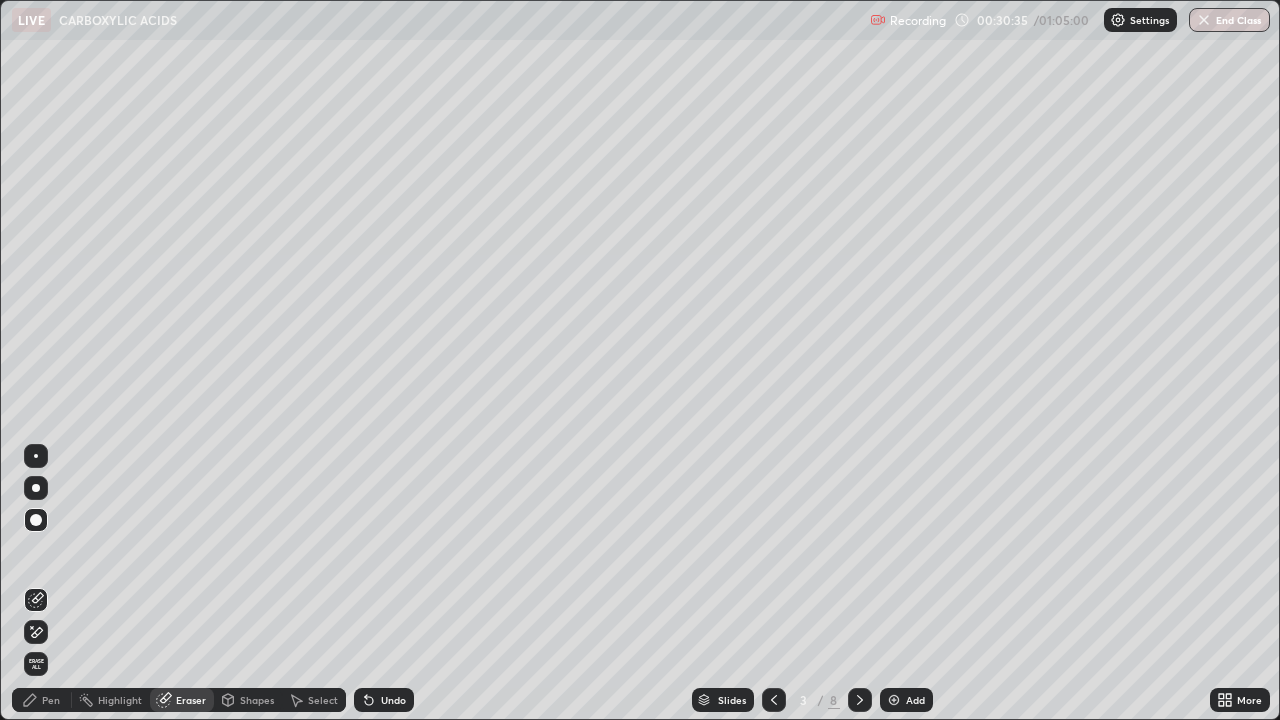 click on "Pen" at bounding box center [51, 700] 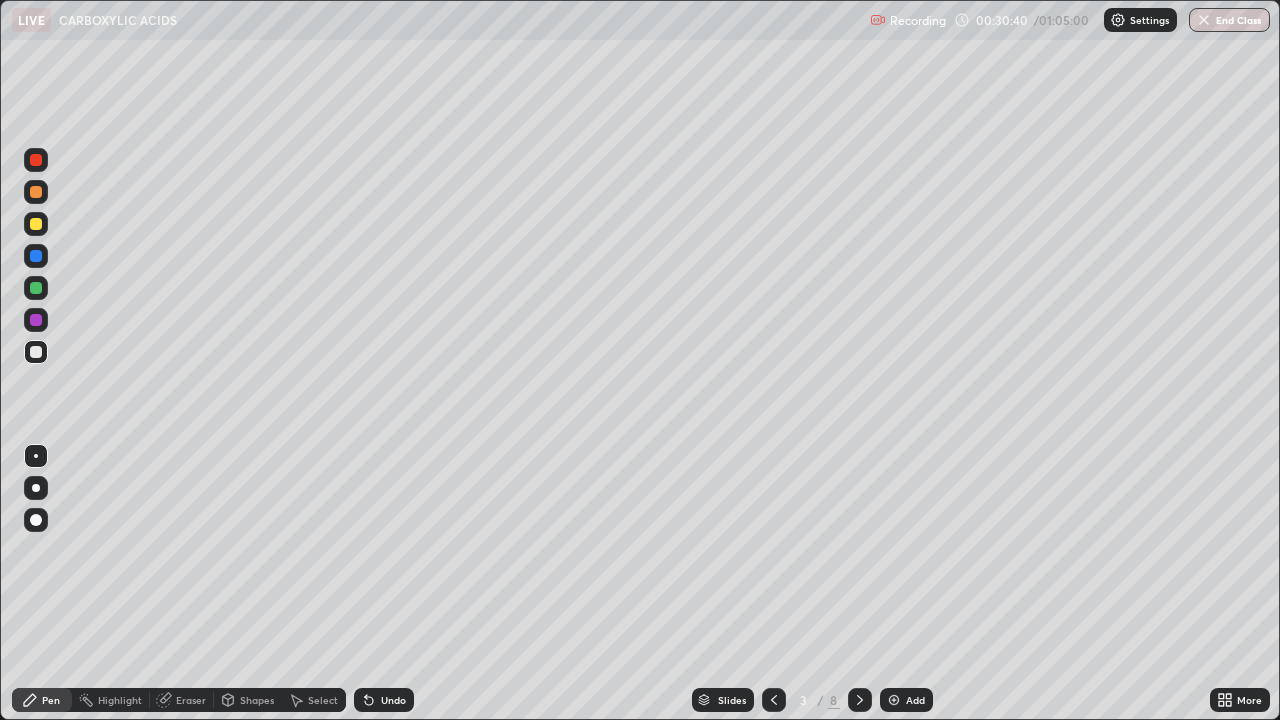 click on "Eraser" at bounding box center (191, 700) 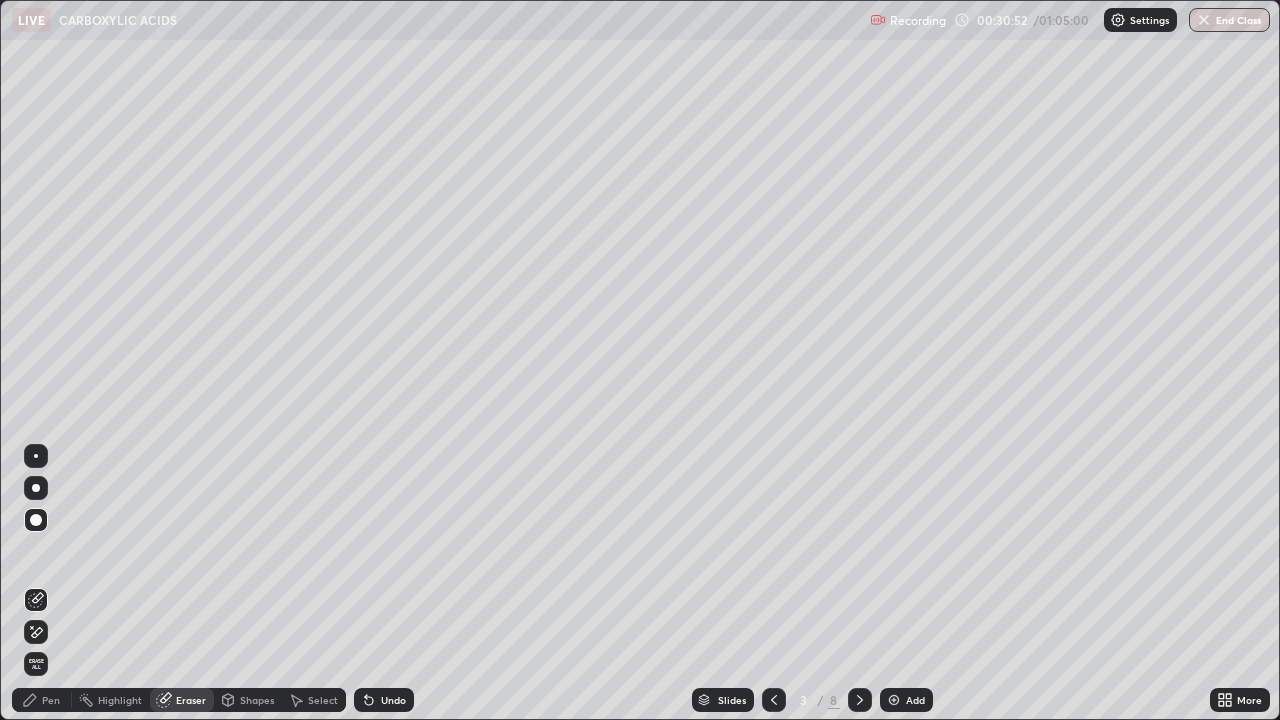 click on "Undo" at bounding box center [393, 700] 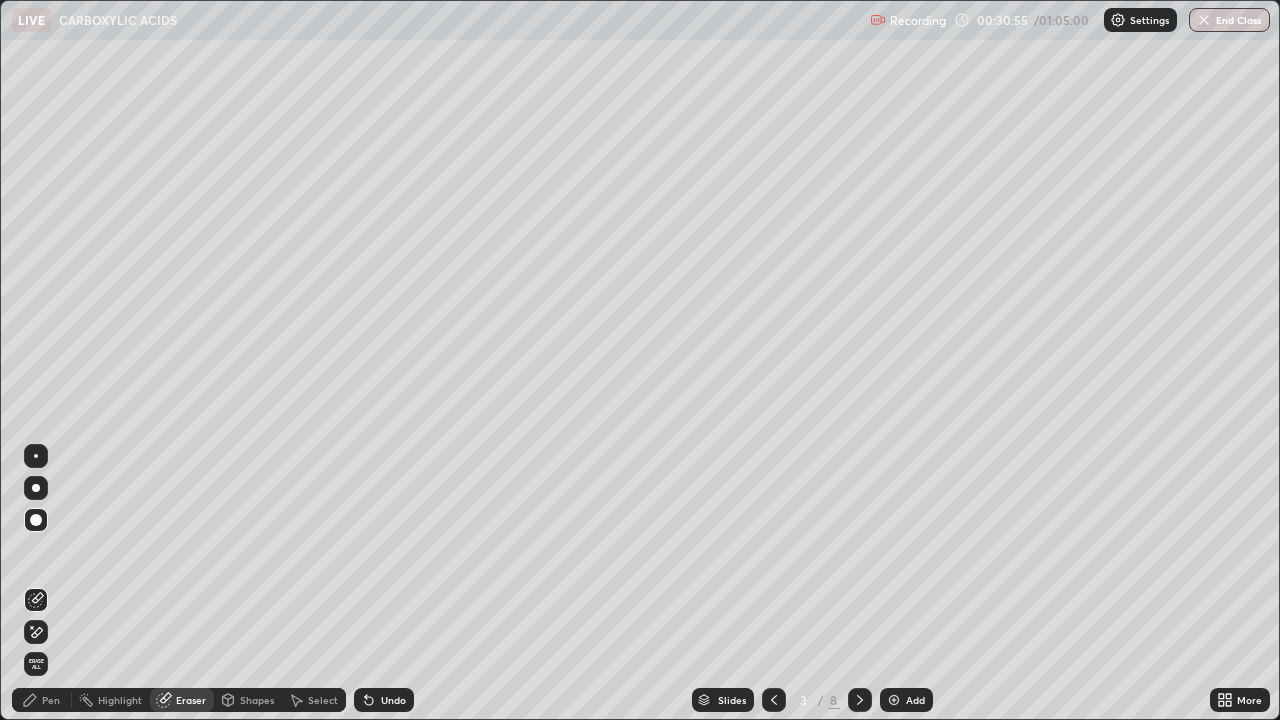 click on "Select" at bounding box center (323, 700) 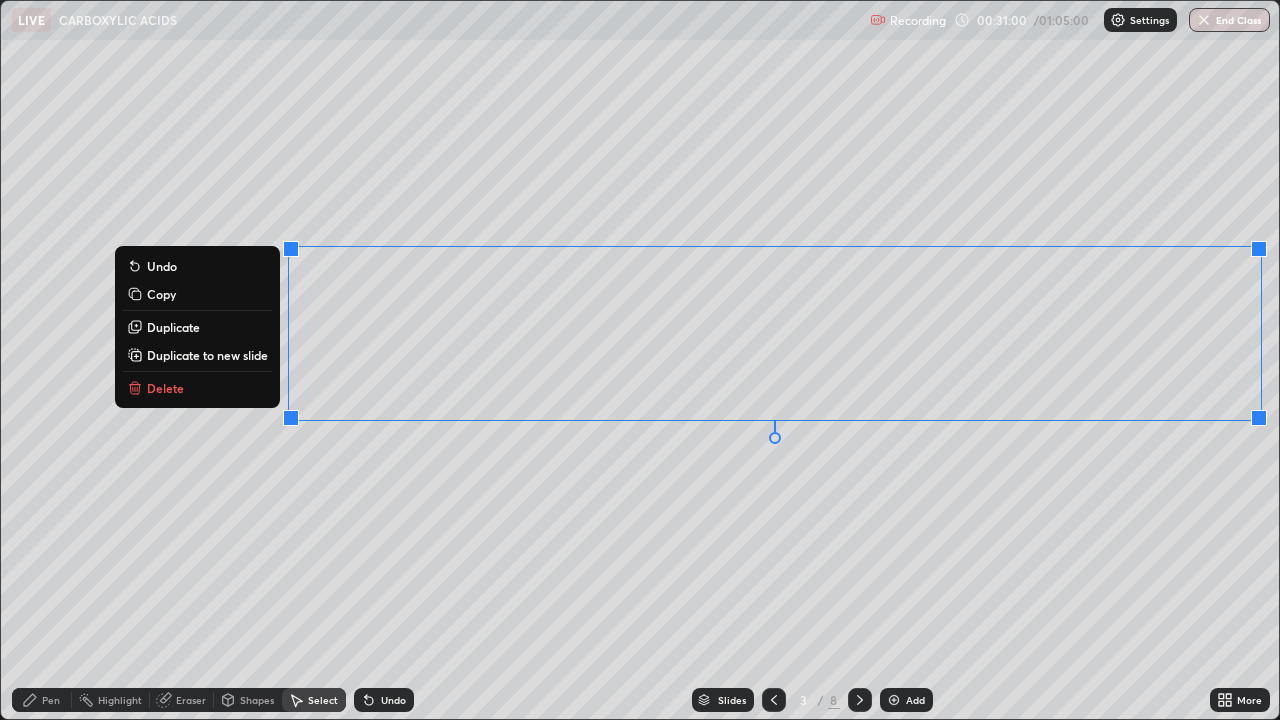 click on "Delete" at bounding box center [197, 388] 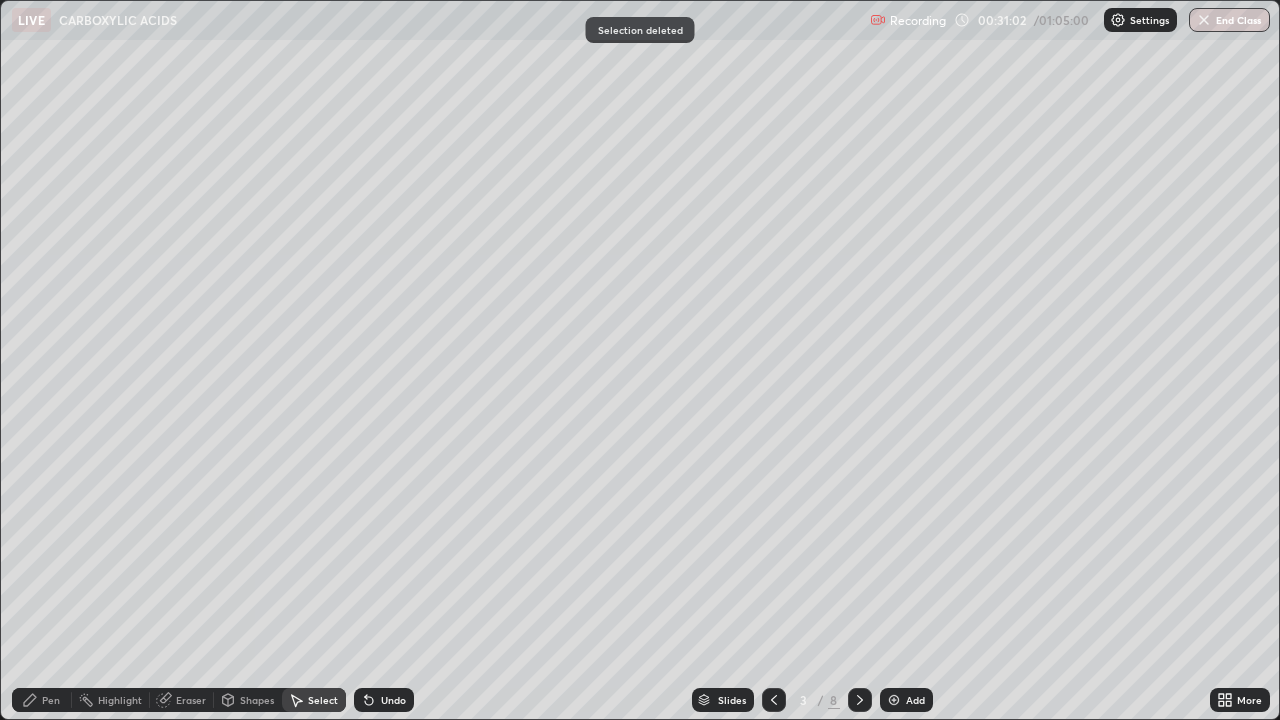 click on "Pen" at bounding box center (42, 700) 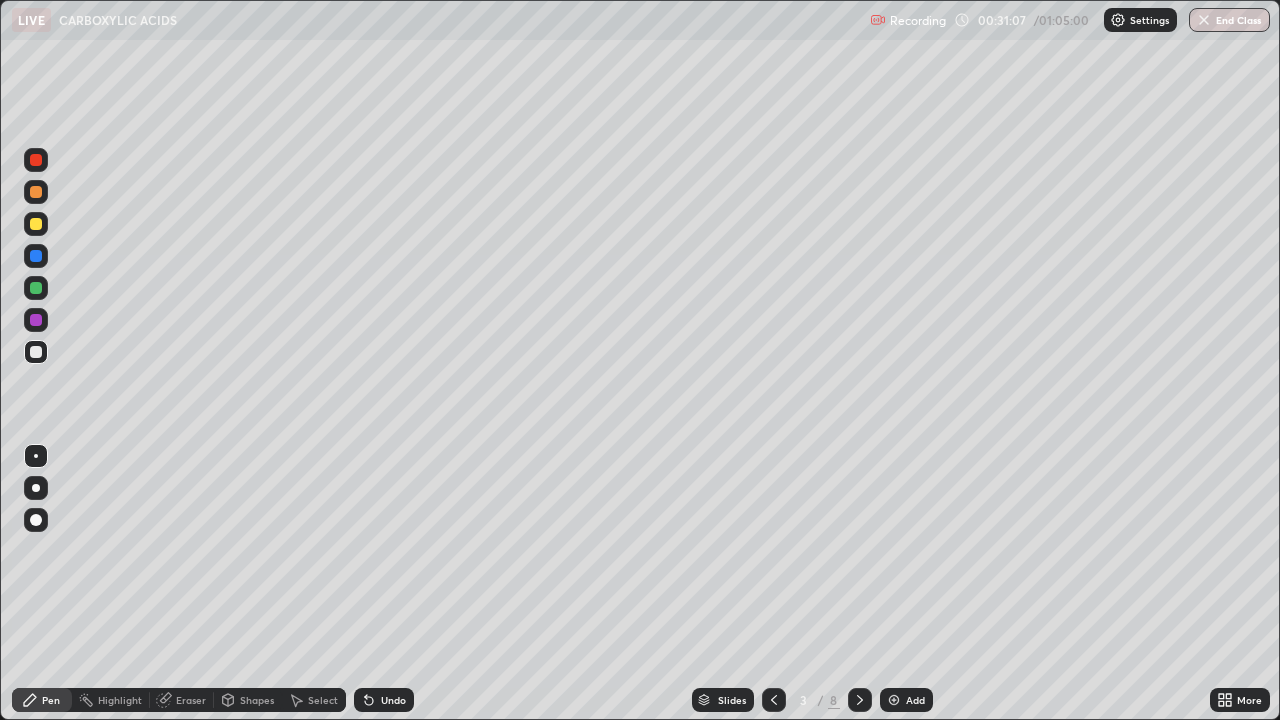 click on "Eraser" at bounding box center [191, 700] 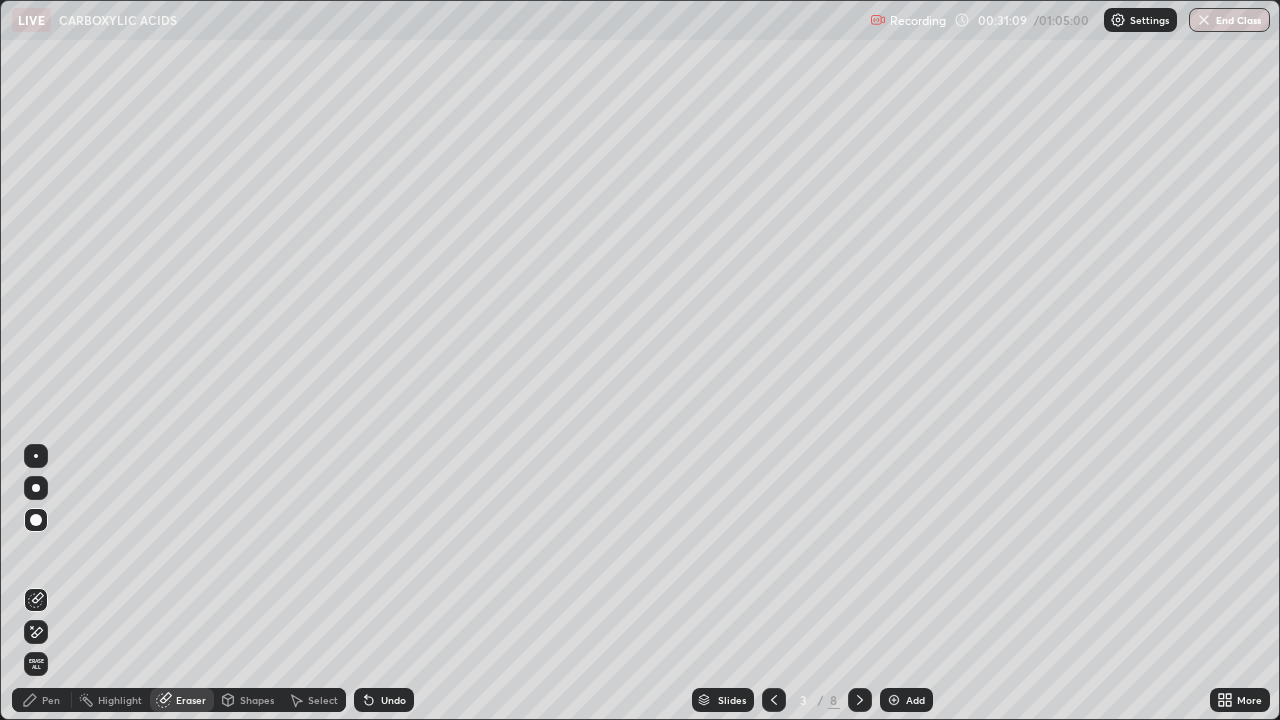 click on "Pen" at bounding box center [42, 700] 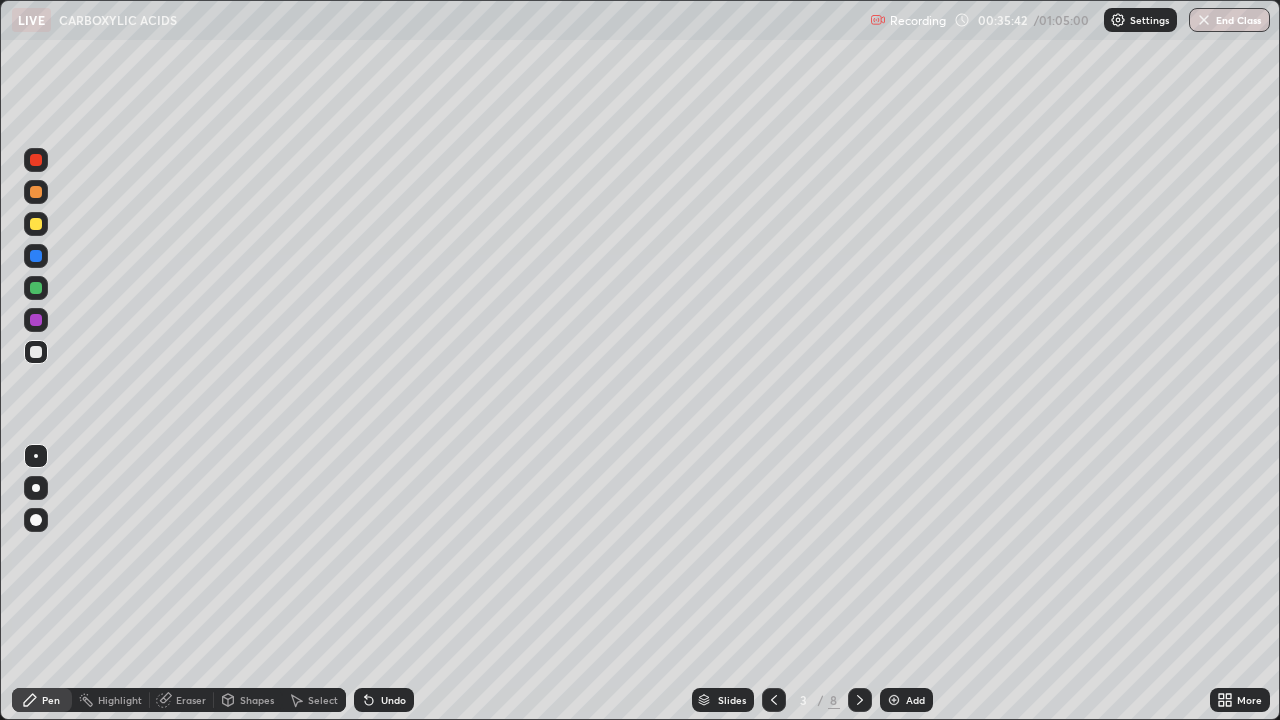 click on "Select" at bounding box center (323, 700) 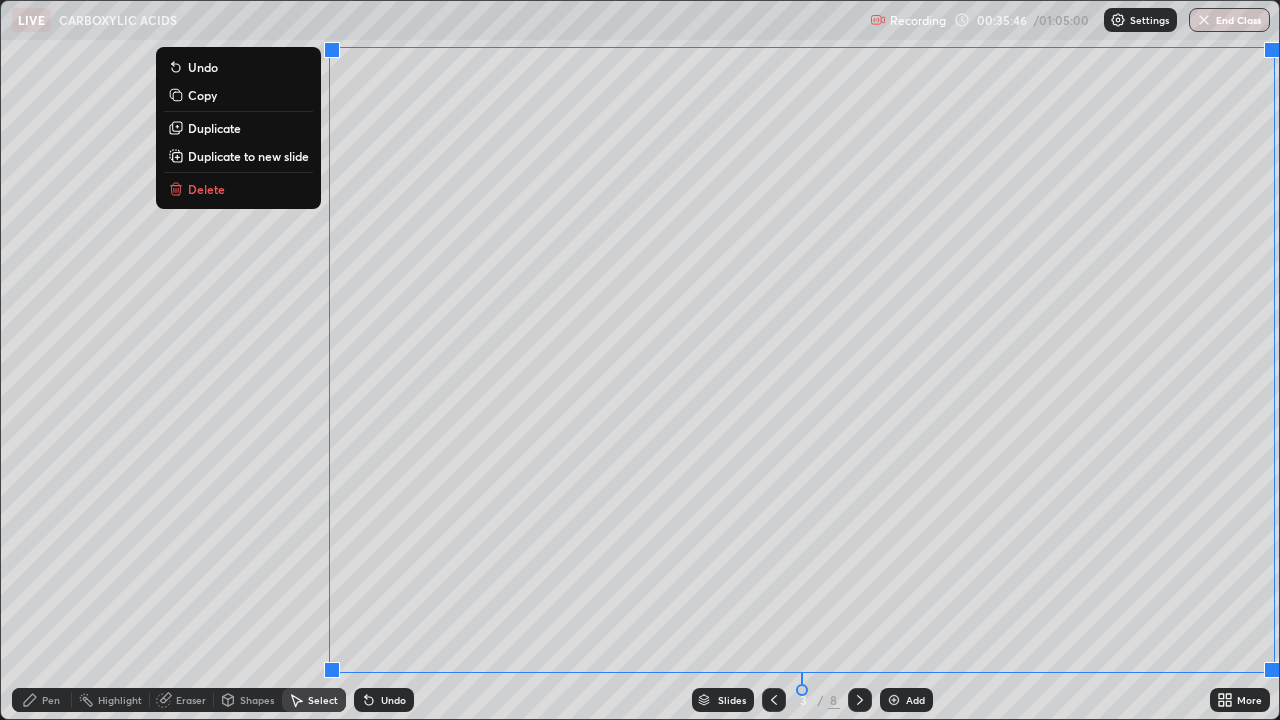 click on "Delete" at bounding box center (238, 189) 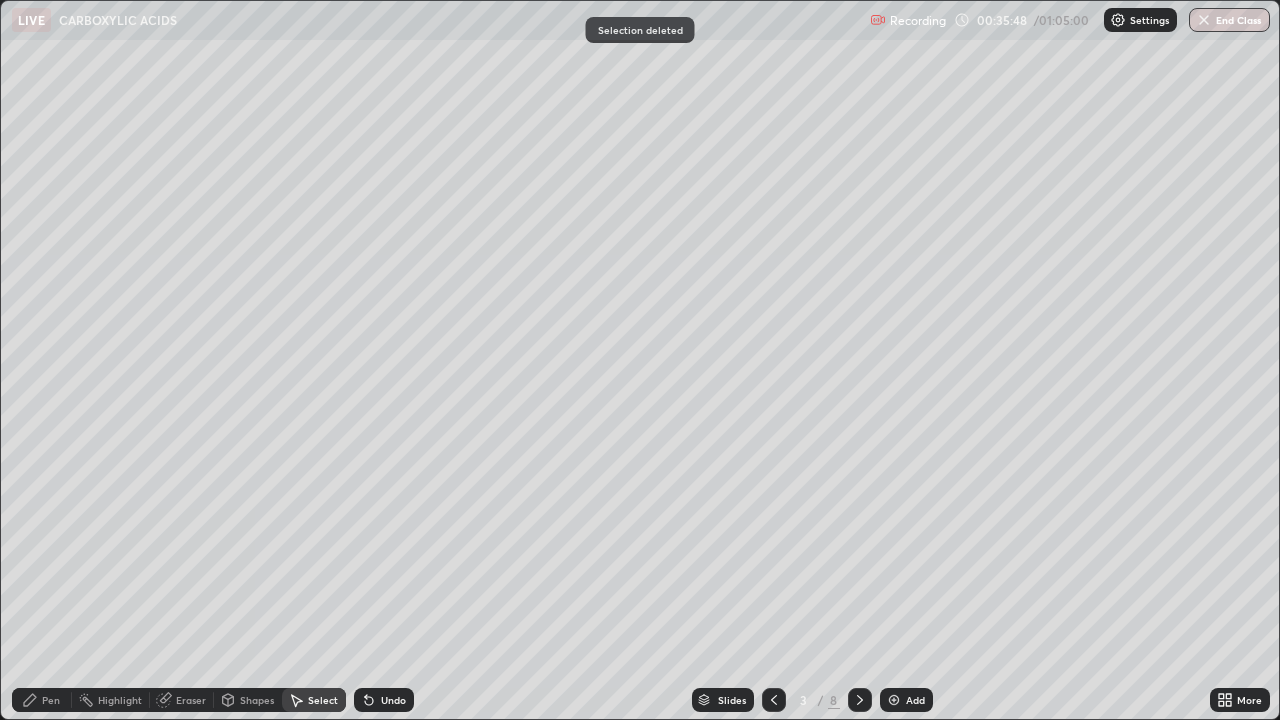 click on "Pen" at bounding box center [51, 700] 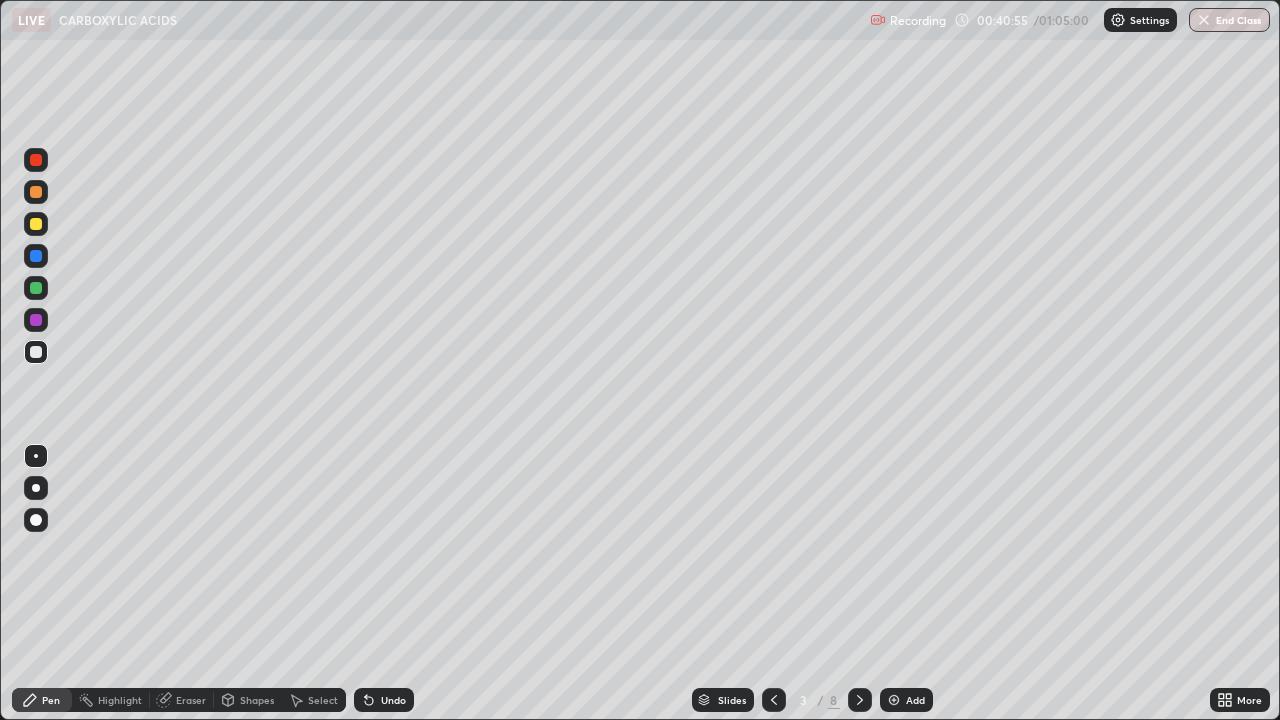 click at bounding box center [894, 700] 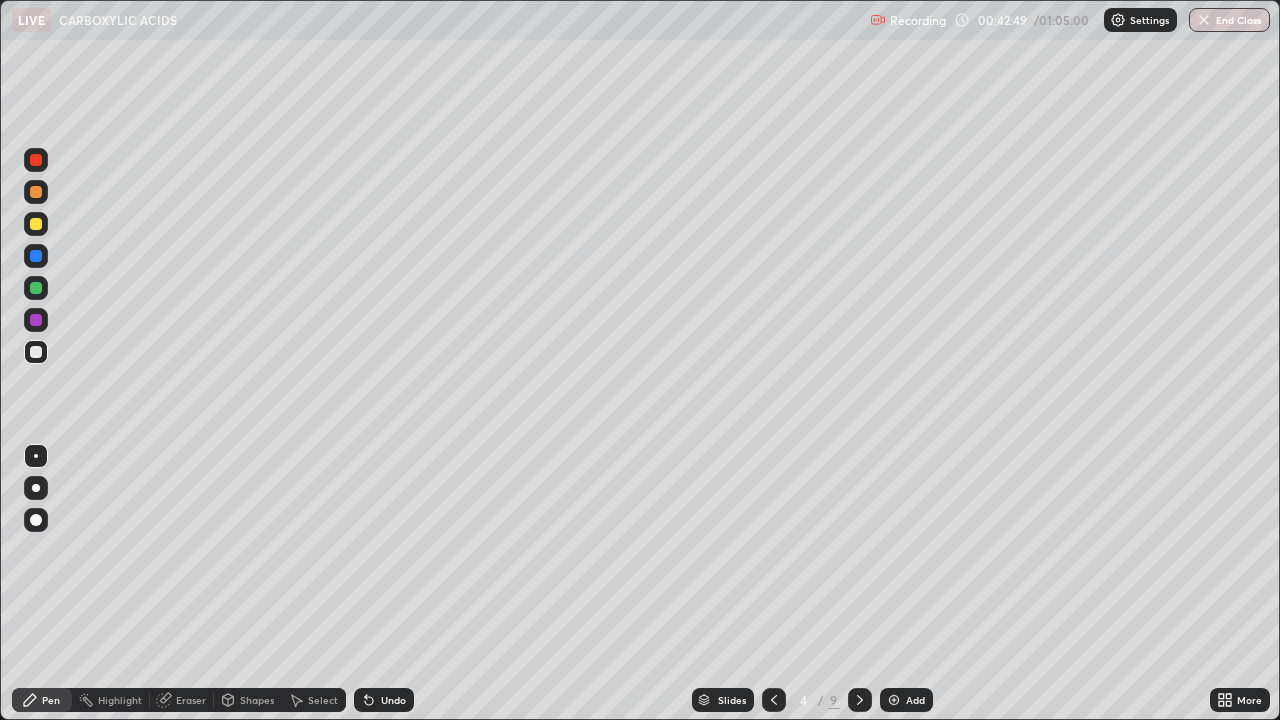 click on "Eraser" at bounding box center (191, 700) 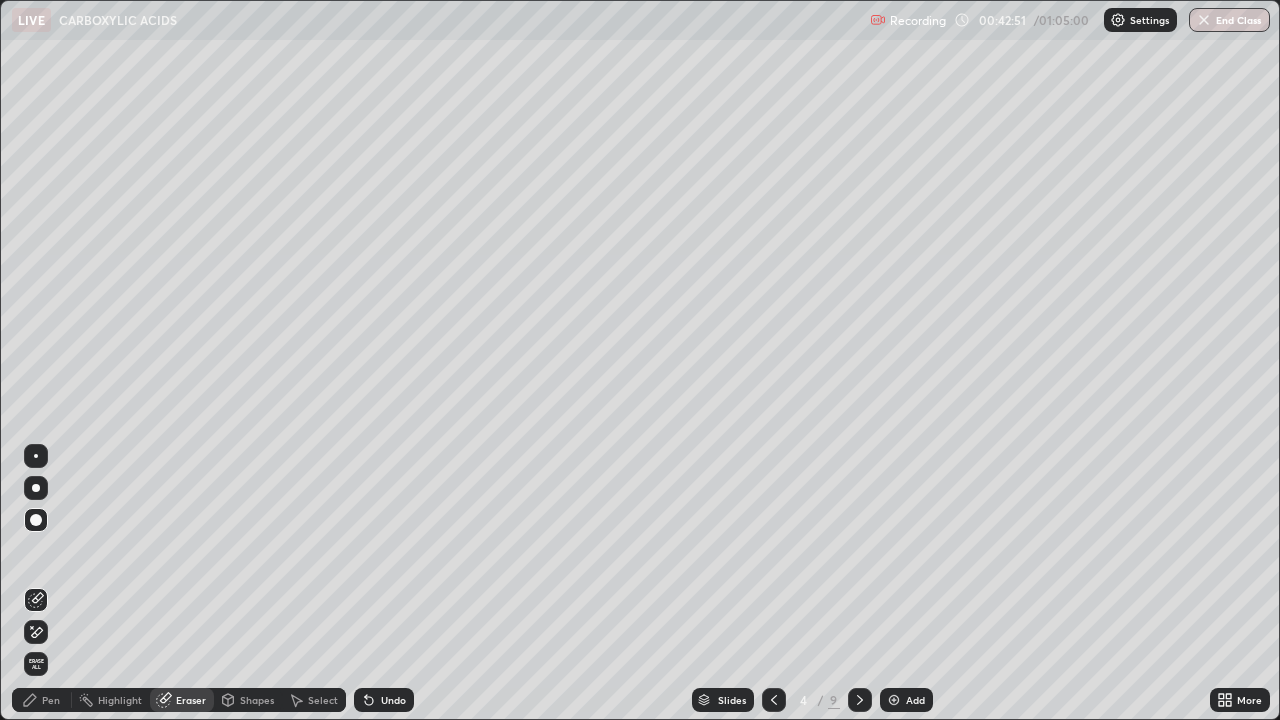 click on "Pen" at bounding box center [51, 700] 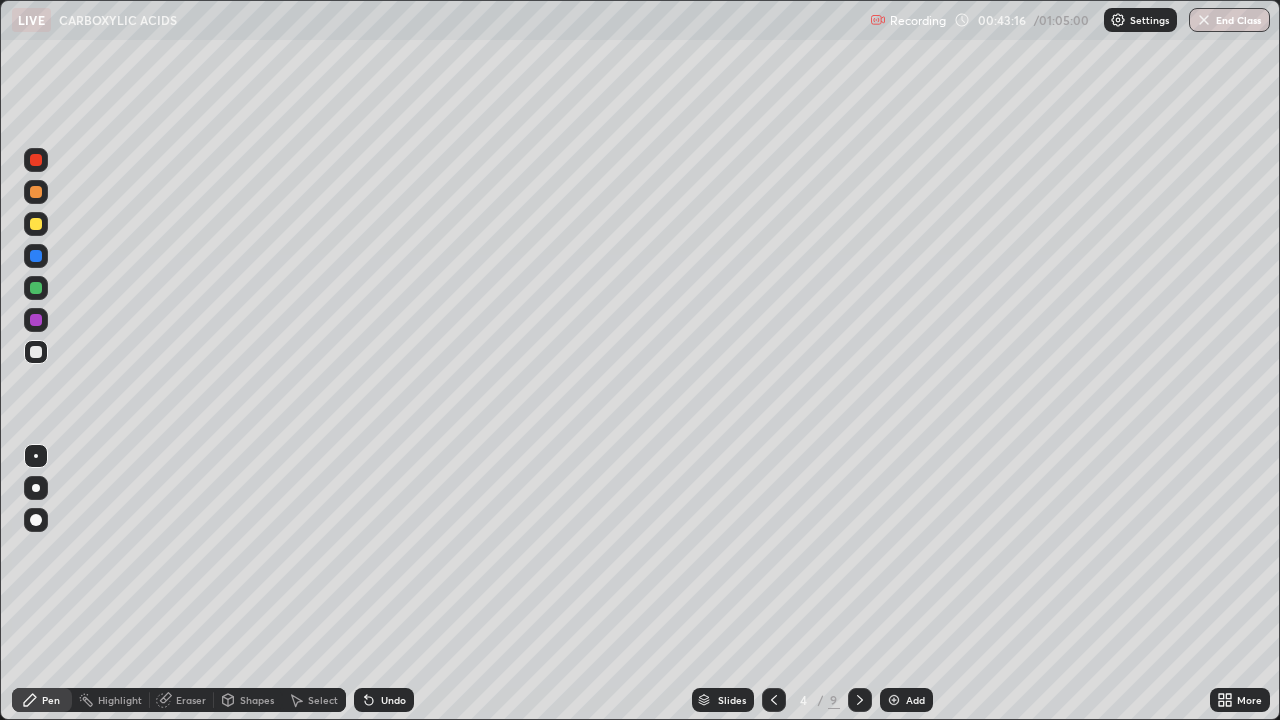 click on "Eraser" at bounding box center [191, 700] 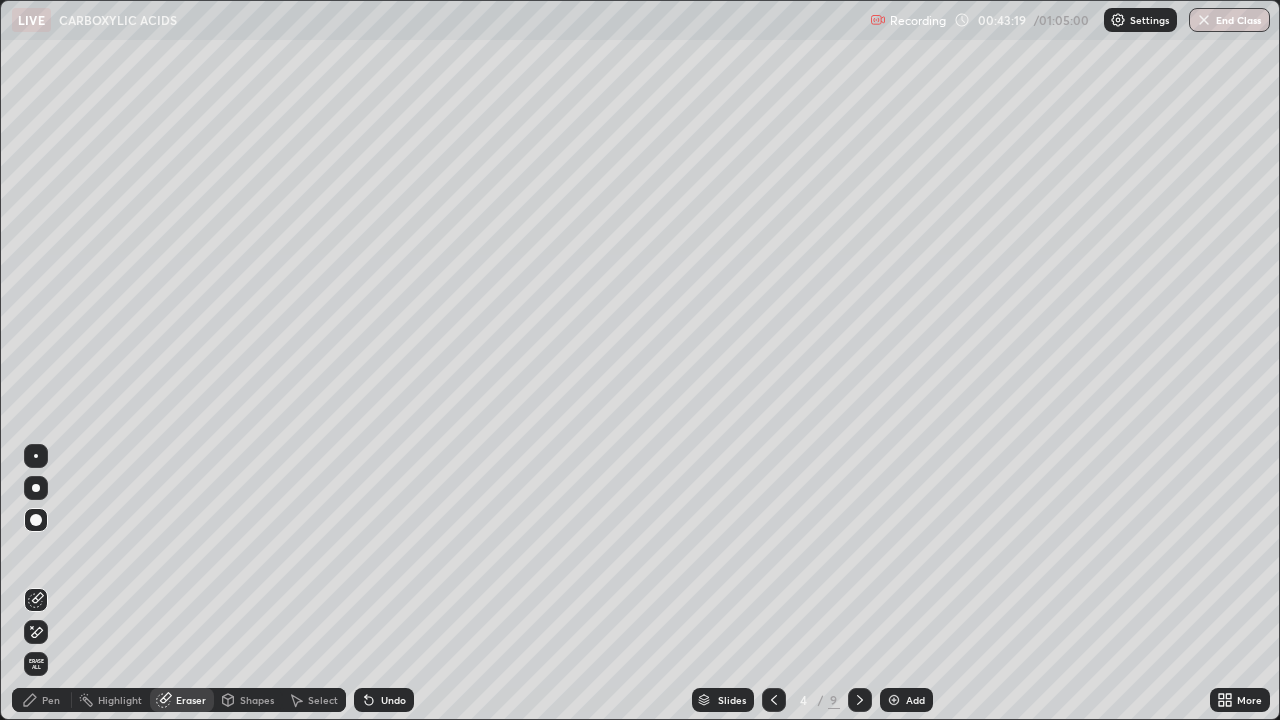 click on "Pen" at bounding box center (42, 700) 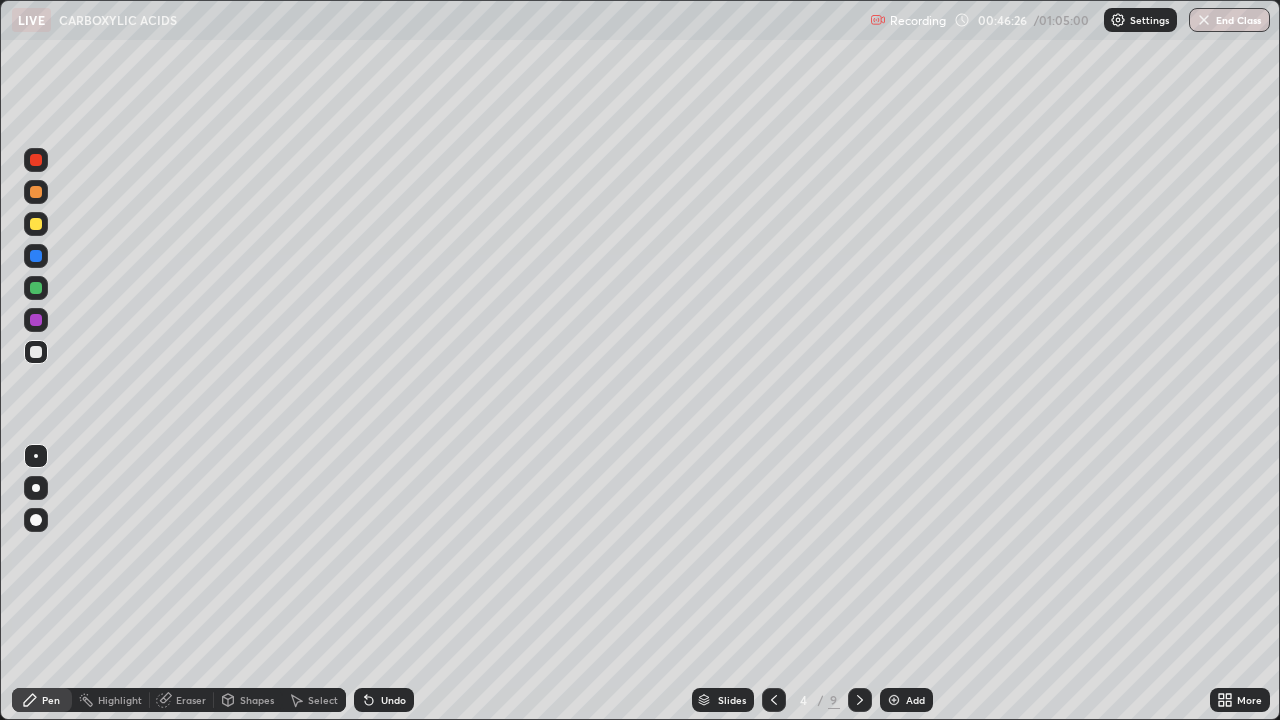 click at bounding box center (894, 700) 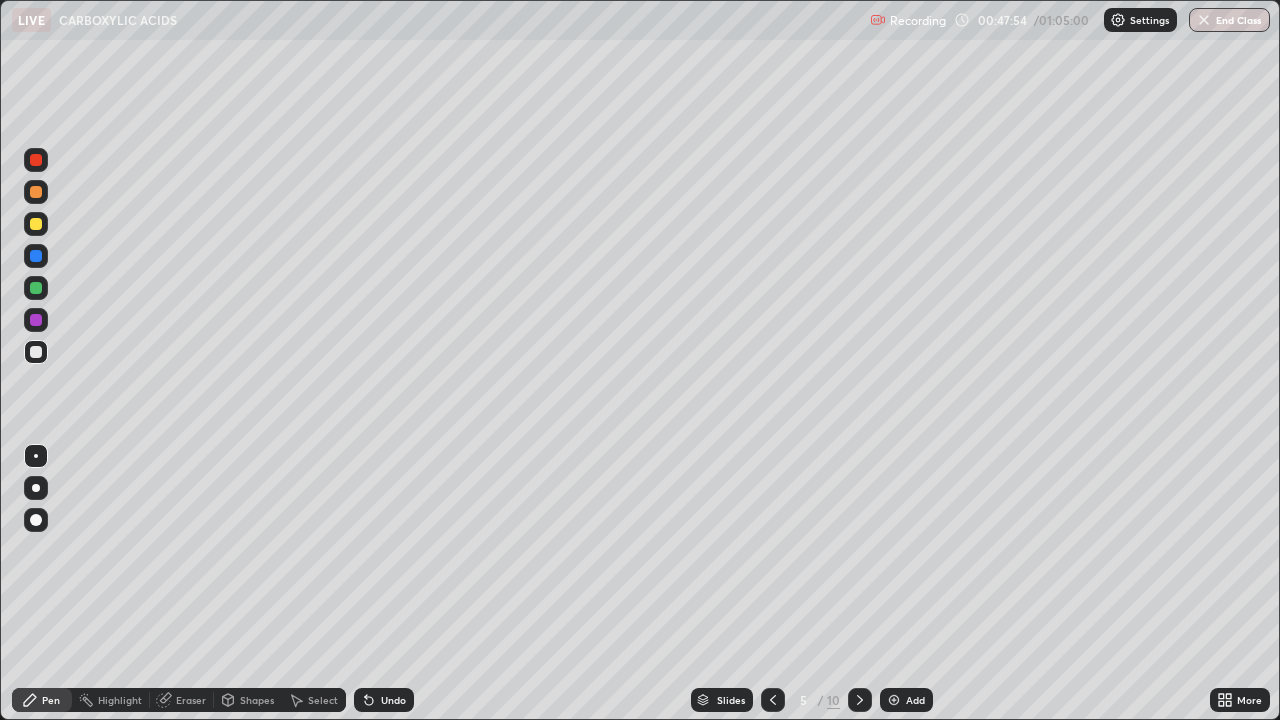 click at bounding box center (894, 700) 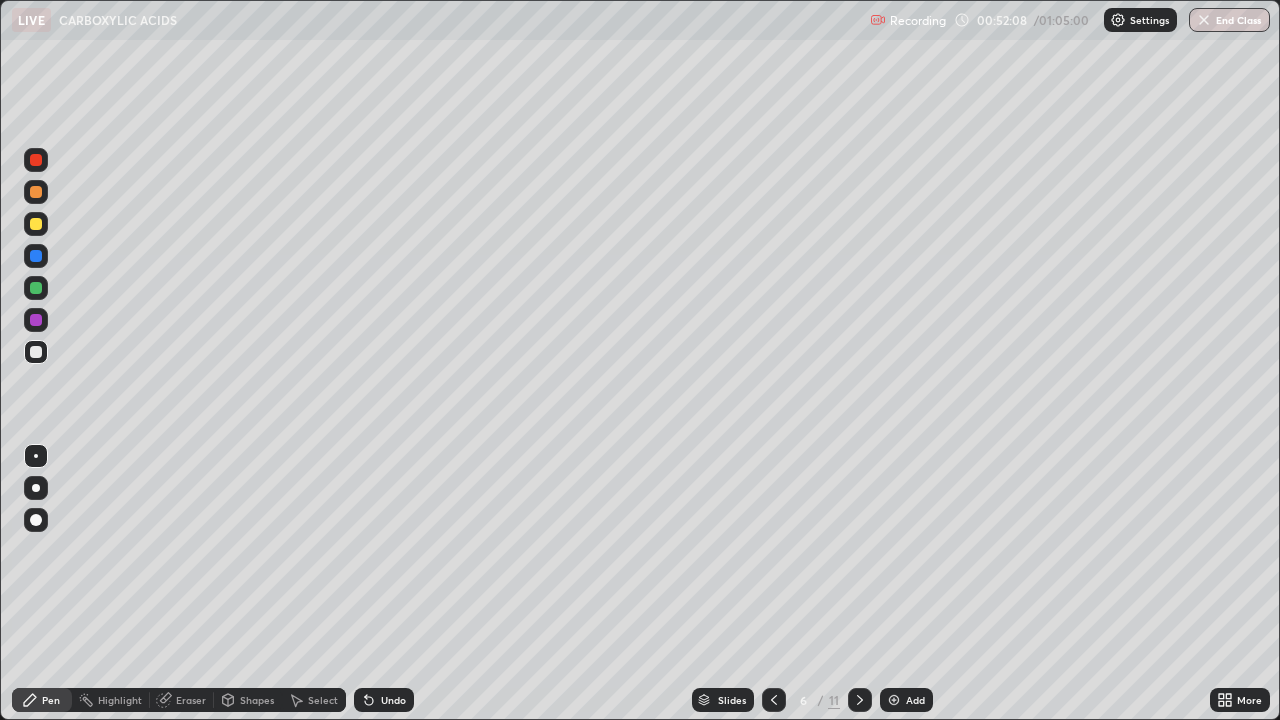 click on "Eraser" at bounding box center (191, 700) 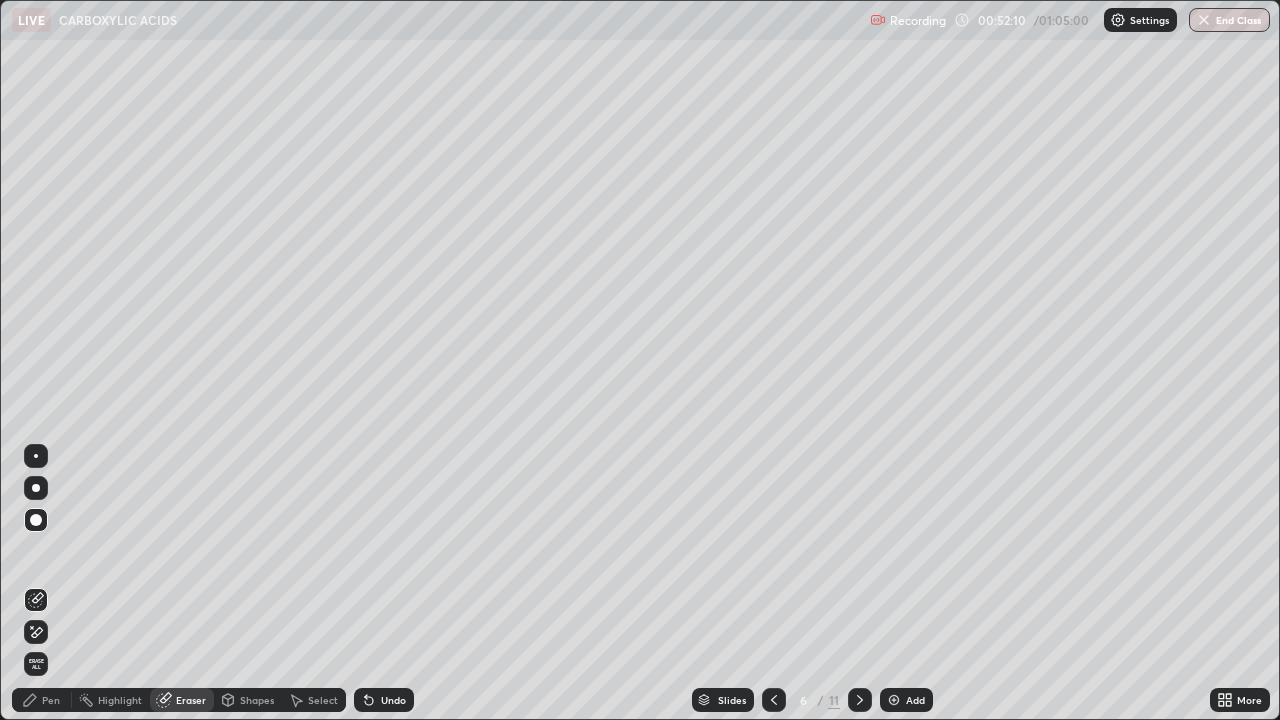 click on "Pen" at bounding box center (51, 700) 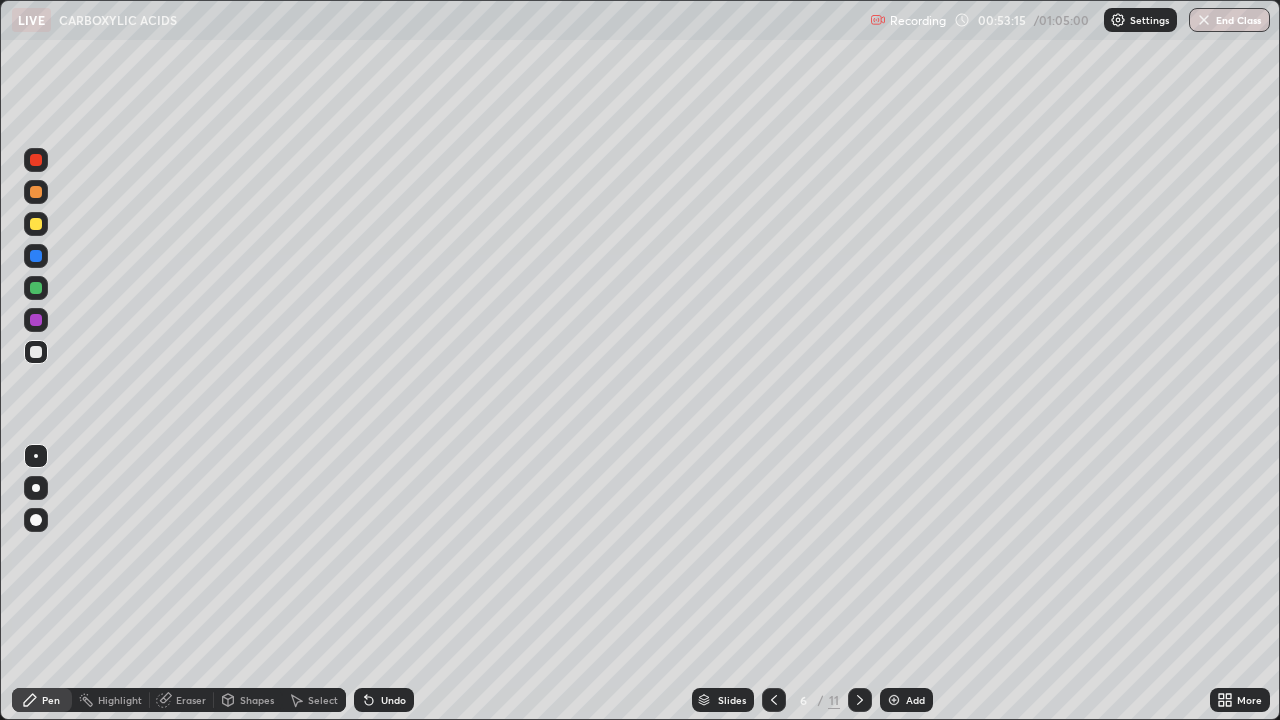 click on "Select" at bounding box center [323, 700] 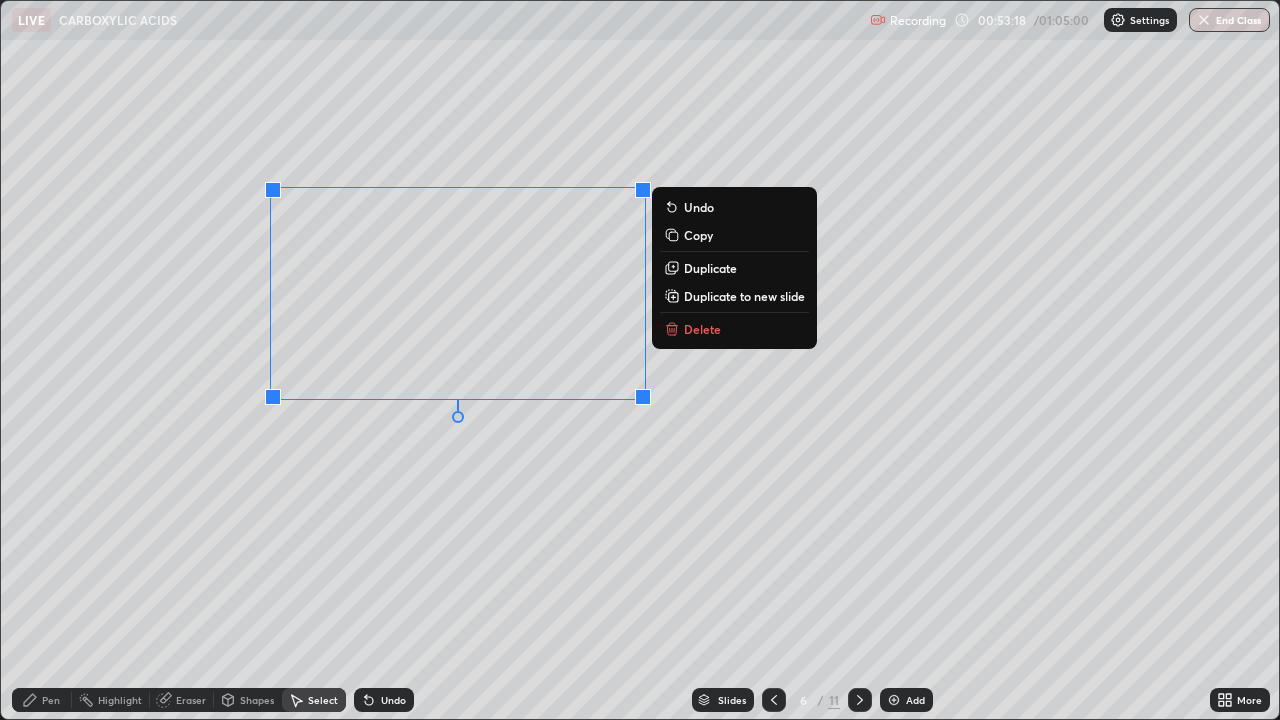 click on "Delete" at bounding box center (702, 329) 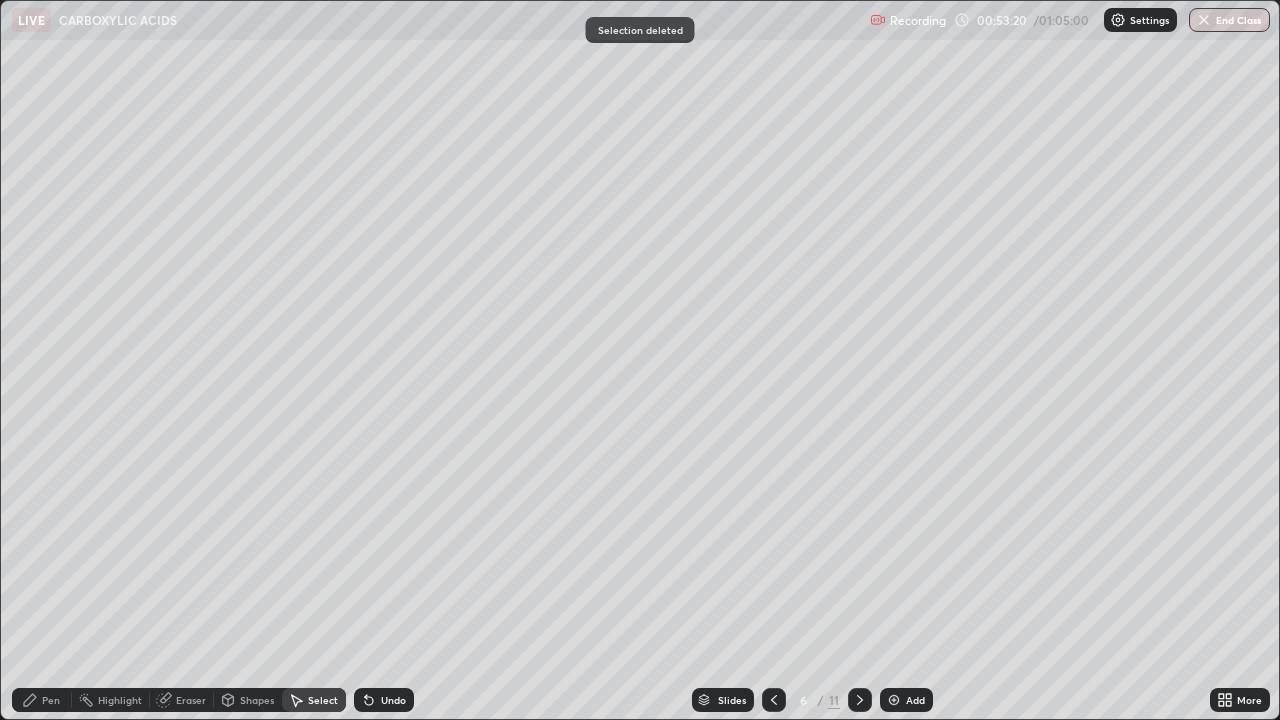 click on "Pen" at bounding box center [42, 700] 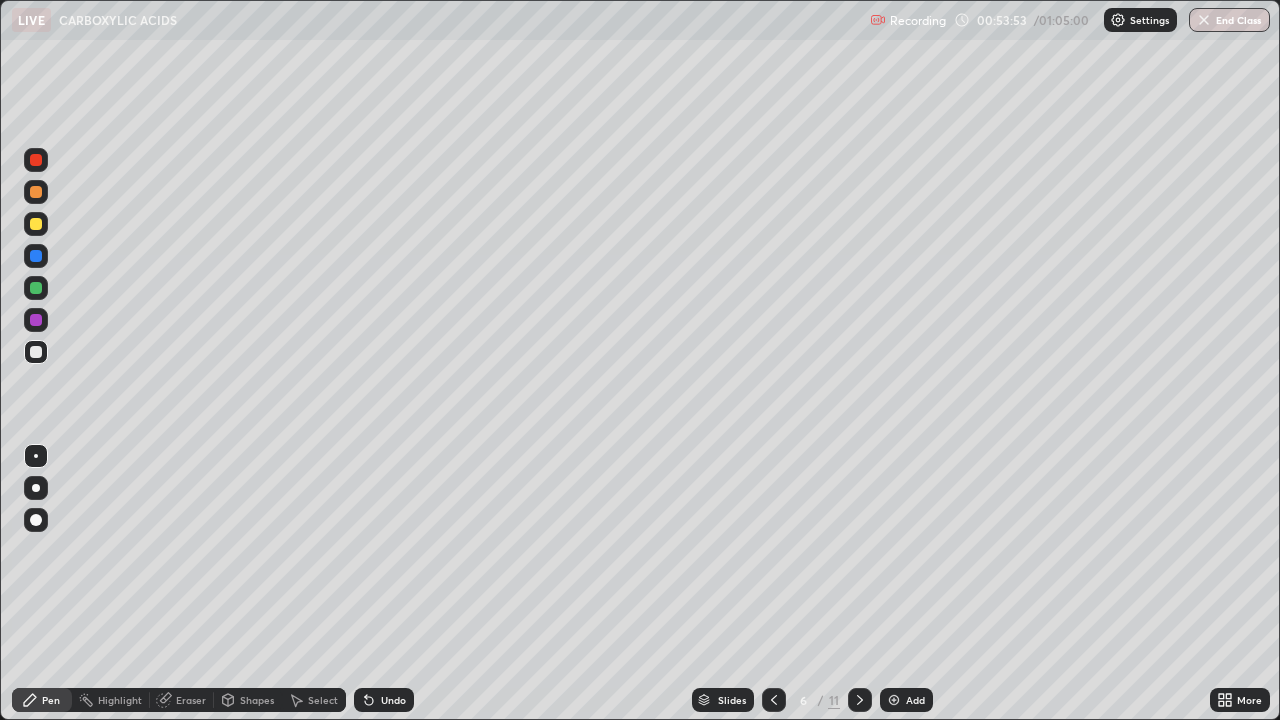 click on "Eraser" at bounding box center (191, 700) 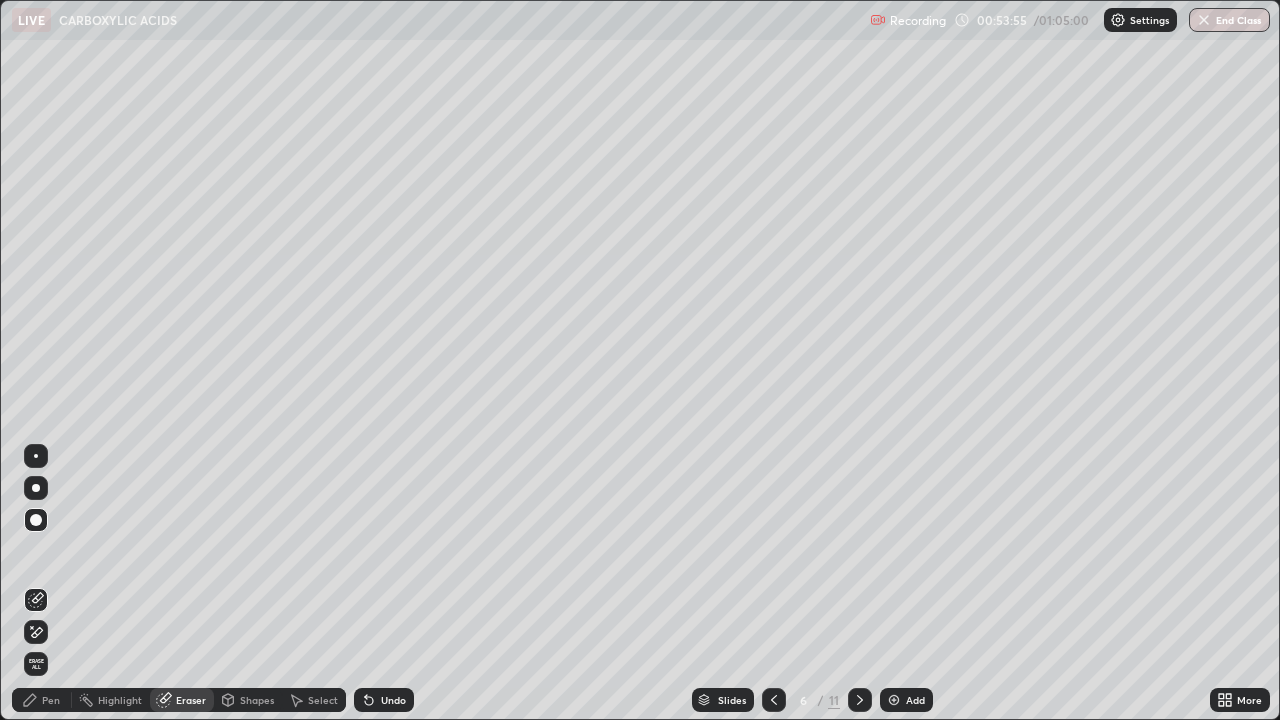 click on "Pen" at bounding box center (51, 700) 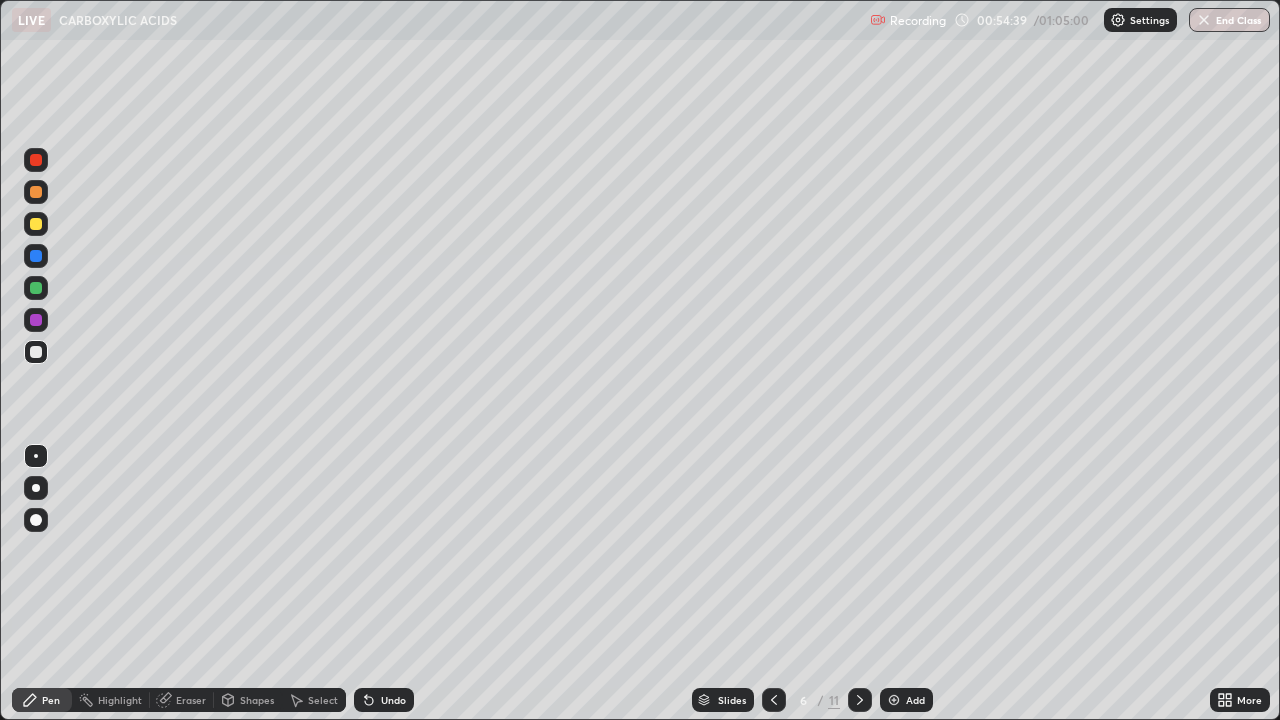 click on "Select" at bounding box center [323, 700] 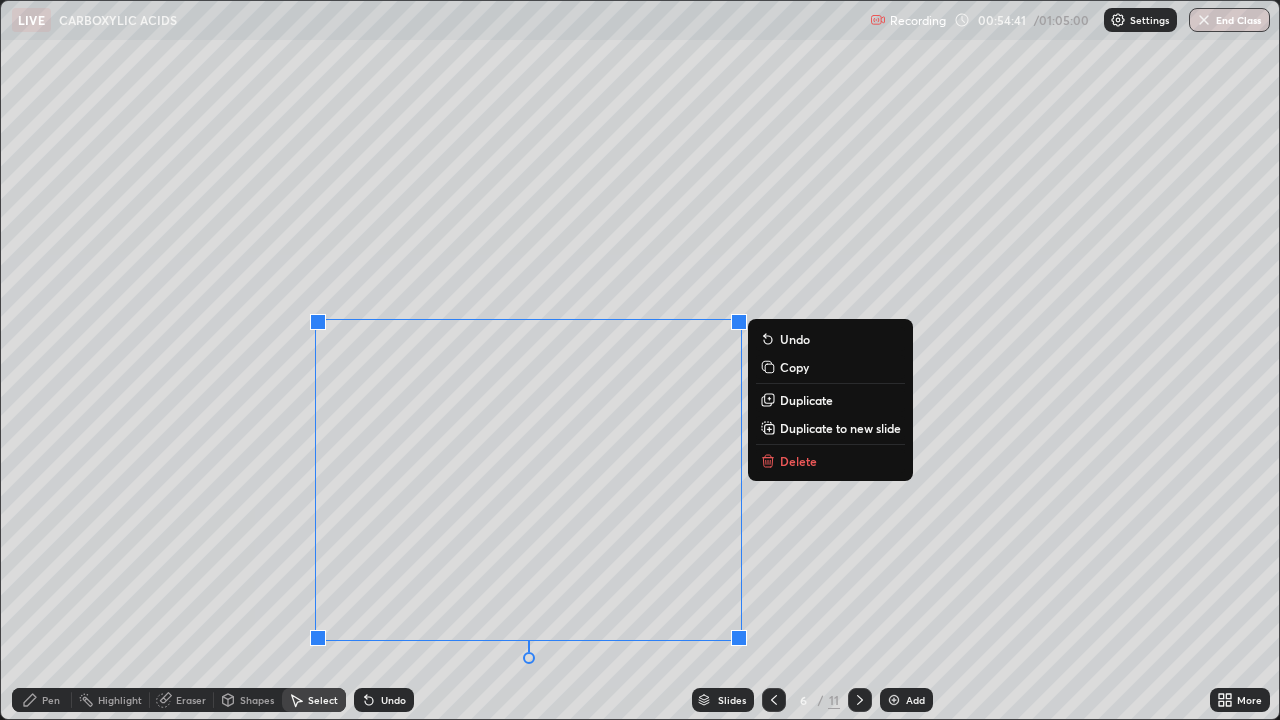 click on "Delete" at bounding box center [798, 461] 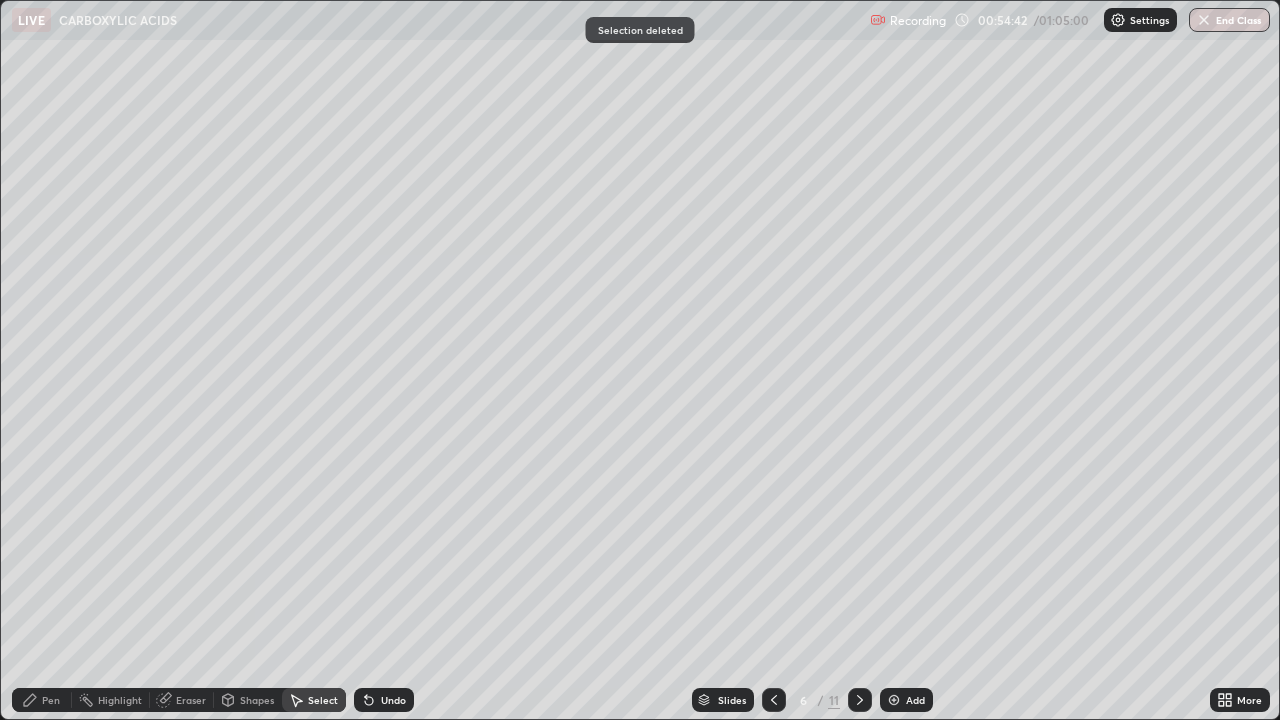 click on "Pen" at bounding box center (42, 700) 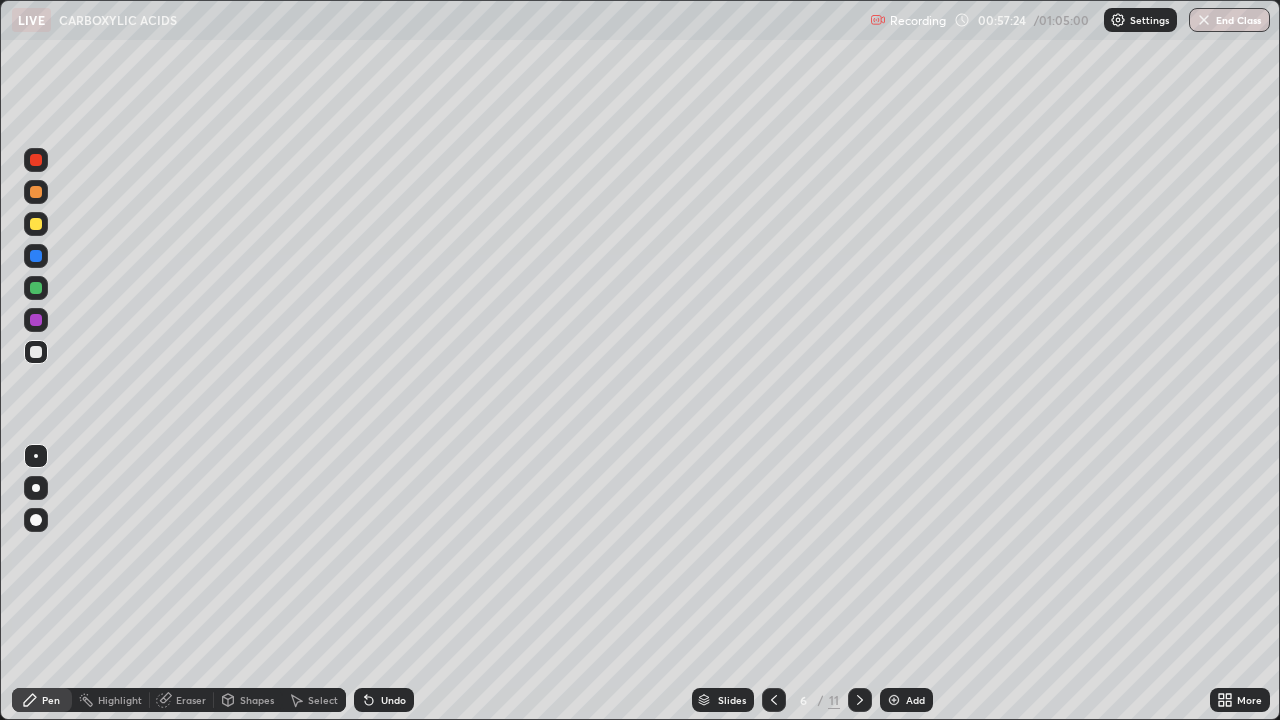 click at bounding box center [894, 700] 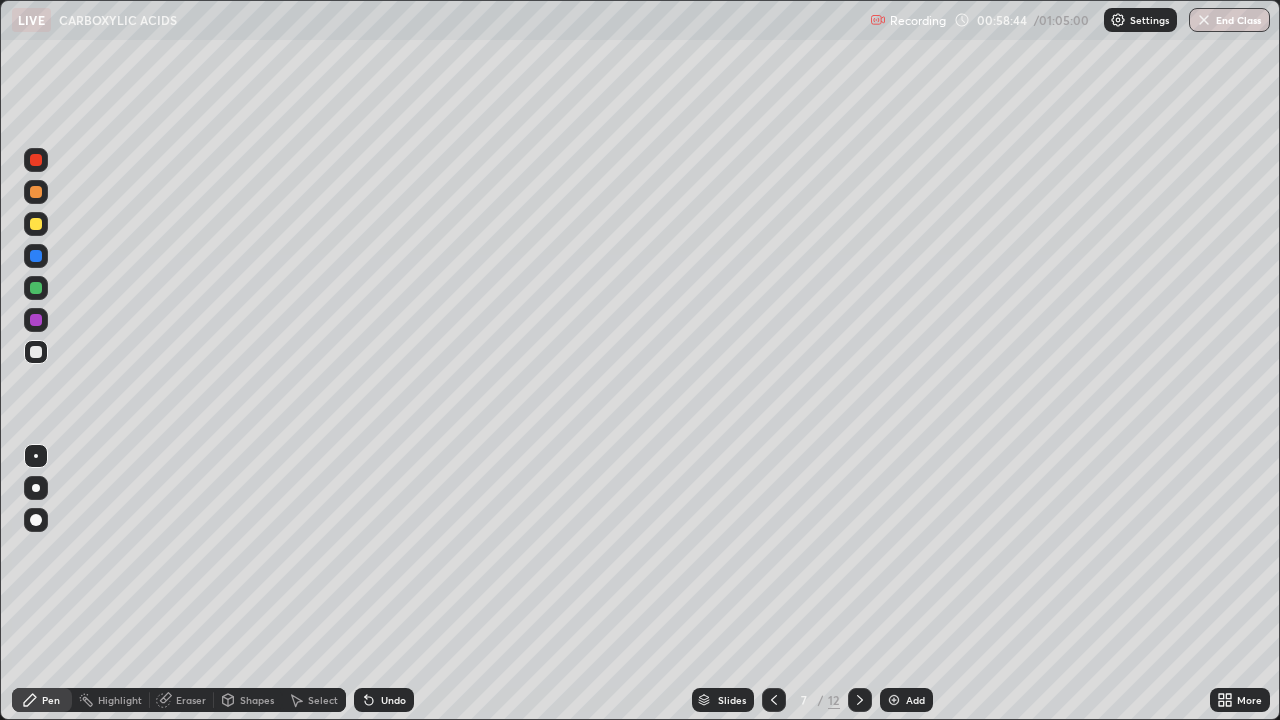 click on "Eraser" at bounding box center [191, 700] 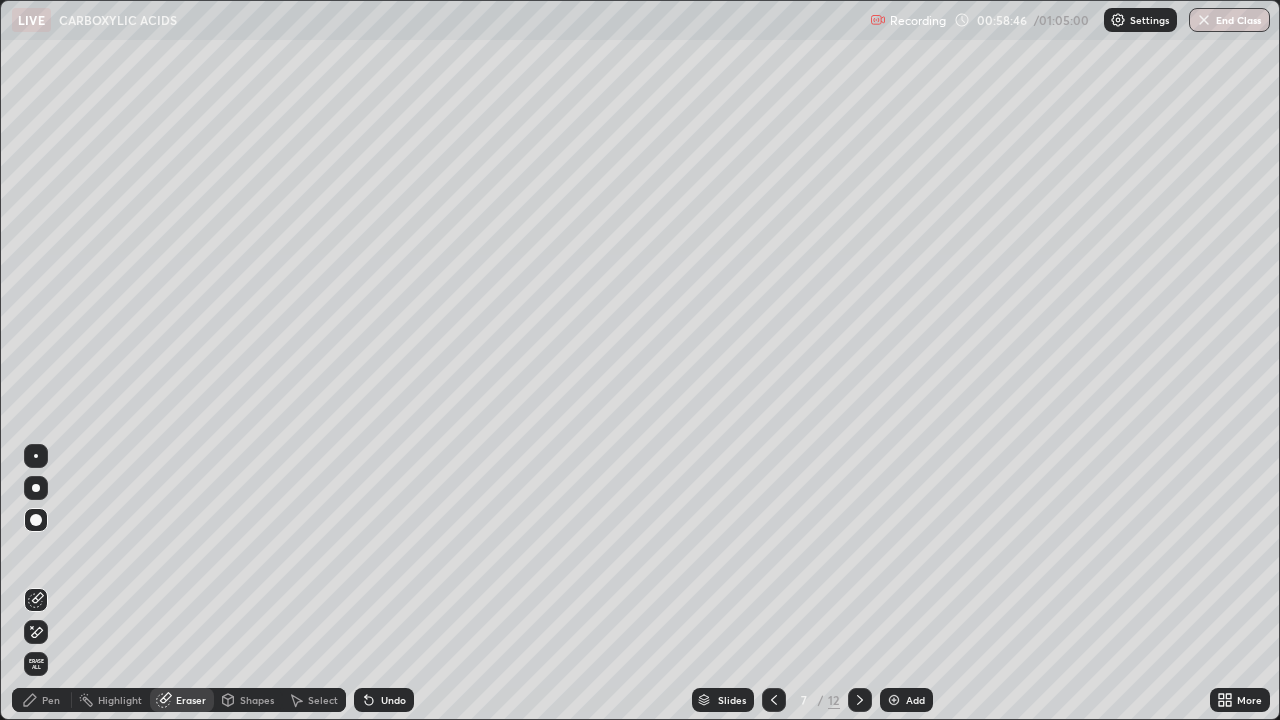 click on "Pen" at bounding box center [42, 700] 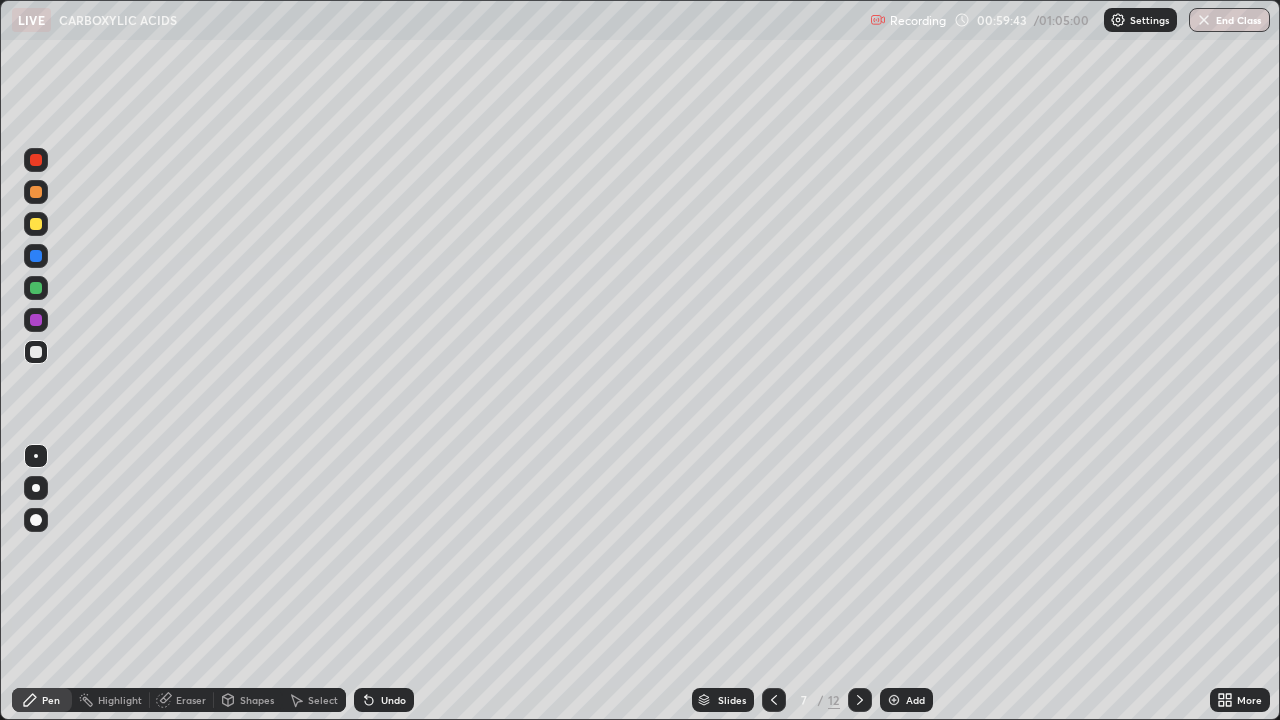 click on "Eraser" at bounding box center [191, 700] 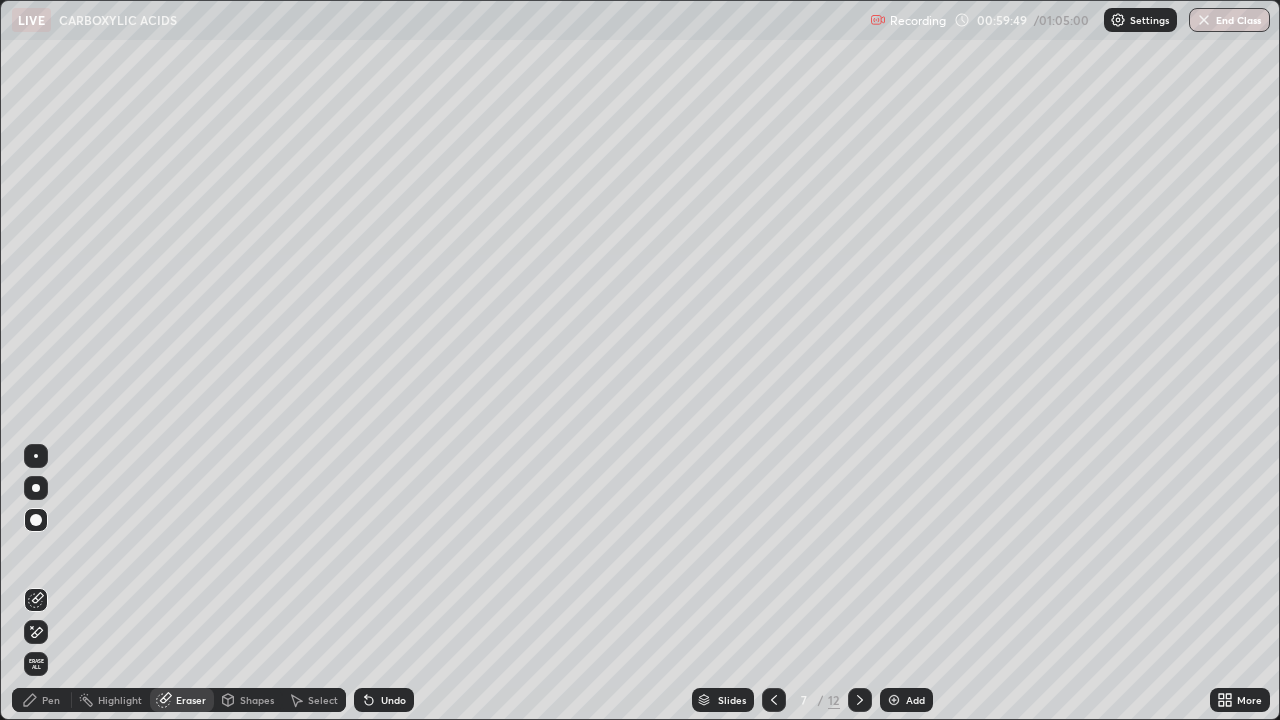 click on "Pen" at bounding box center (51, 700) 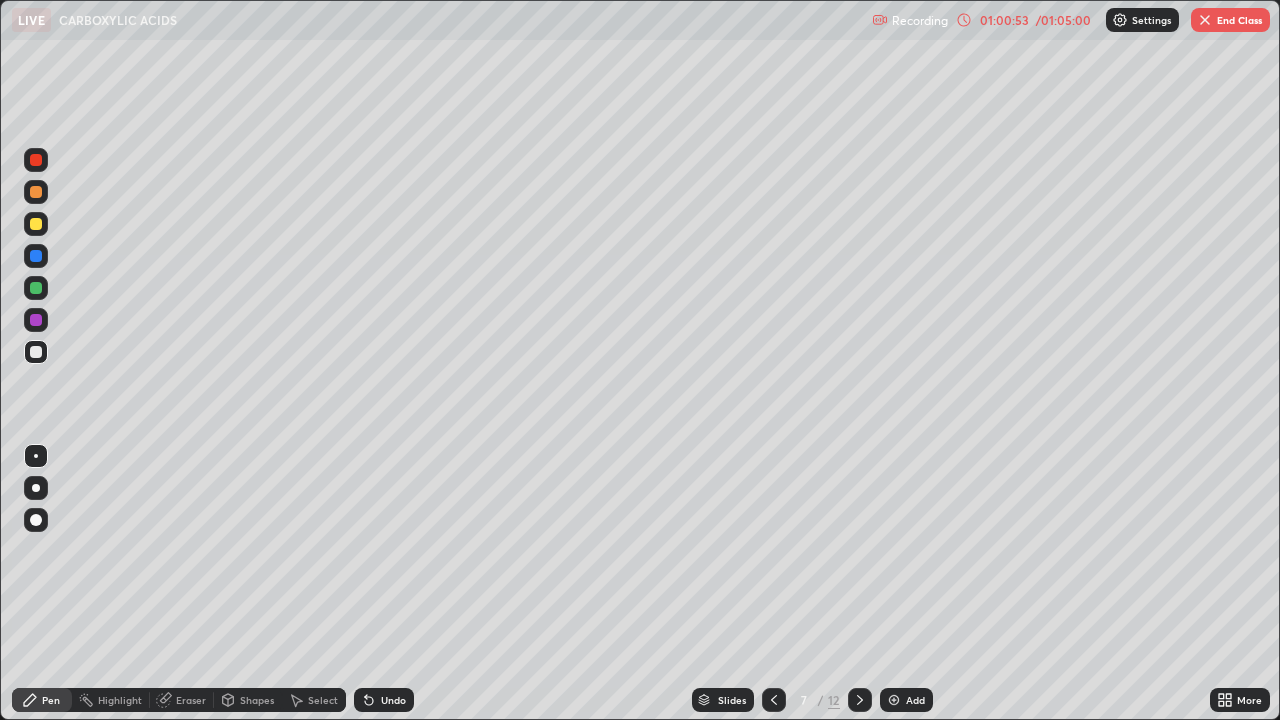 click on "Eraser" at bounding box center [191, 700] 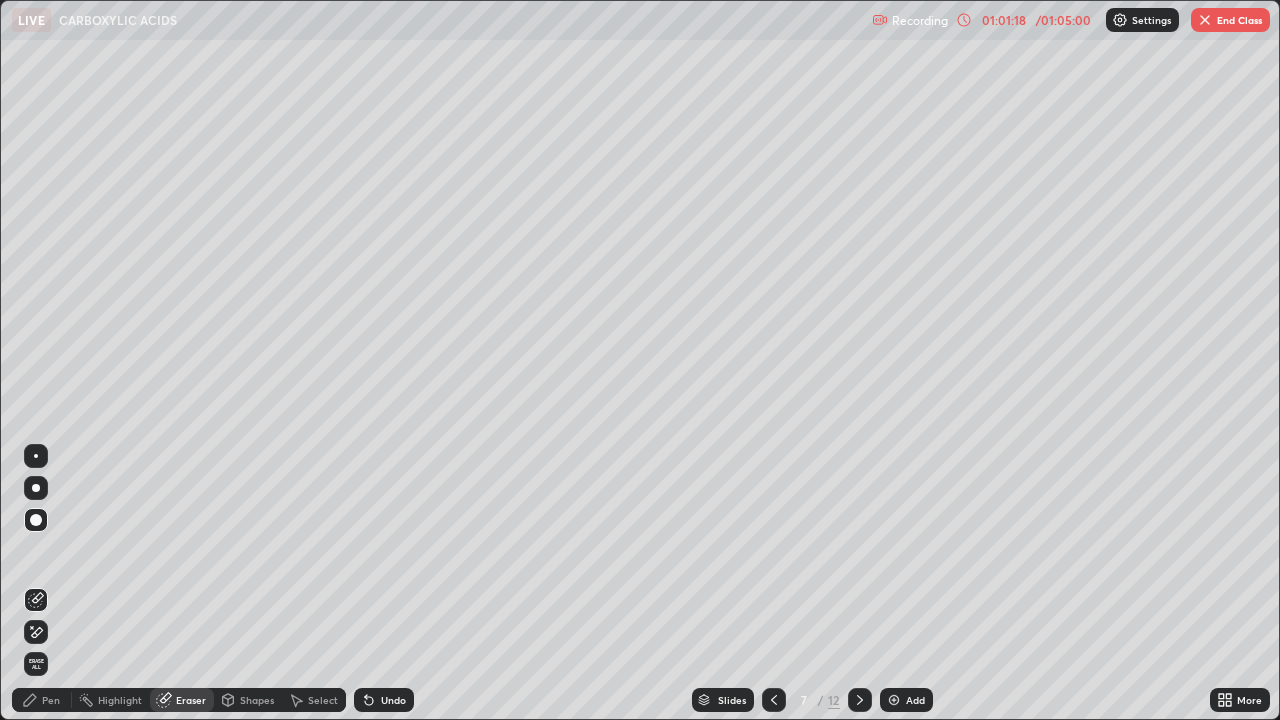 click on "Pen" at bounding box center (51, 700) 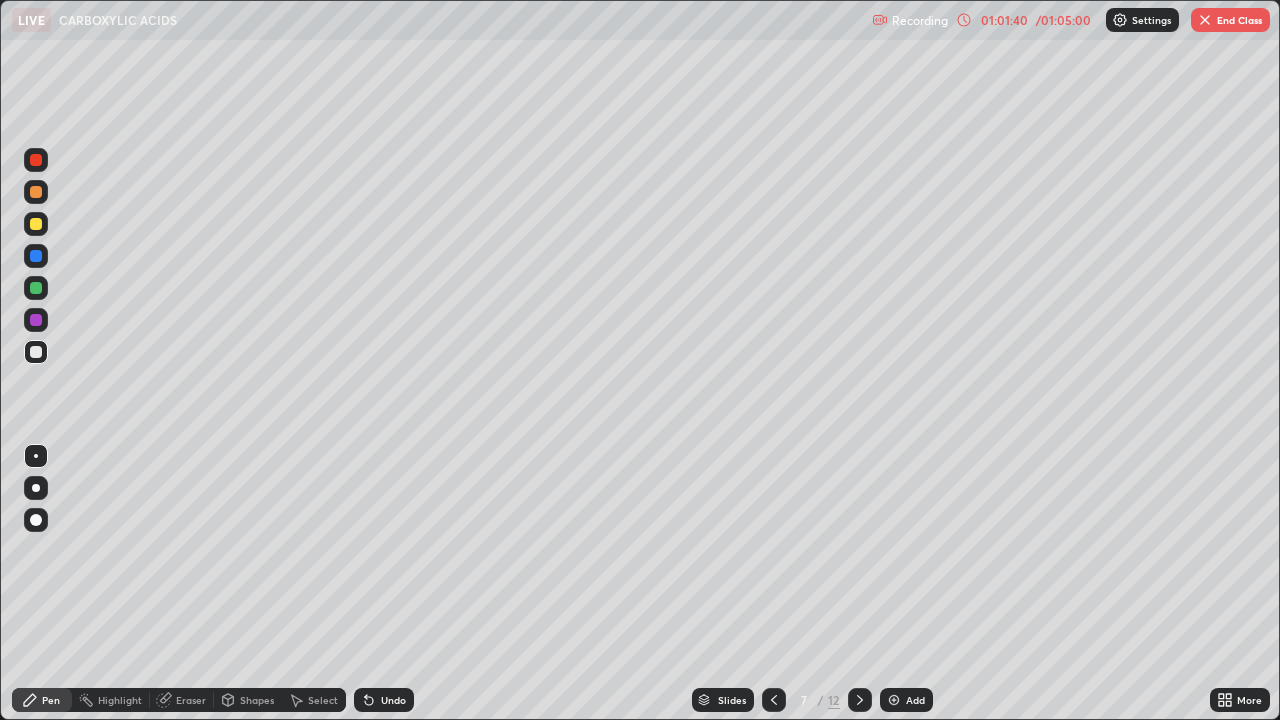 click at bounding box center (36, 224) 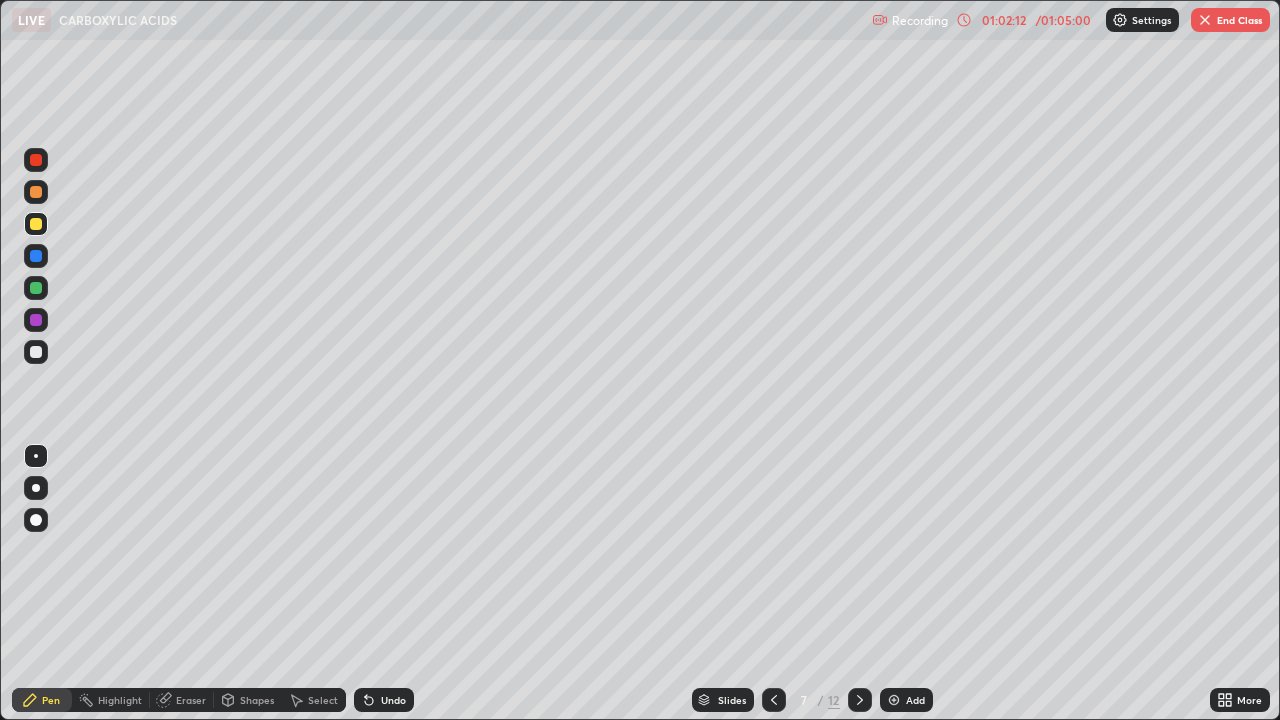 click at bounding box center [894, 700] 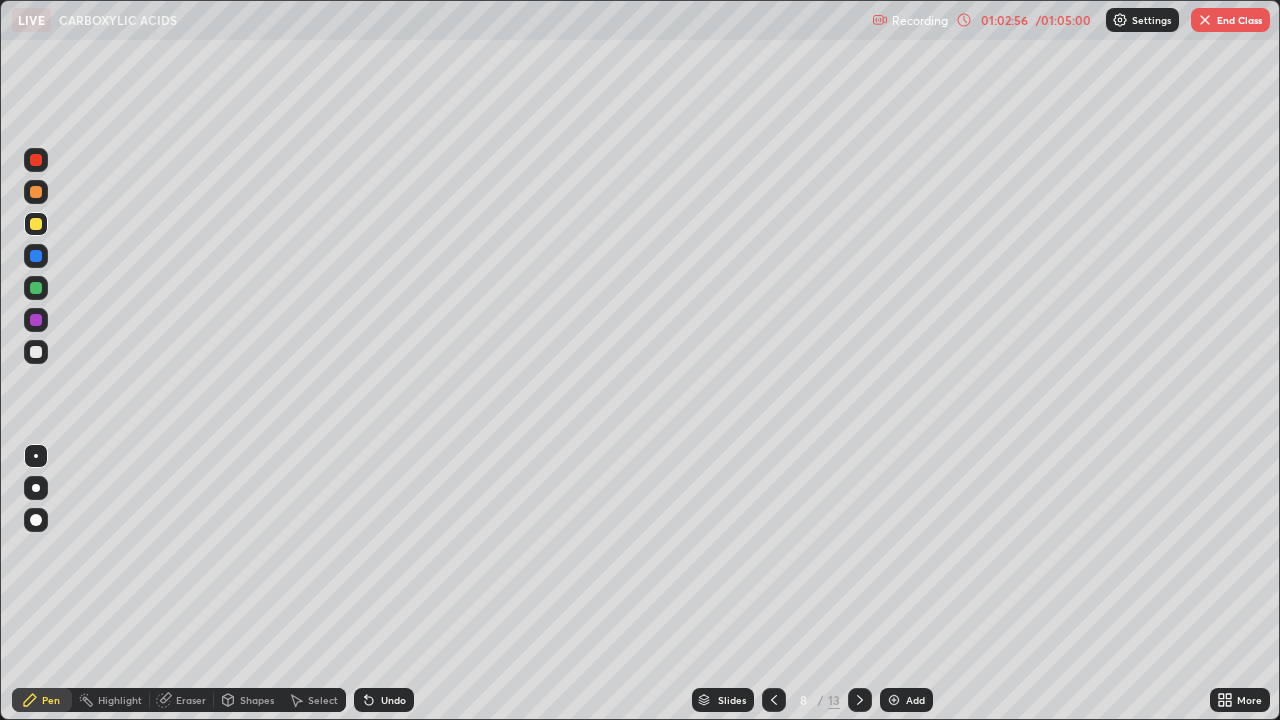 click on "Eraser" at bounding box center (191, 700) 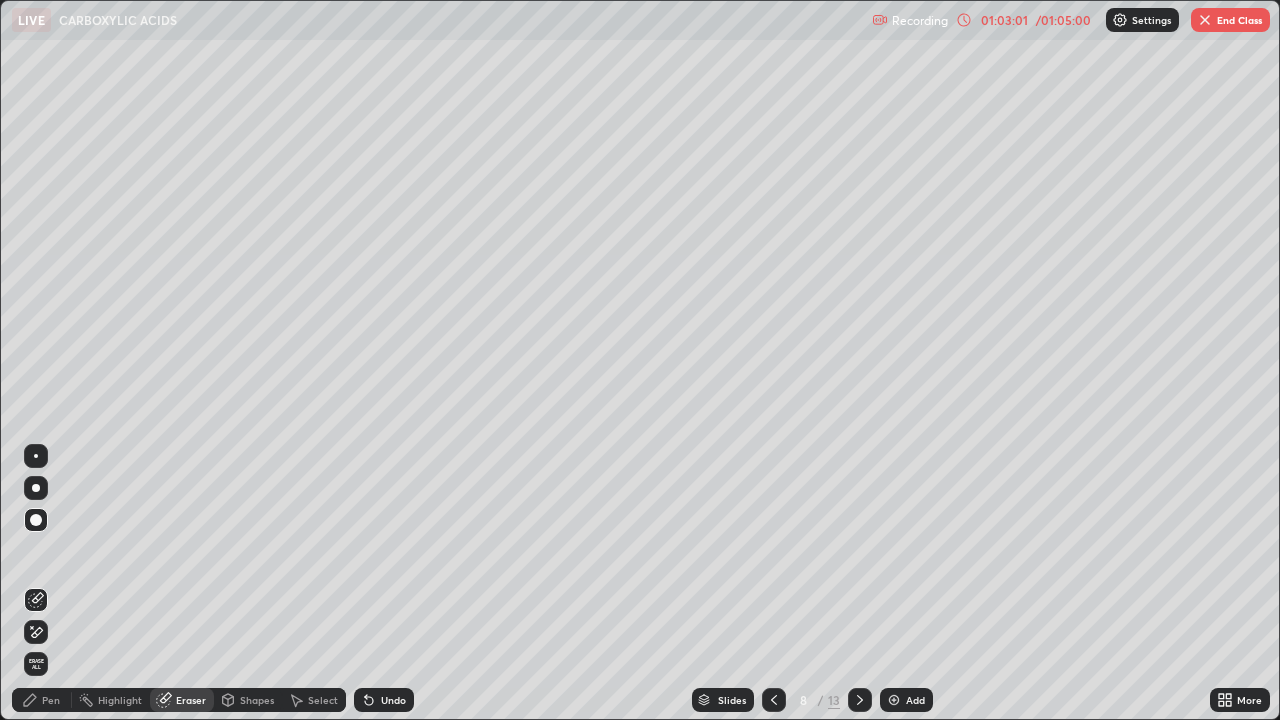 click on "Pen" at bounding box center [42, 700] 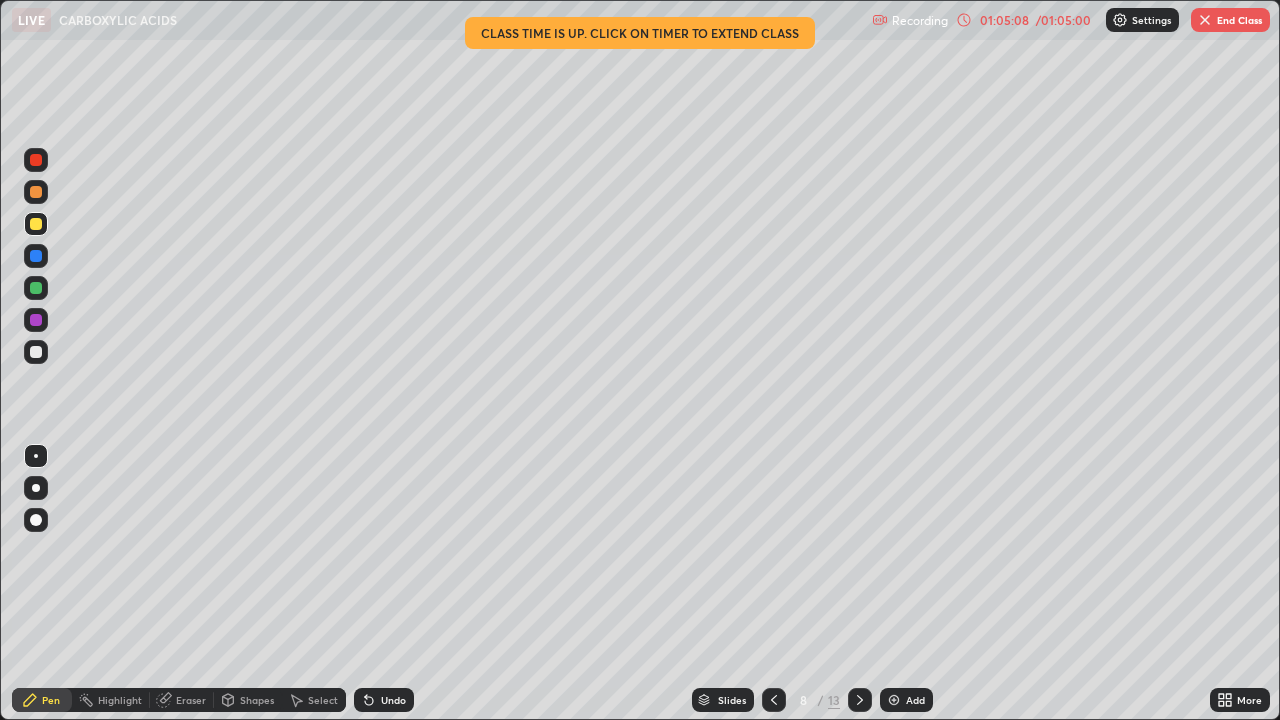 click on "End Class" at bounding box center [1230, 20] 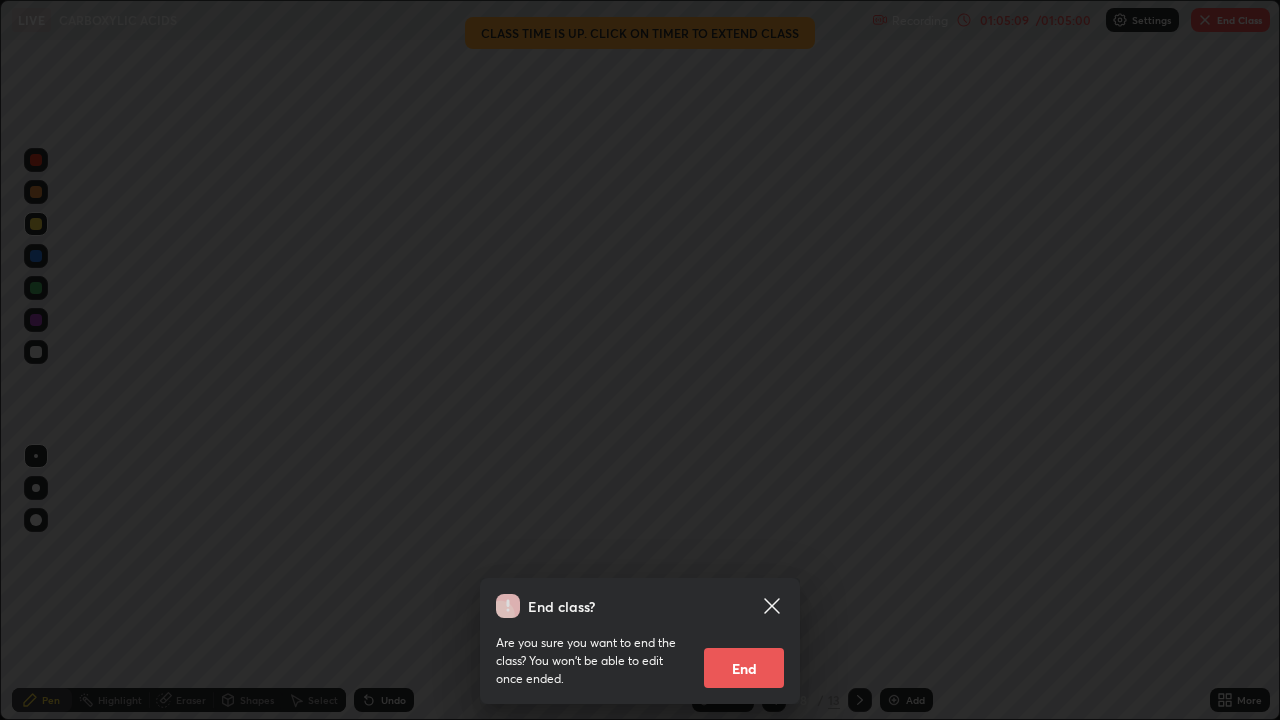 click on "End" at bounding box center (744, 668) 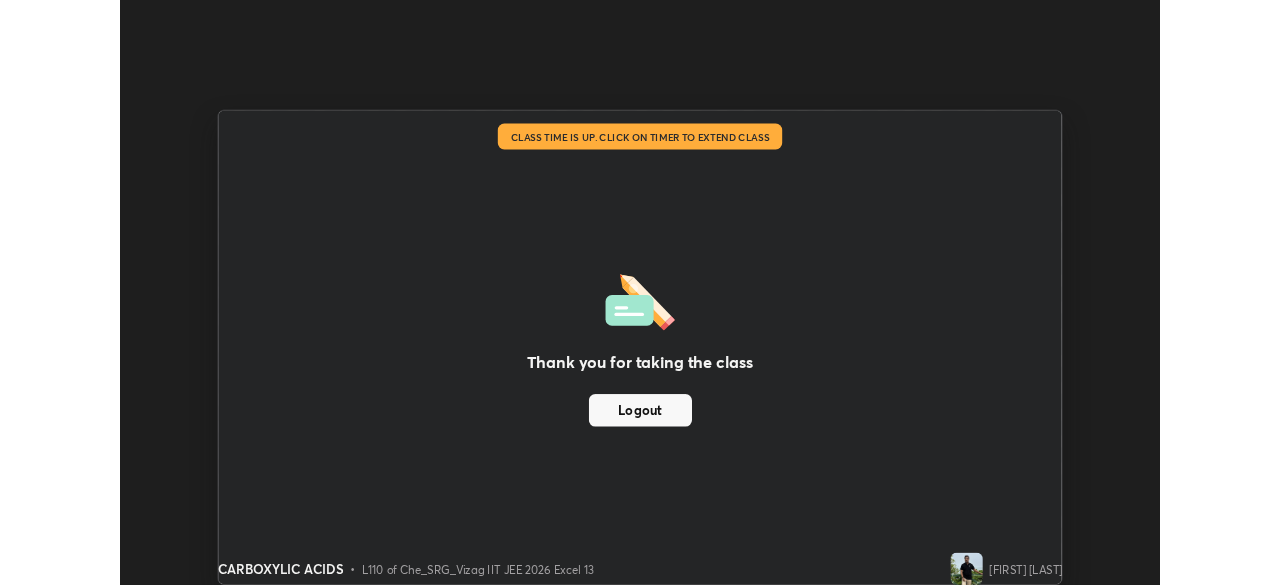 scroll, scrollTop: 585, scrollLeft: 1280, axis: both 